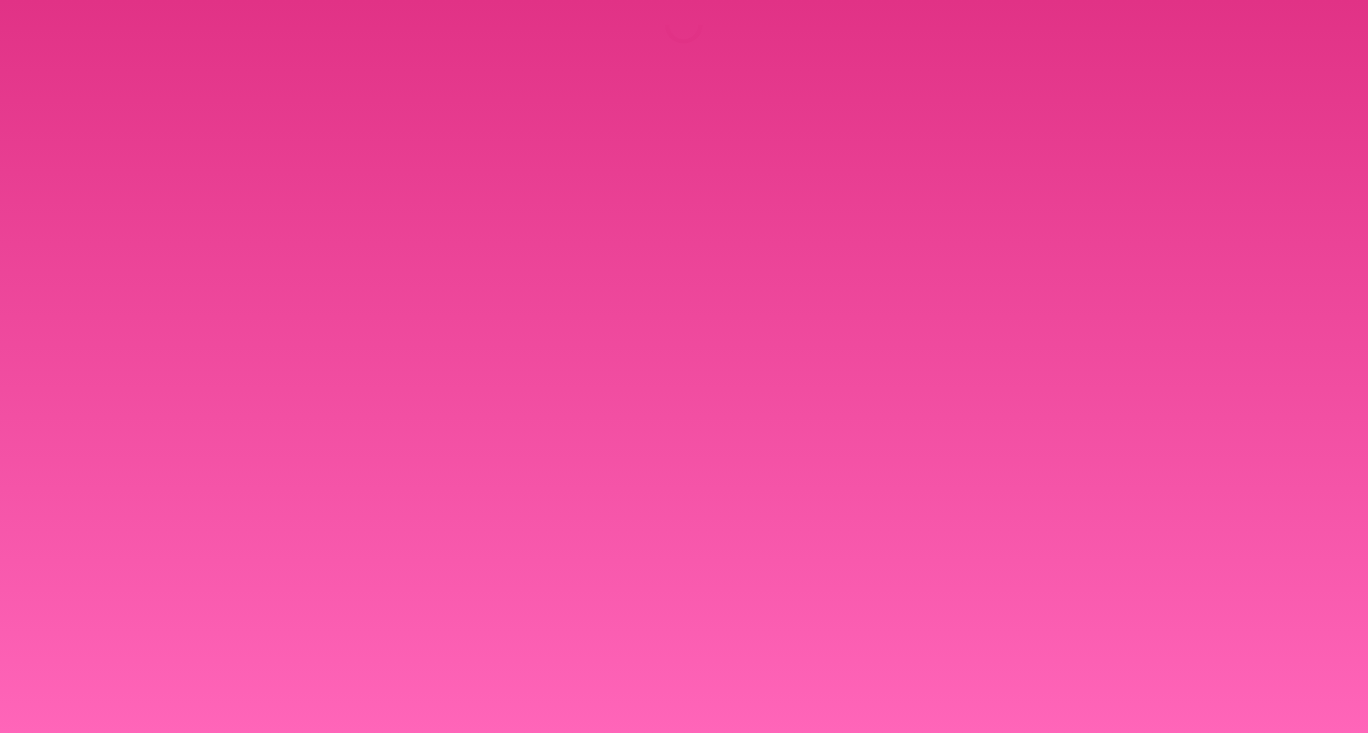 scroll, scrollTop: 0, scrollLeft: 0, axis: both 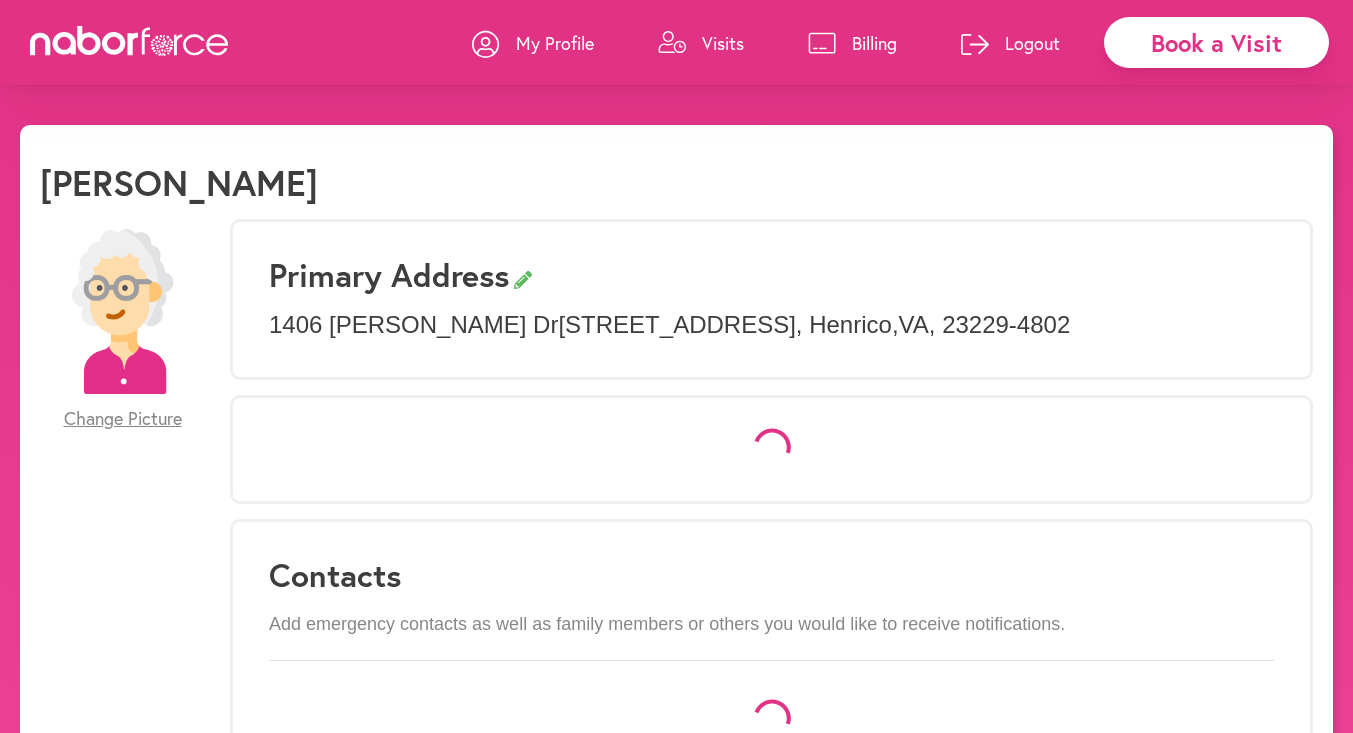 select on "*" 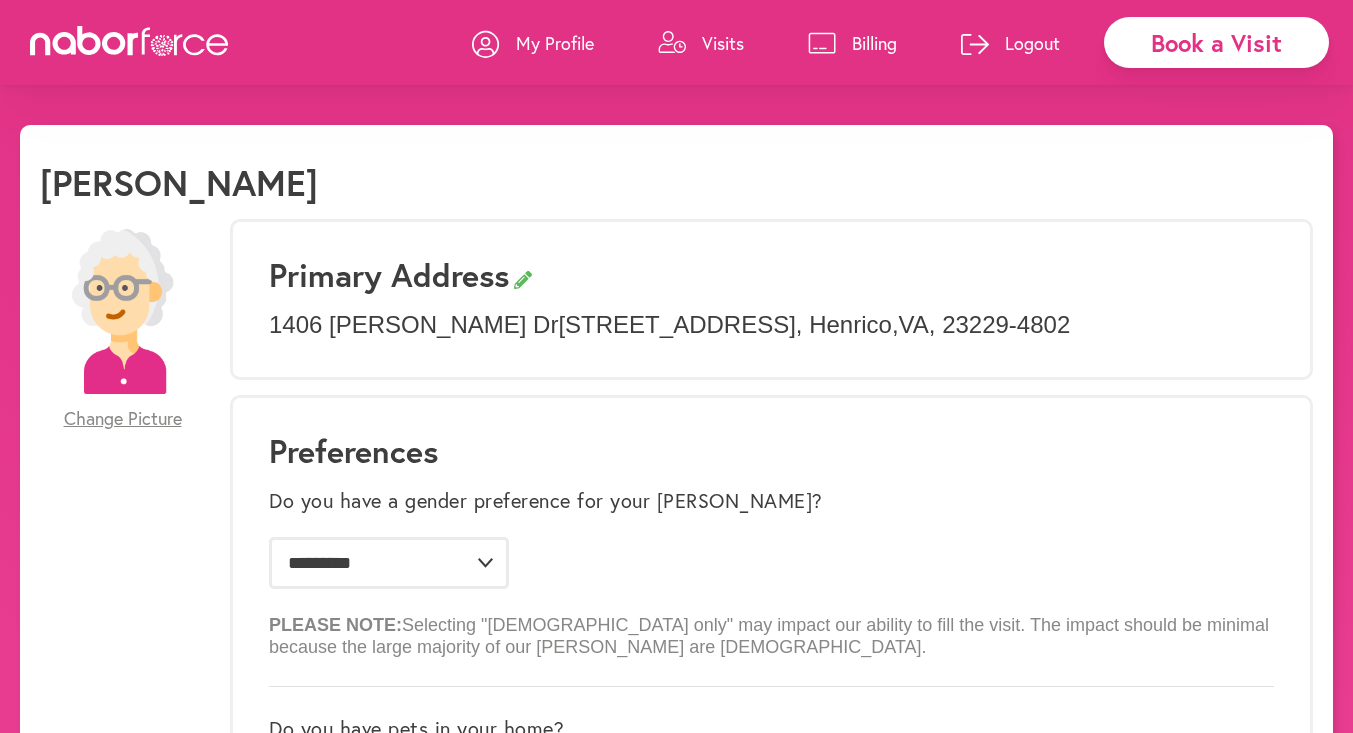 click on "Visits" at bounding box center (723, 43) 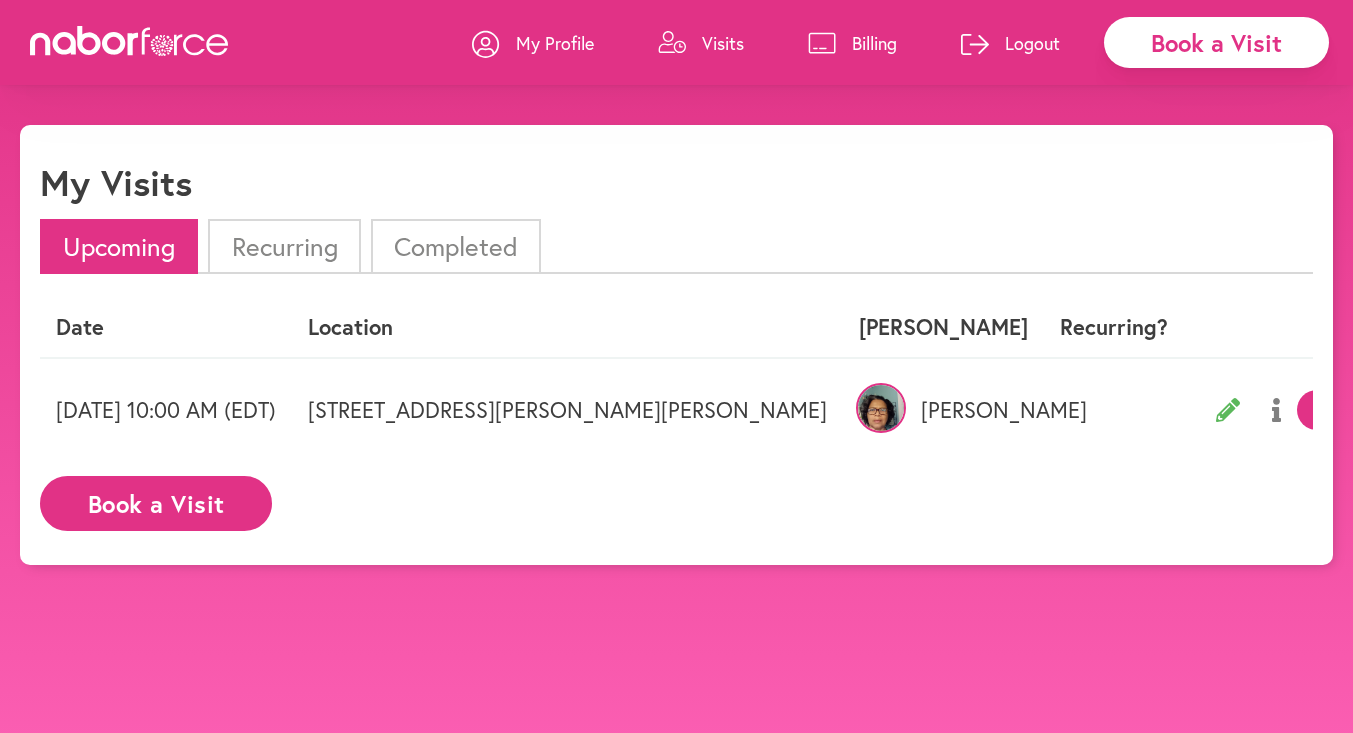 click on "Book a Visit" at bounding box center [156, 503] 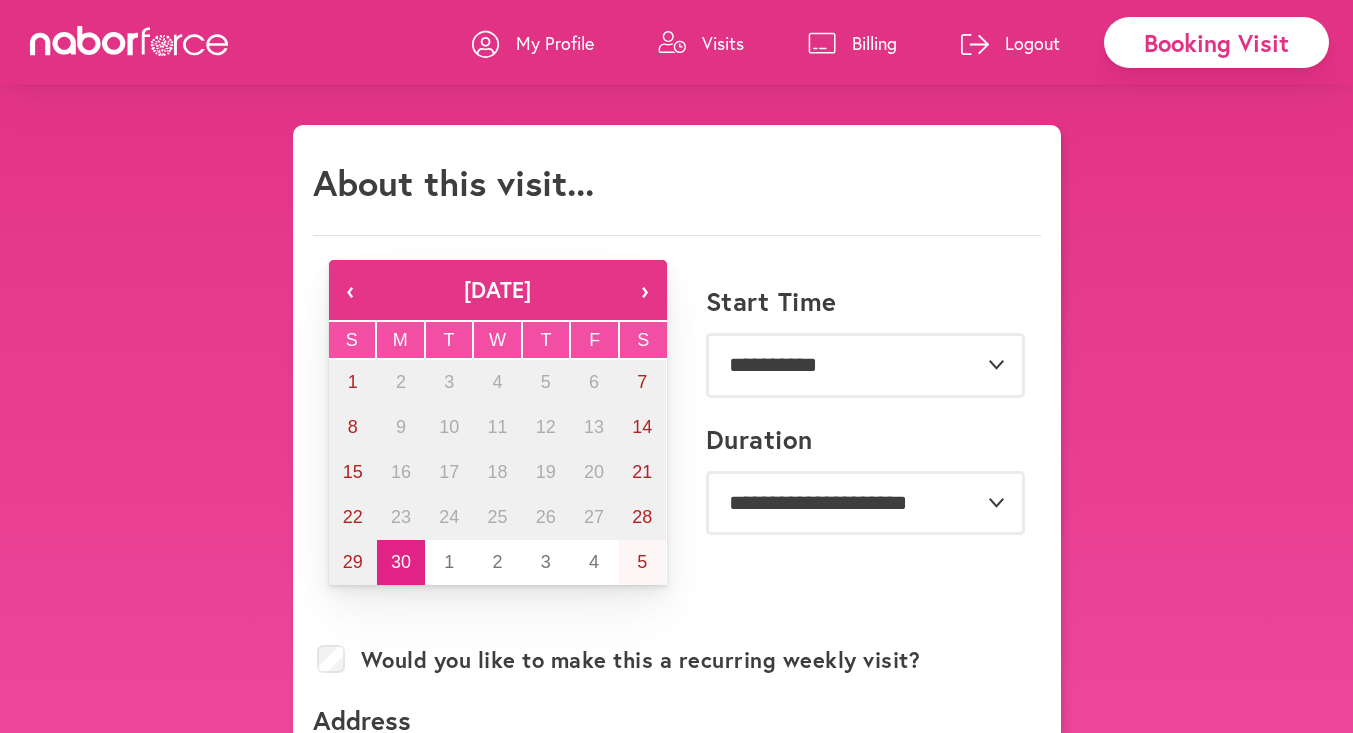 click on "›" at bounding box center (645, 290) 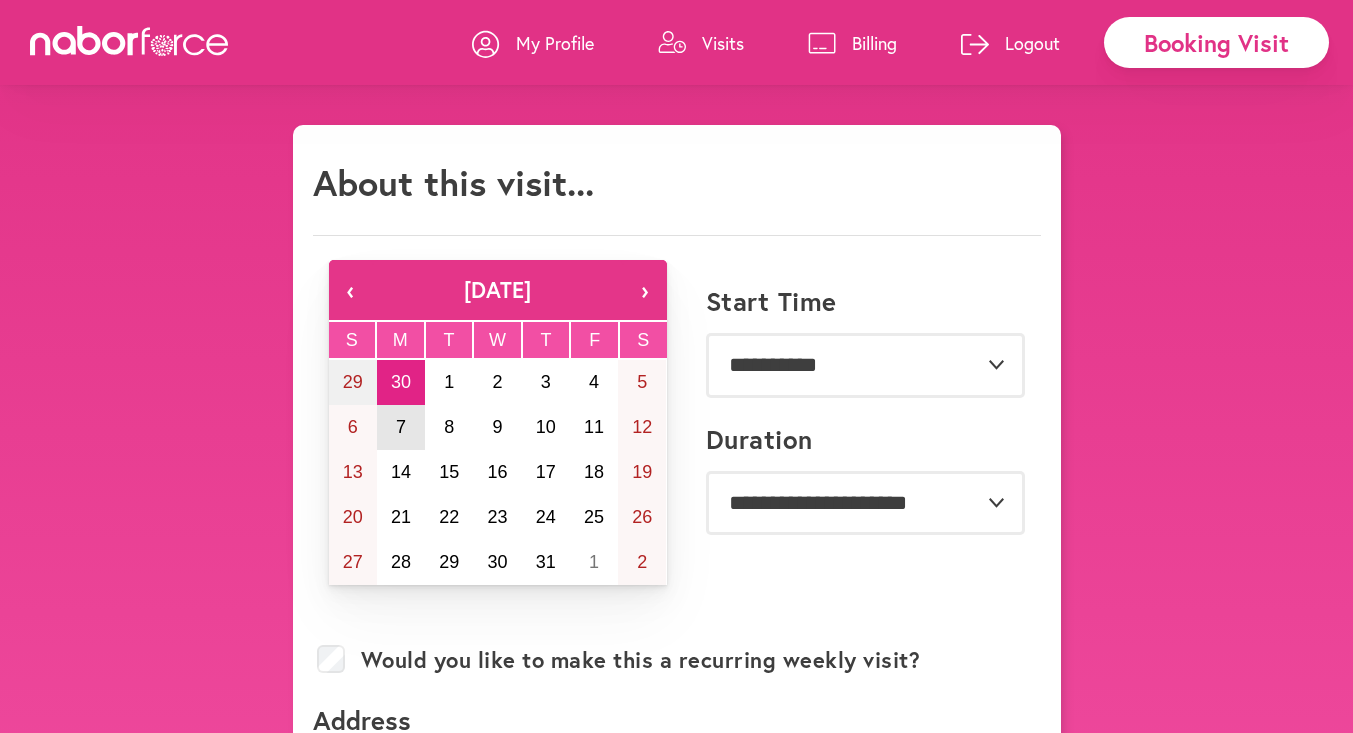 click on "7" at bounding box center [401, 427] 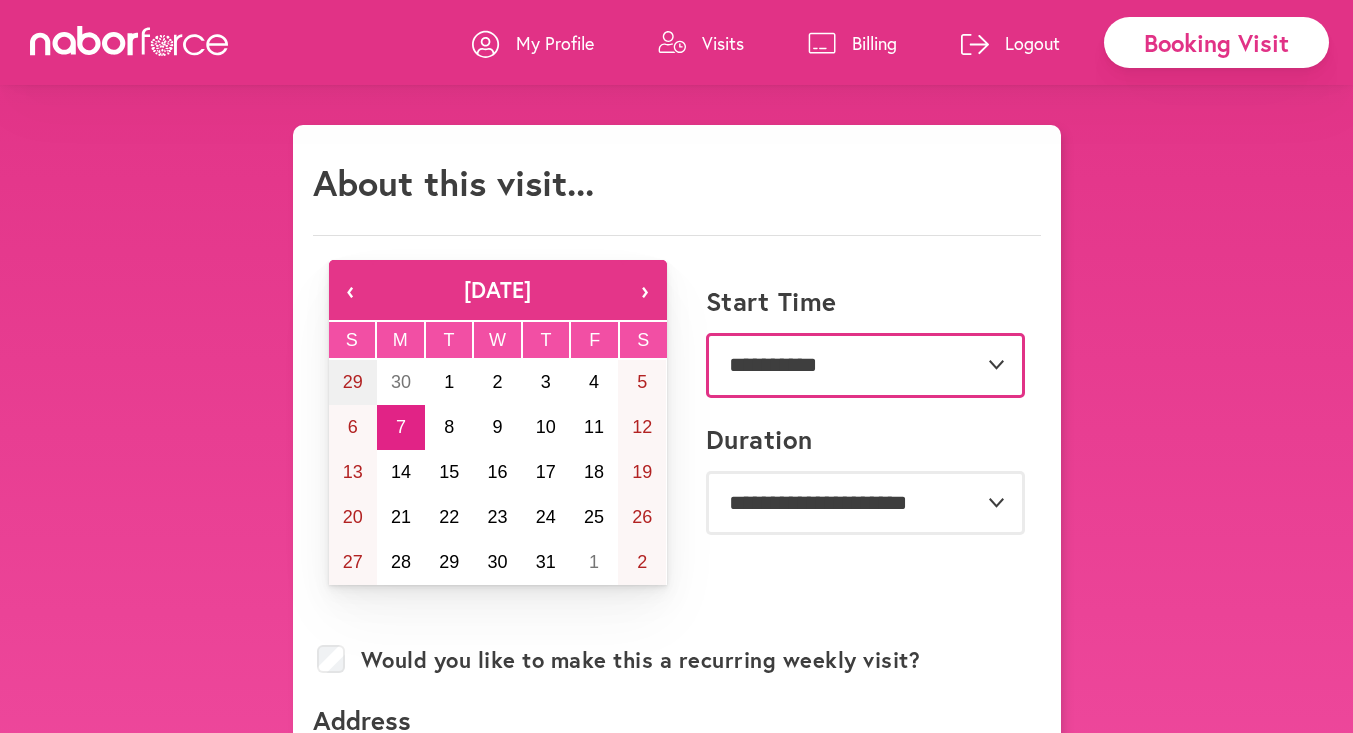 click on "**********" at bounding box center (865, 365) 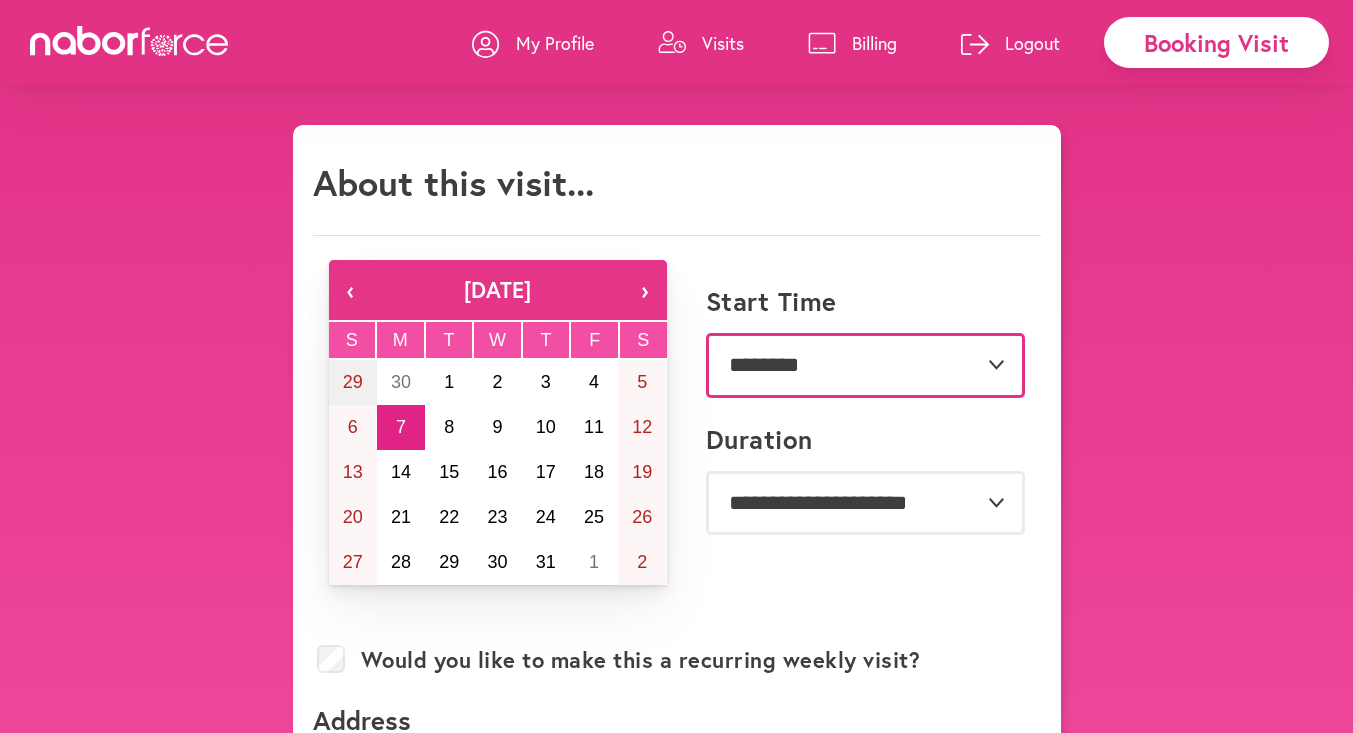 click on "**********" at bounding box center (865, 365) 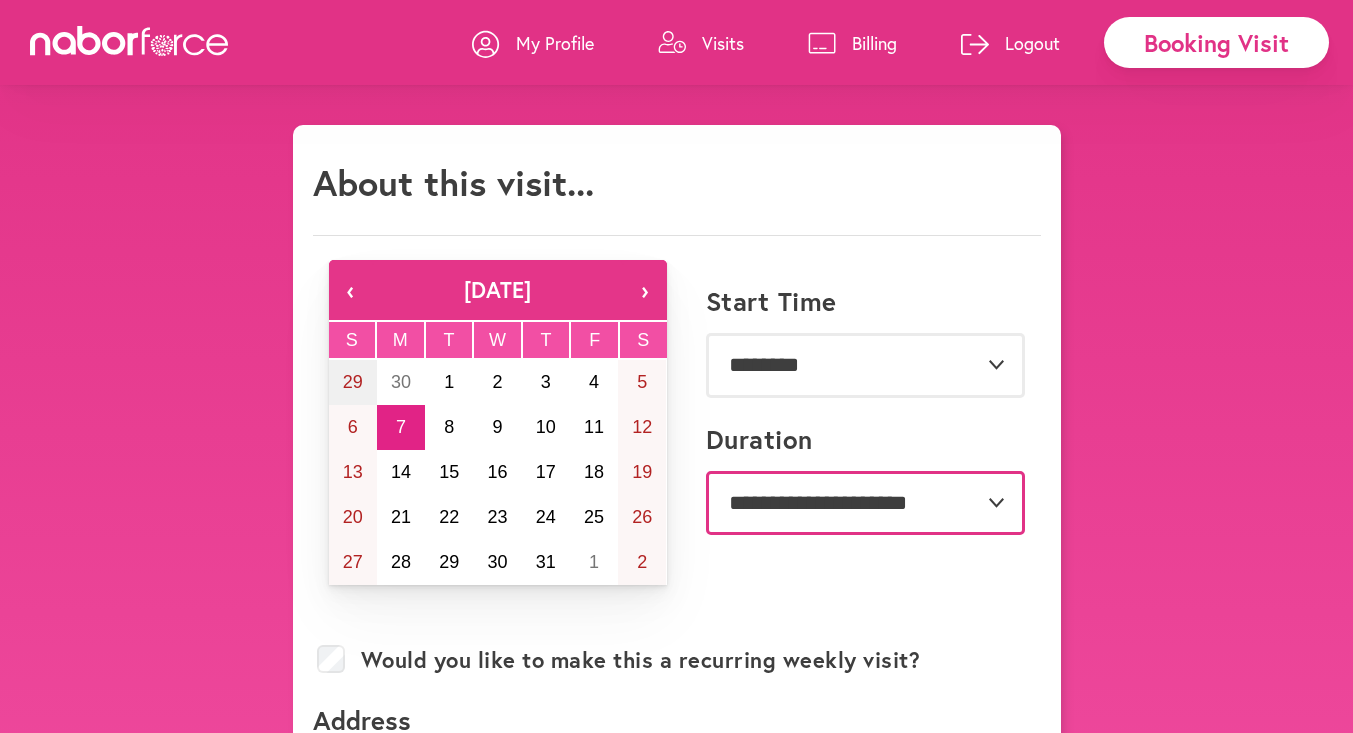 click on "**********" at bounding box center [865, 503] 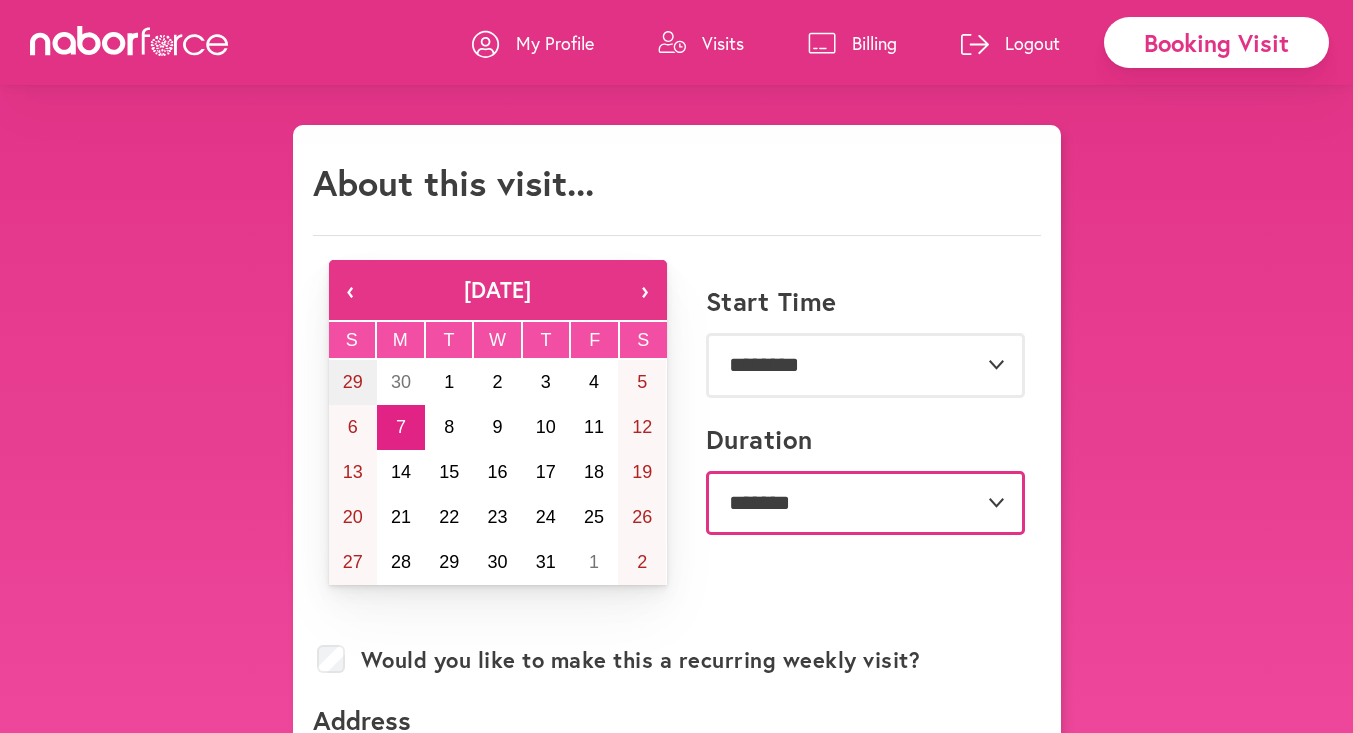 click on "**********" at bounding box center [865, 503] 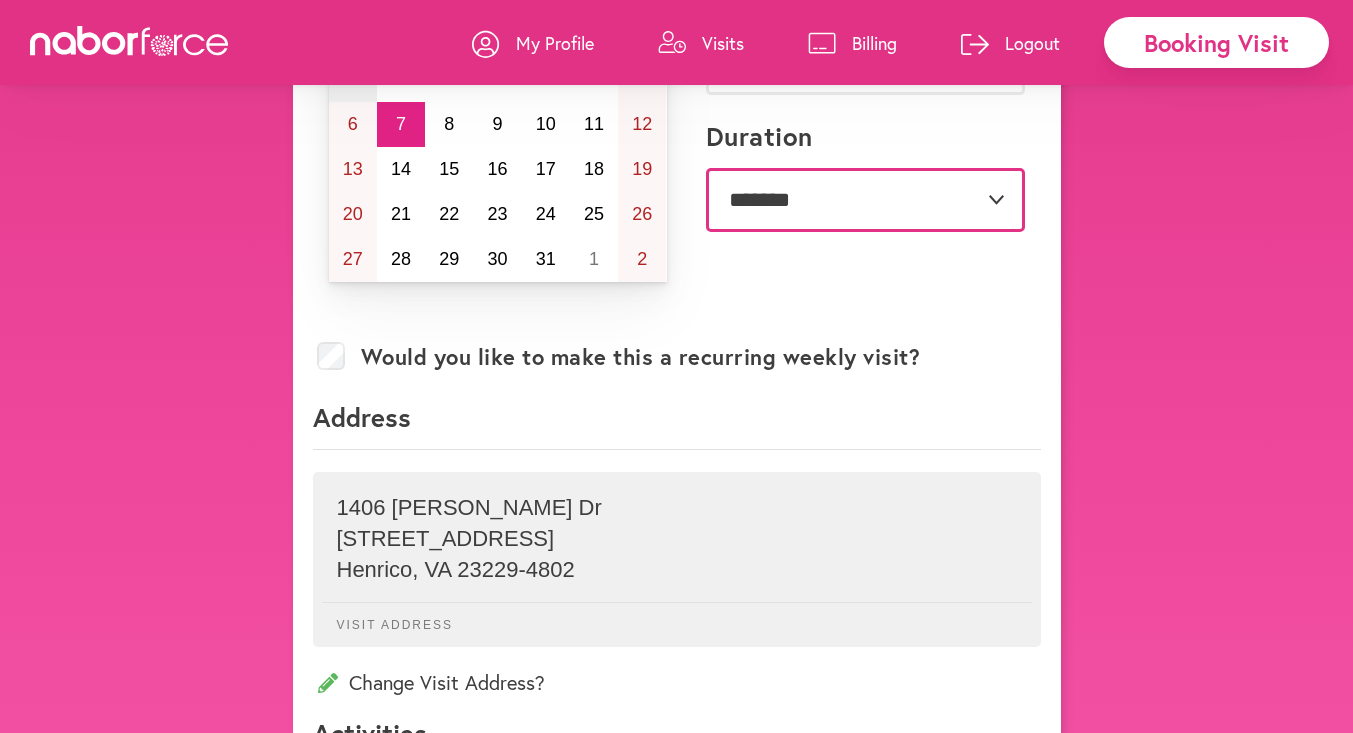 scroll, scrollTop: 306, scrollLeft: 0, axis: vertical 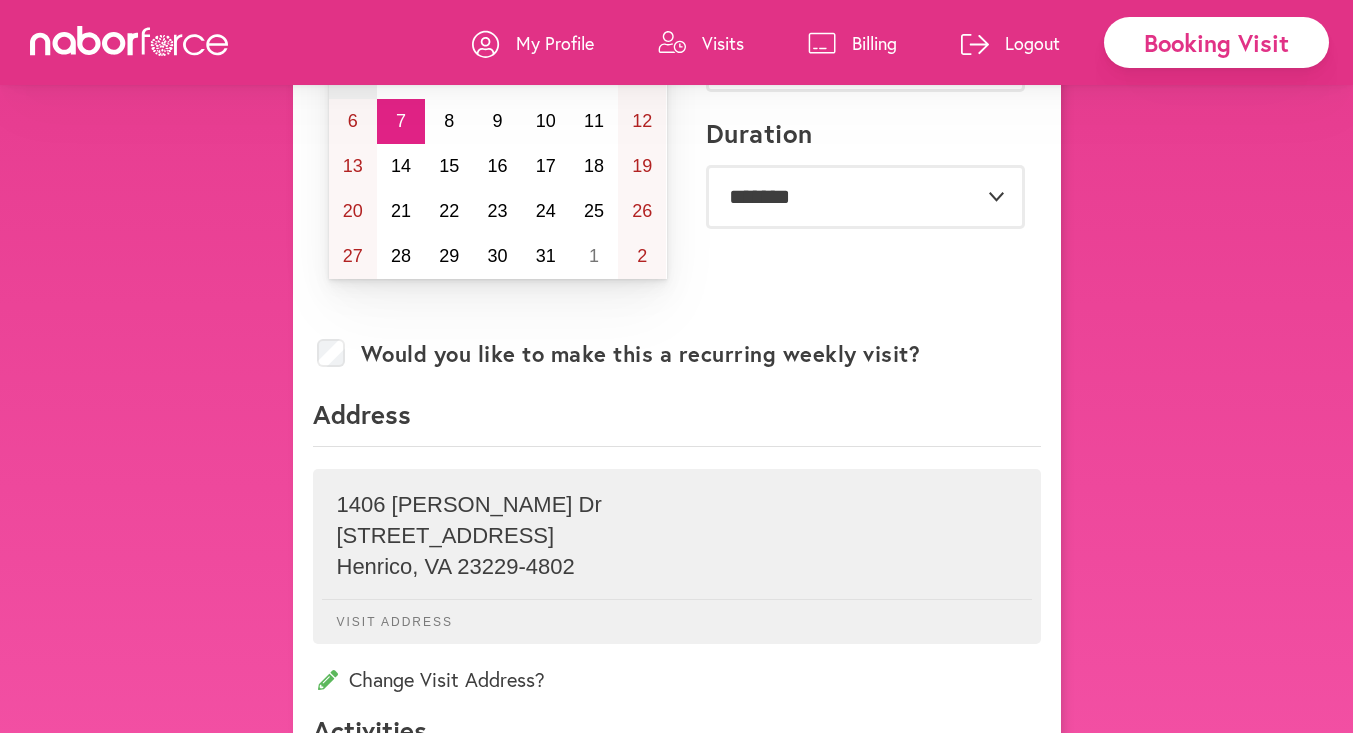 click on "Change Visit Address?" at bounding box center [677, 679] 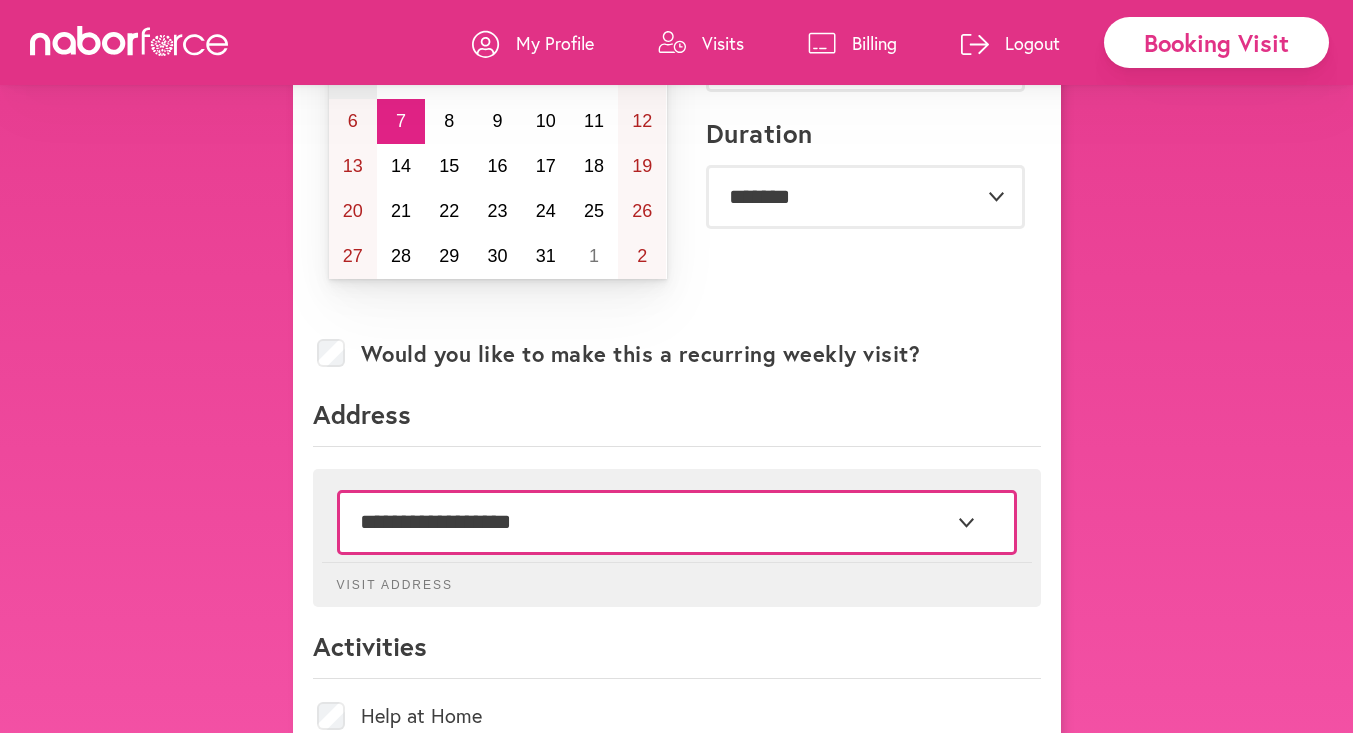 click on "**********" at bounding box center [677, 522] 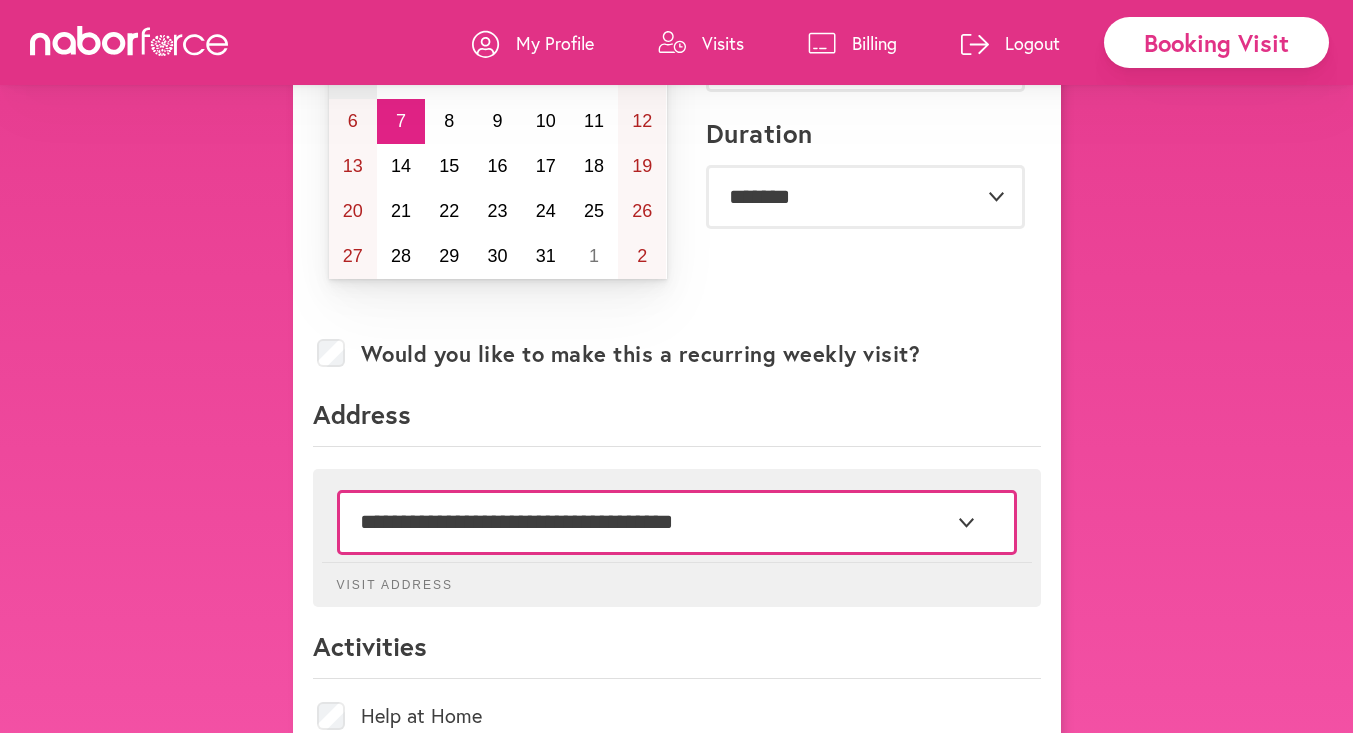 click on "**********" at bounding box center [677, 522] 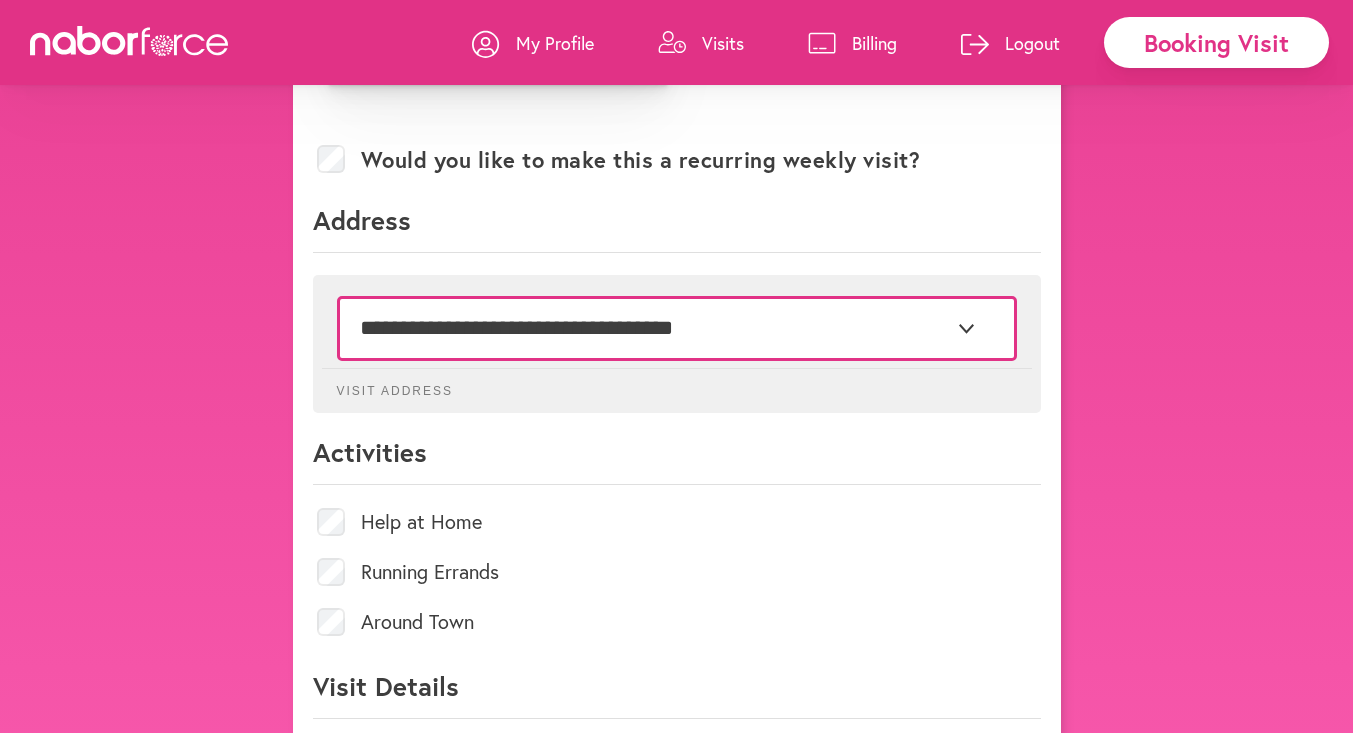 scroll, scrollTop: 501, scrollLeft: 0, axis: vertical 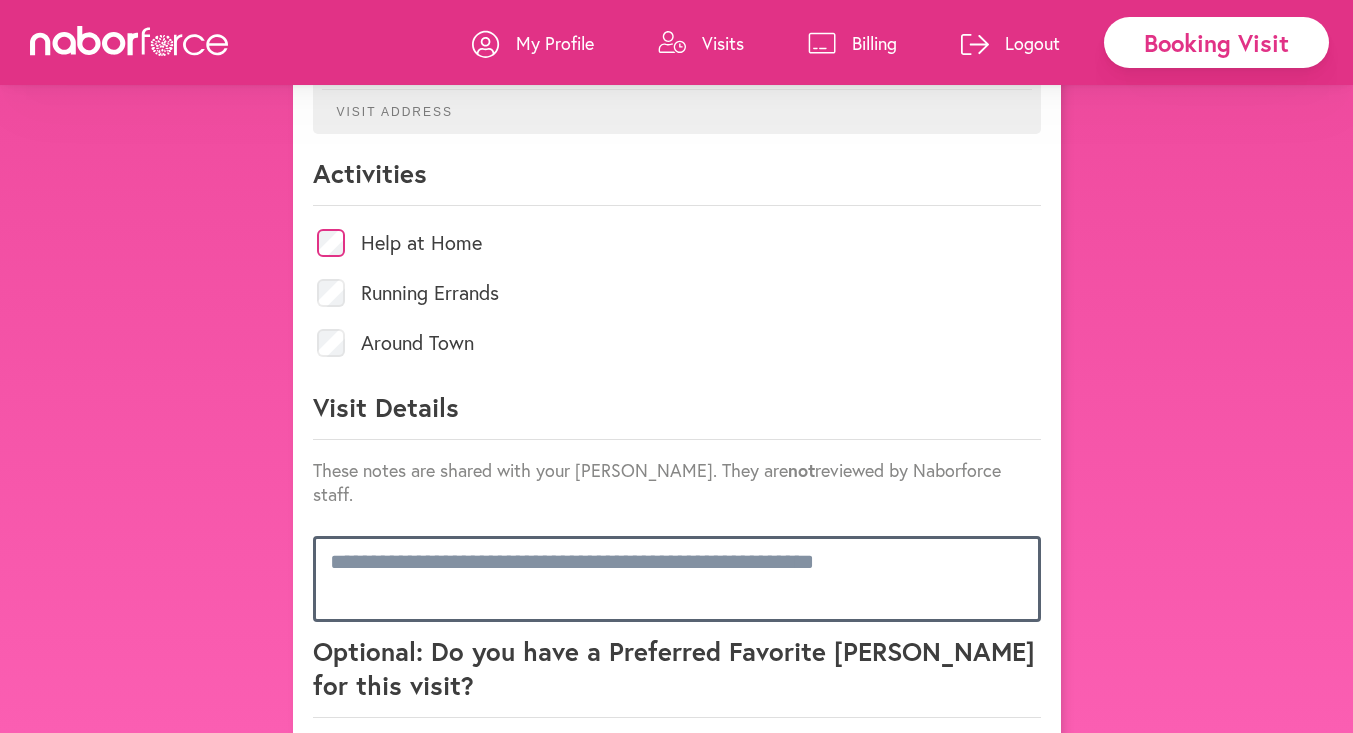 click at bounding box center (677, 579) 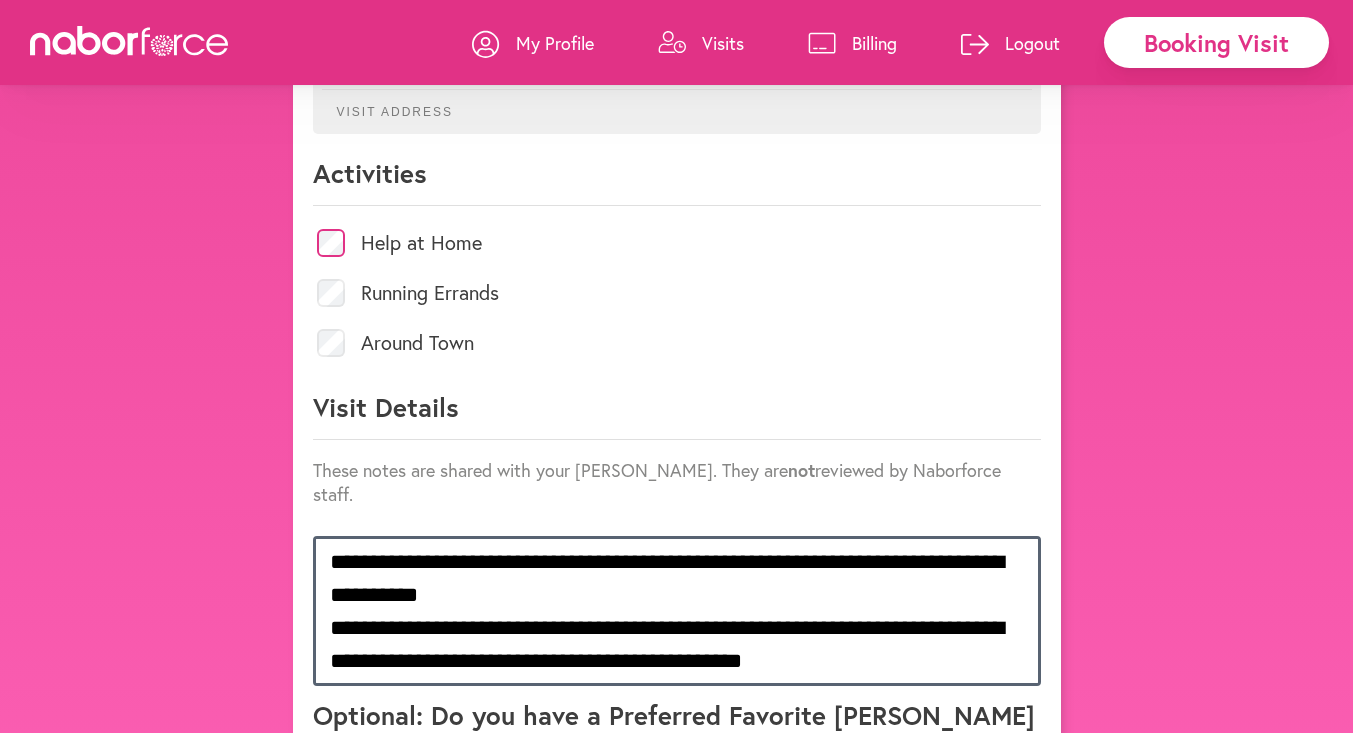 drag, startPoint x: 866, startPoint y: 633, endPoint x: 328, endPoint y: 603, distance: 538.83575 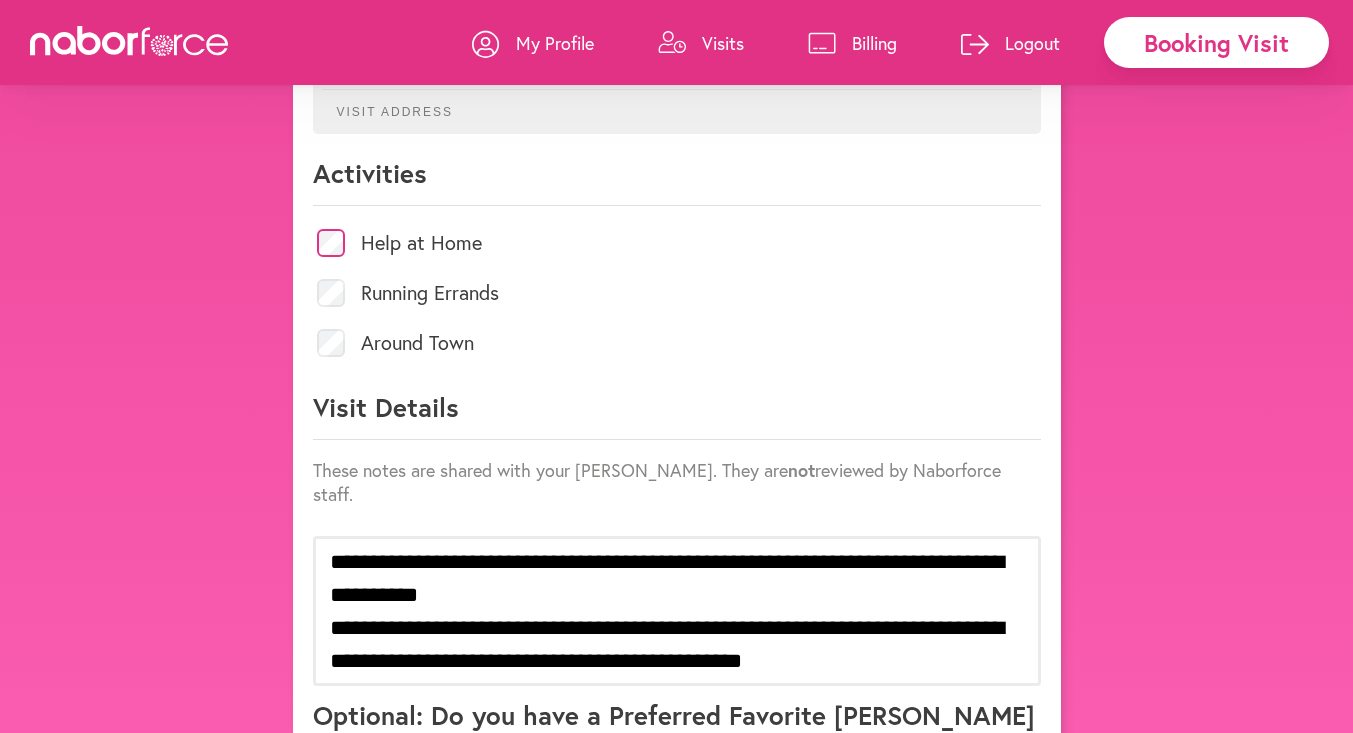 click on "Visit Details" 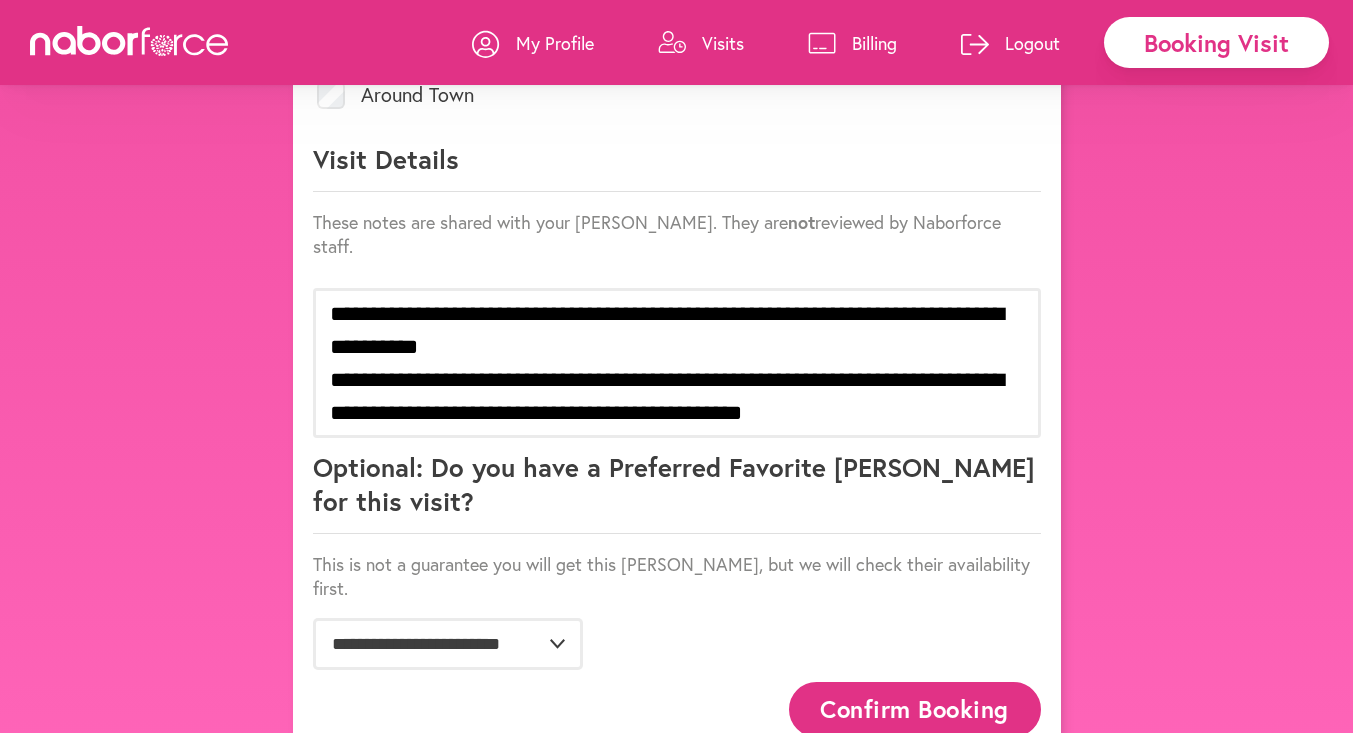 scroll, scrollTop: 1034, scrollLeft: 0, axis: vertical 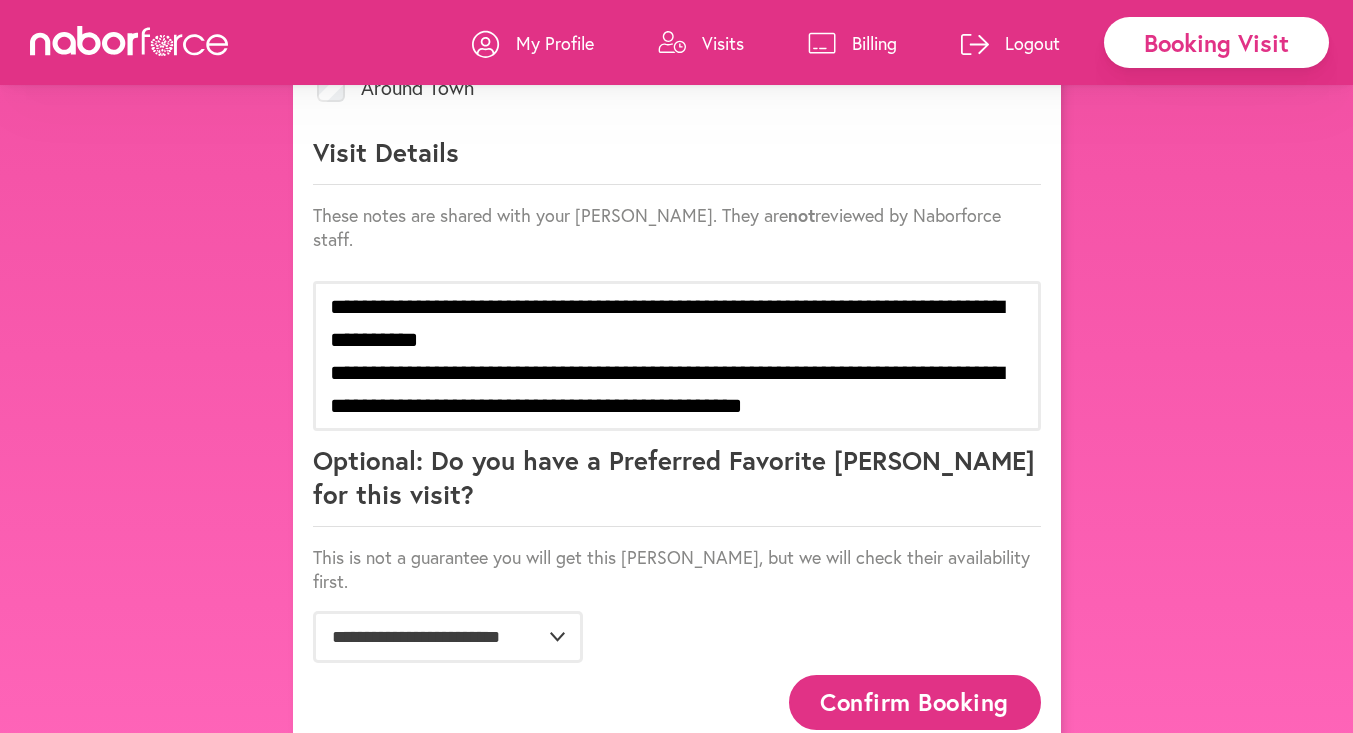 click on "Confirm Booking" at bounding box center [915, 702] 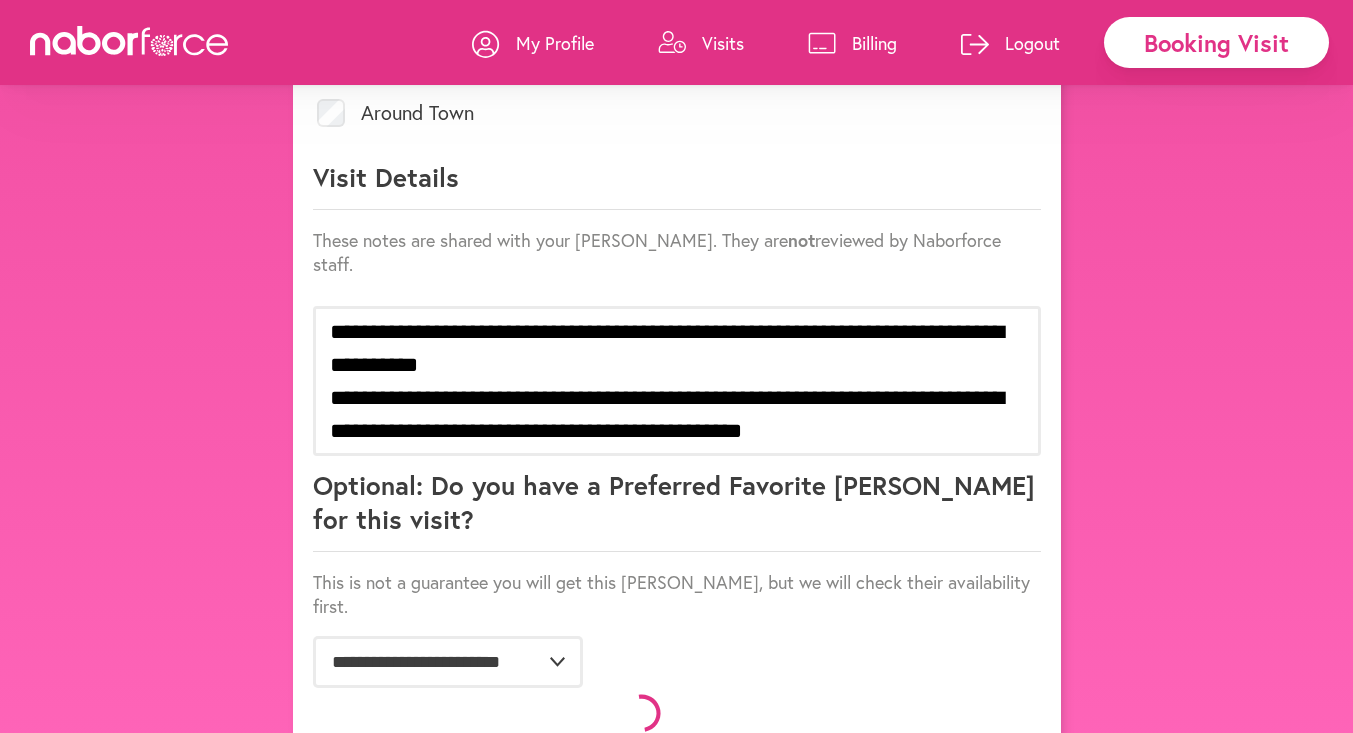 scroll, scrollTop: 1034, scrollLeft: 0, axis: vertical 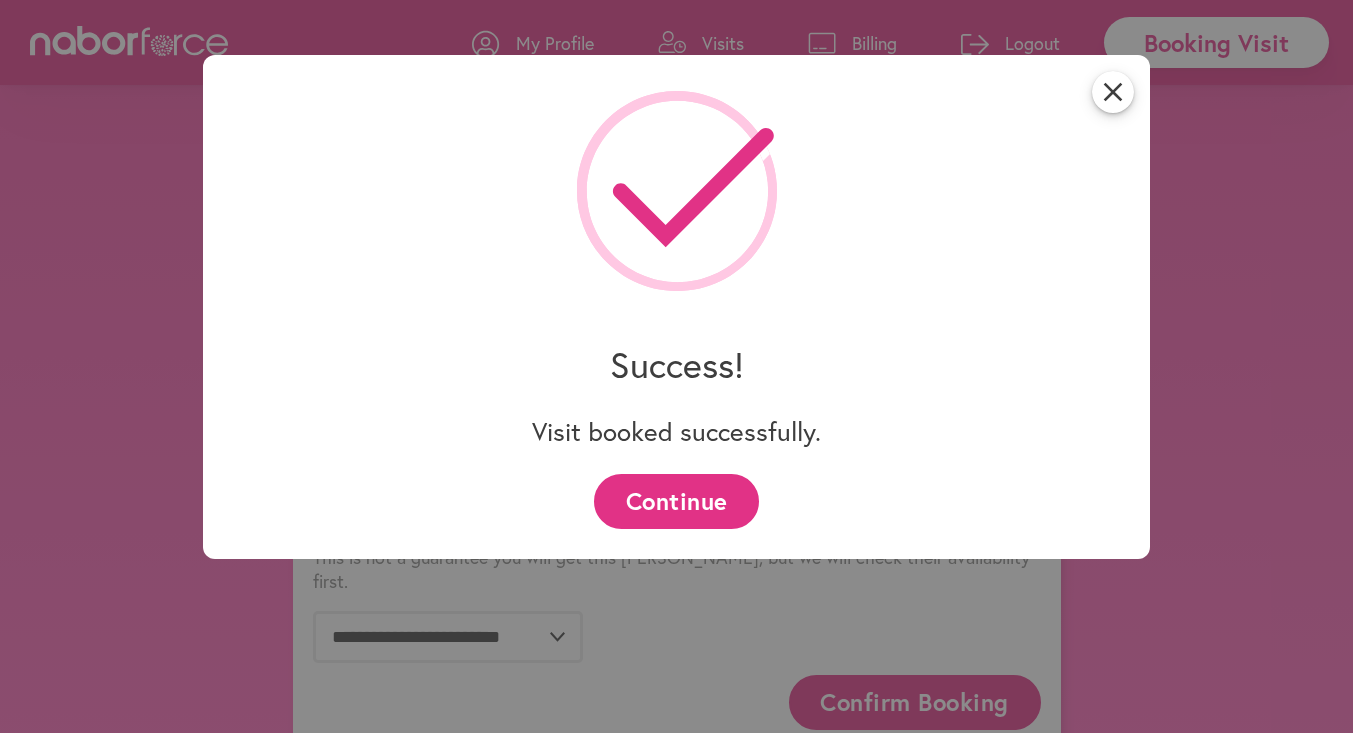 click on "Continue" at bounding box center [676, 501] 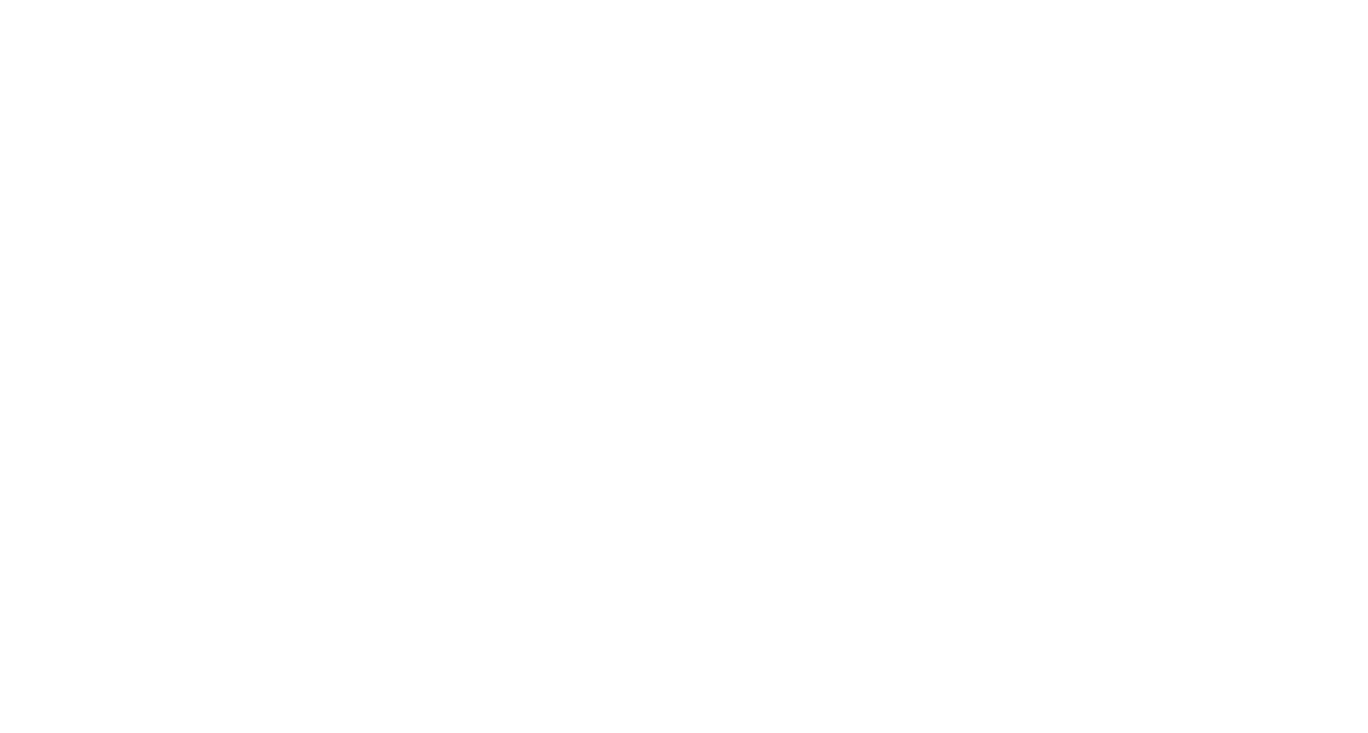 scroll, scrollTop: 0, scrollLeft: 0, axis: both 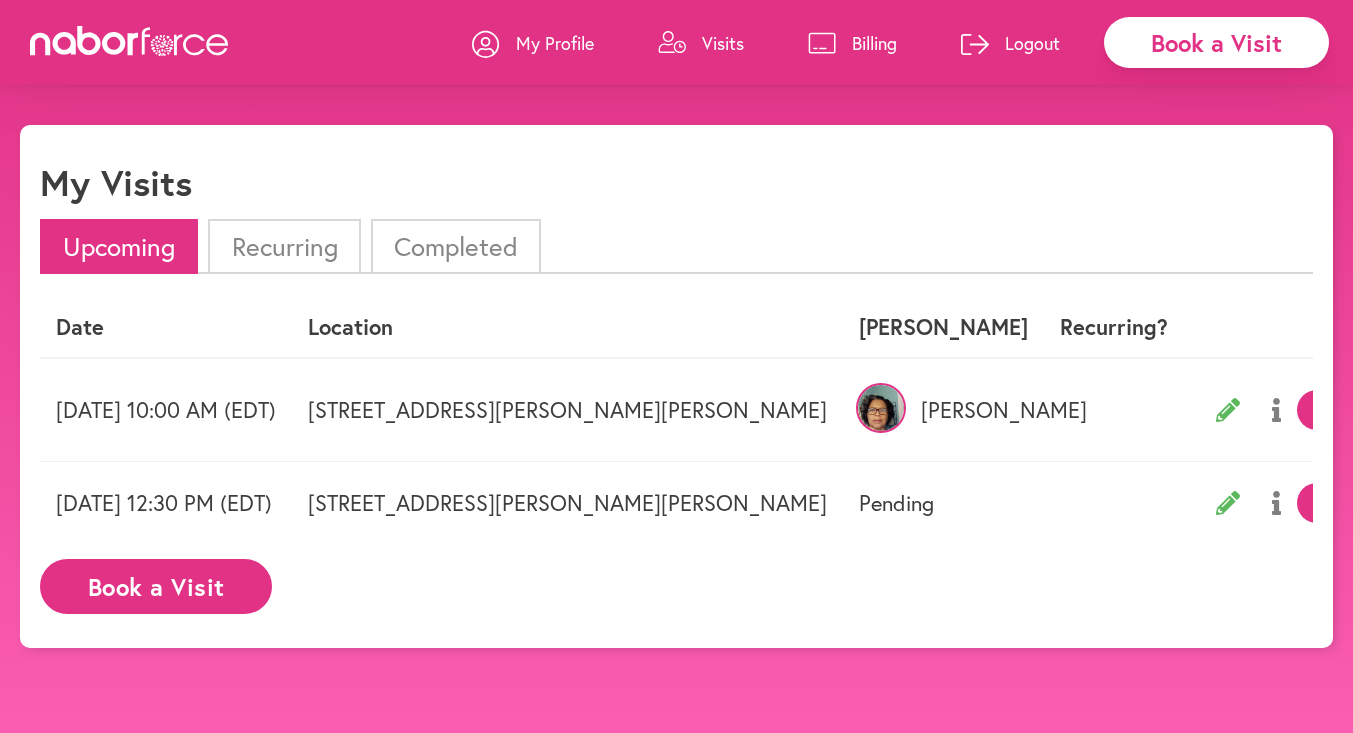 click on "Book a Visit" at bounding box center [156, 586] 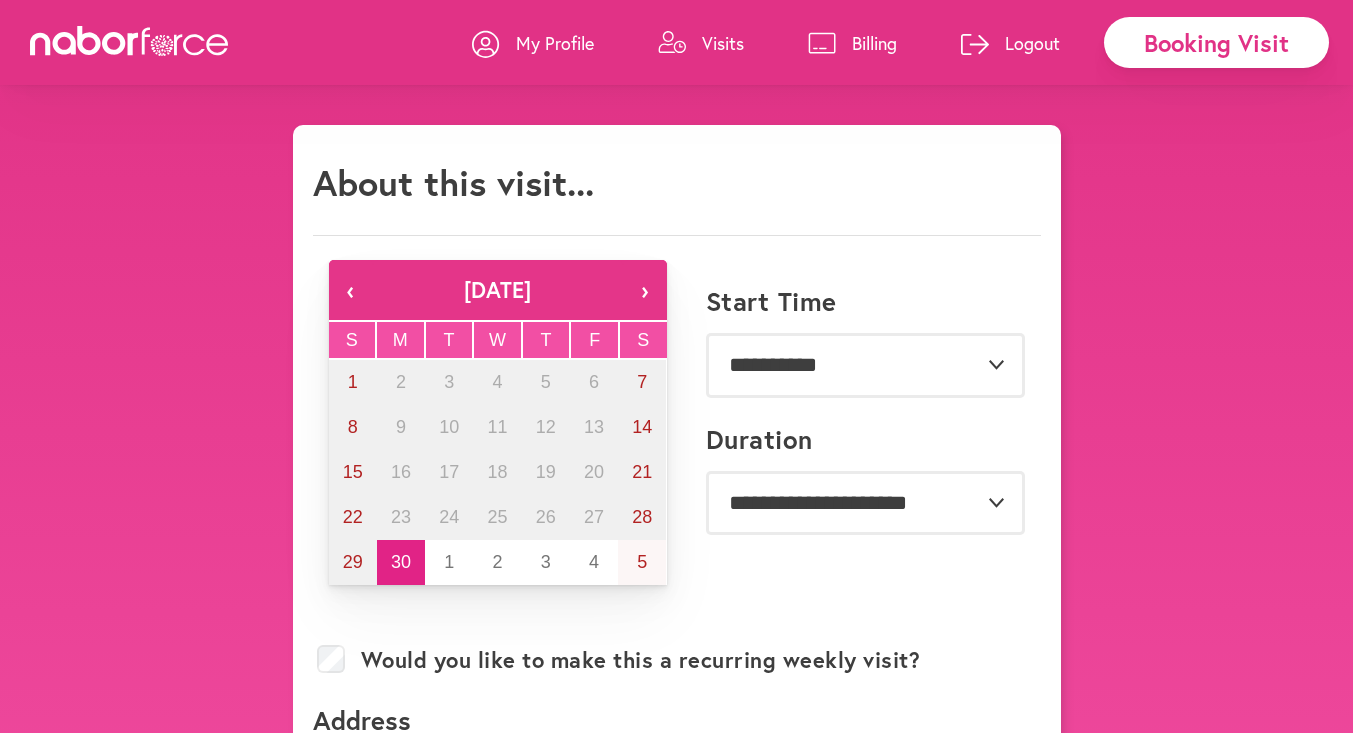 click on "›" at bounding box center [645, 290] 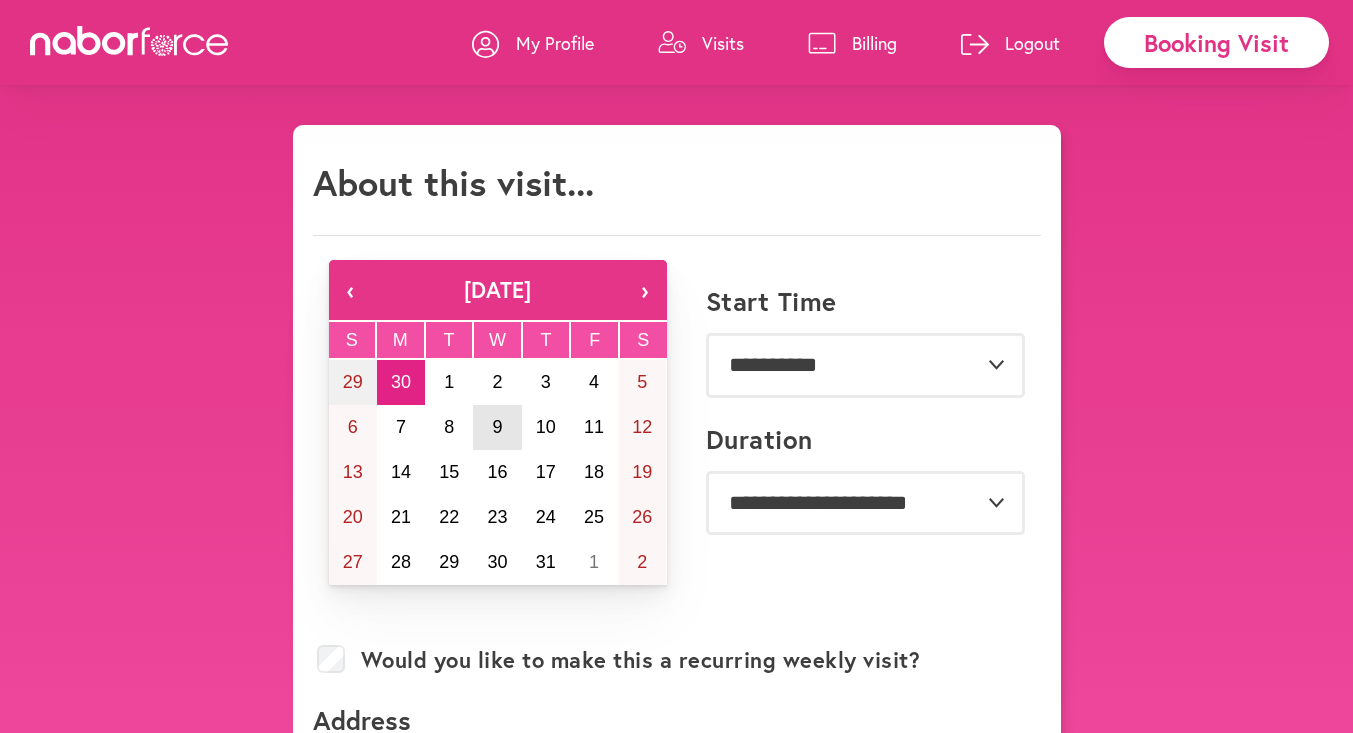 click on "9" at bounding box center (497, 427) 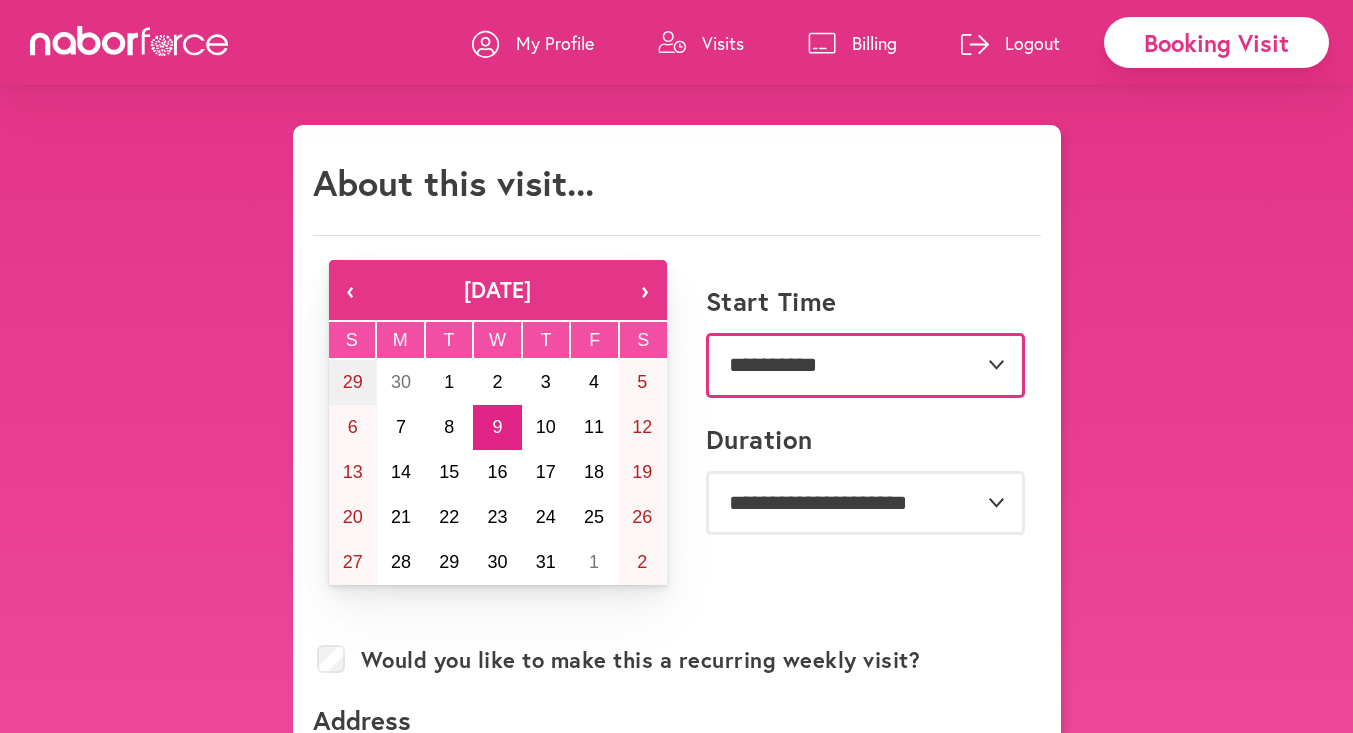 click on "**********" at bounding box center [865, 365] 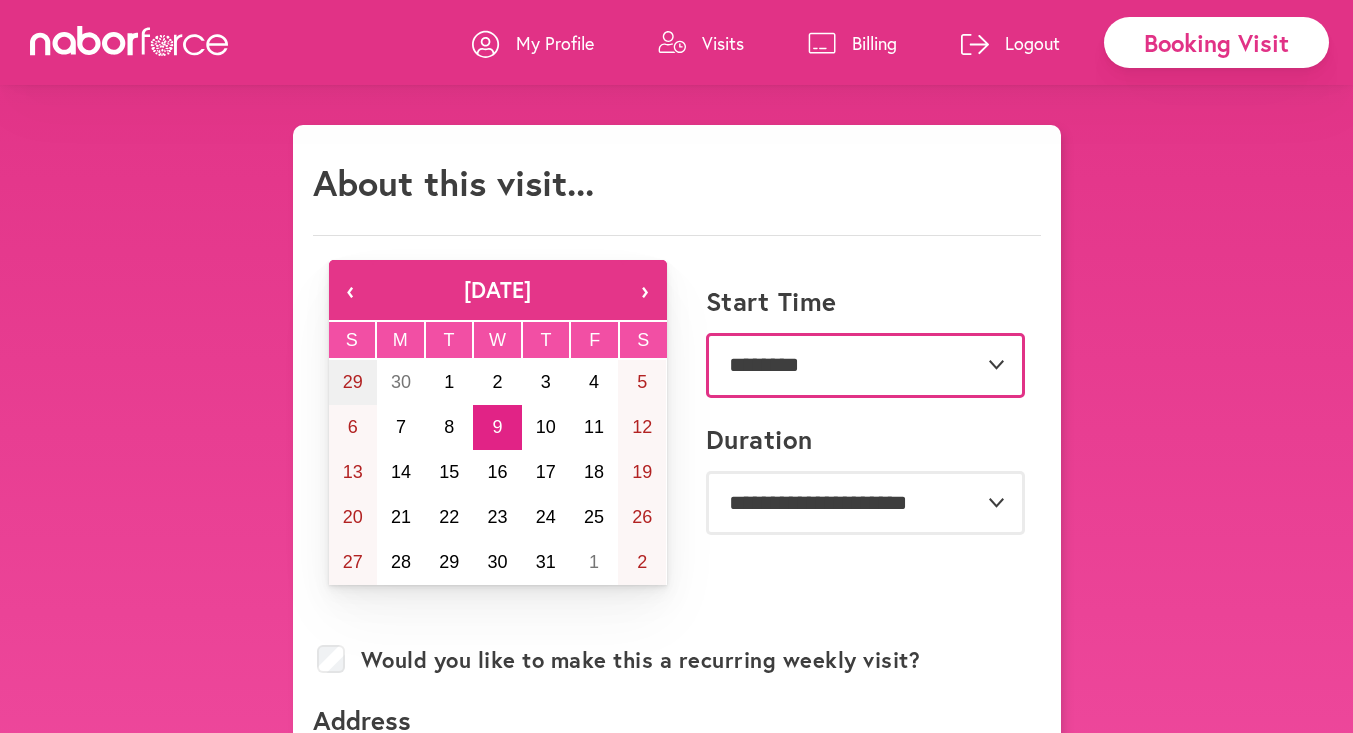click on "**********" at bounding box center (865, 365) 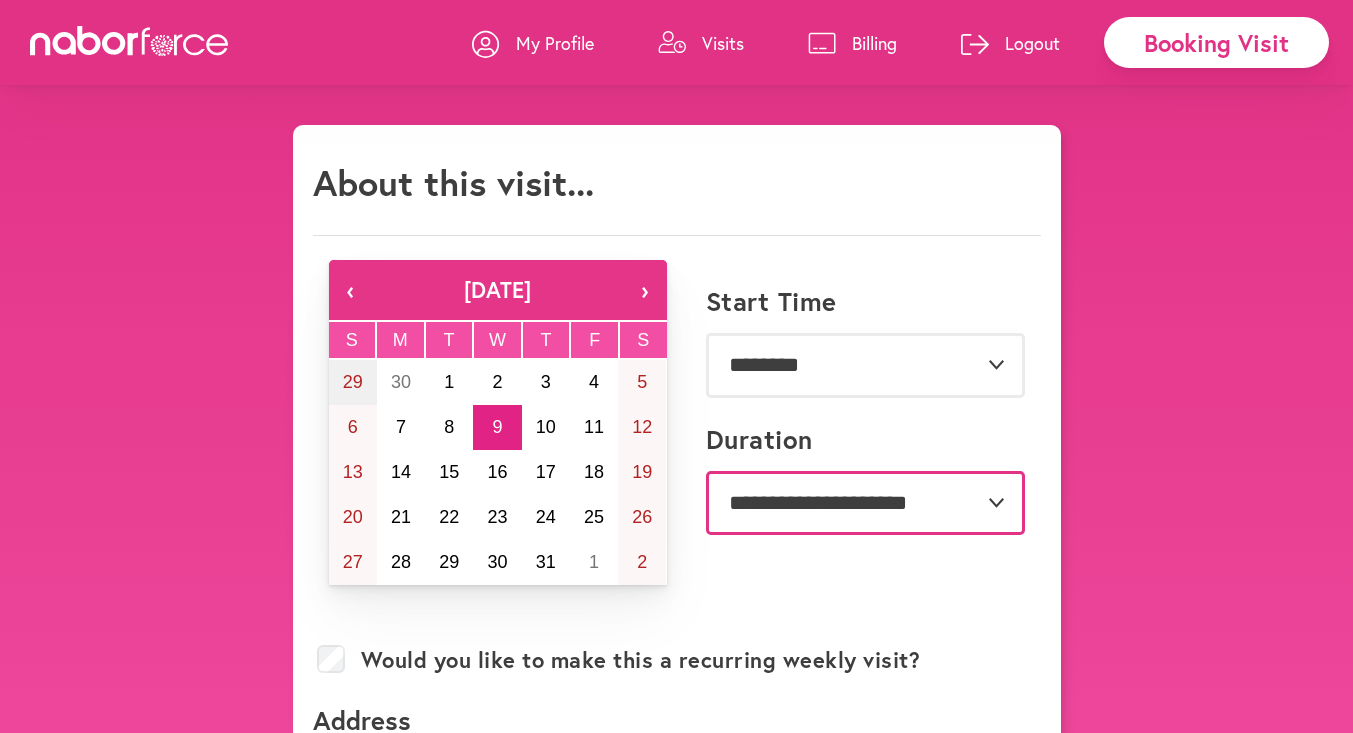 click on "**********" at bounding box center (865, 503) 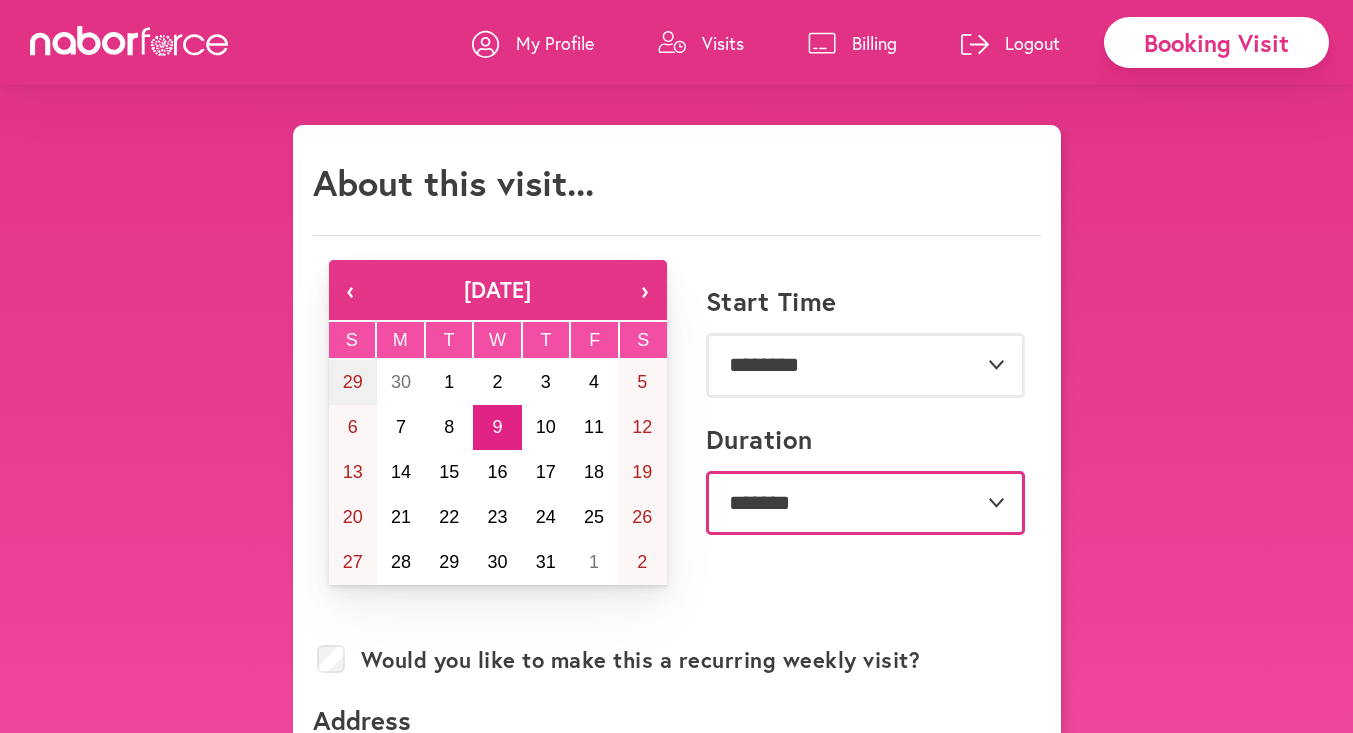click on "**********" at bounding box center [865, 503] 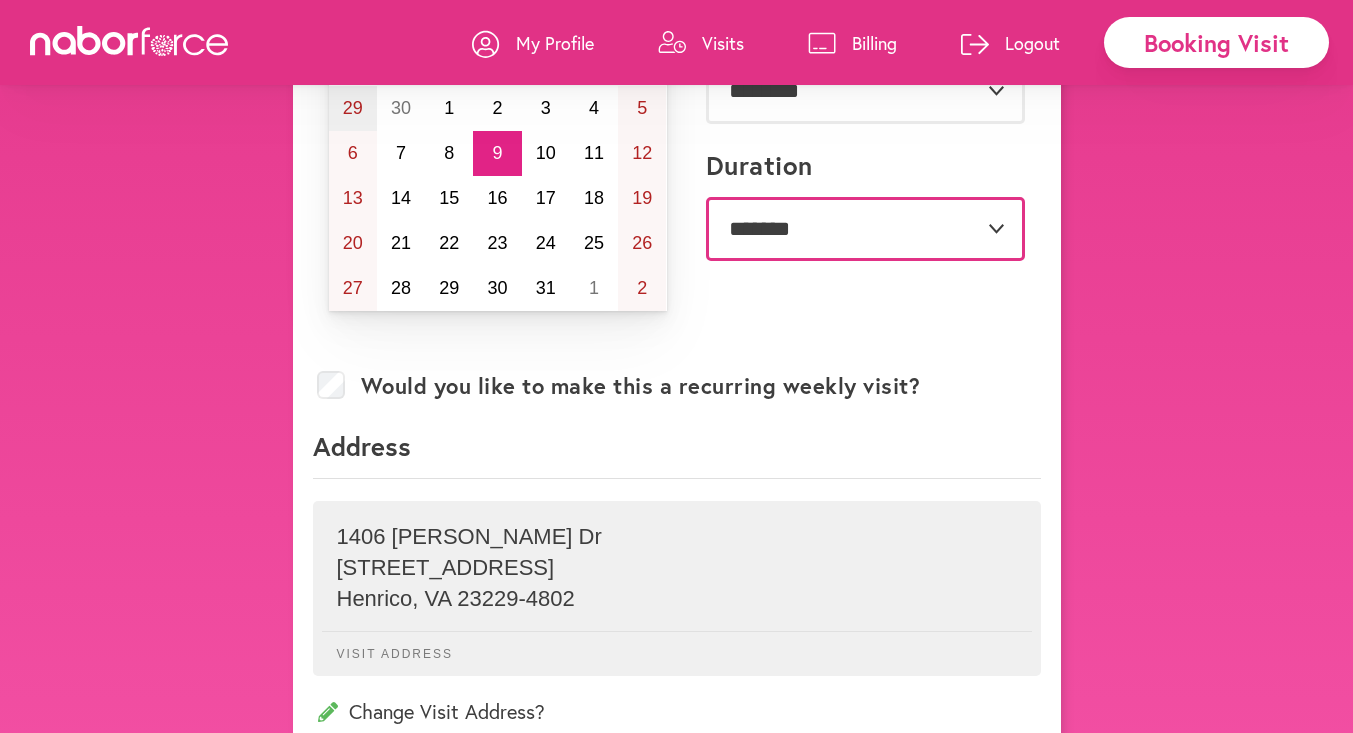 scroll, scrollTop: 275, scrollLeft: 0, axis: vertical 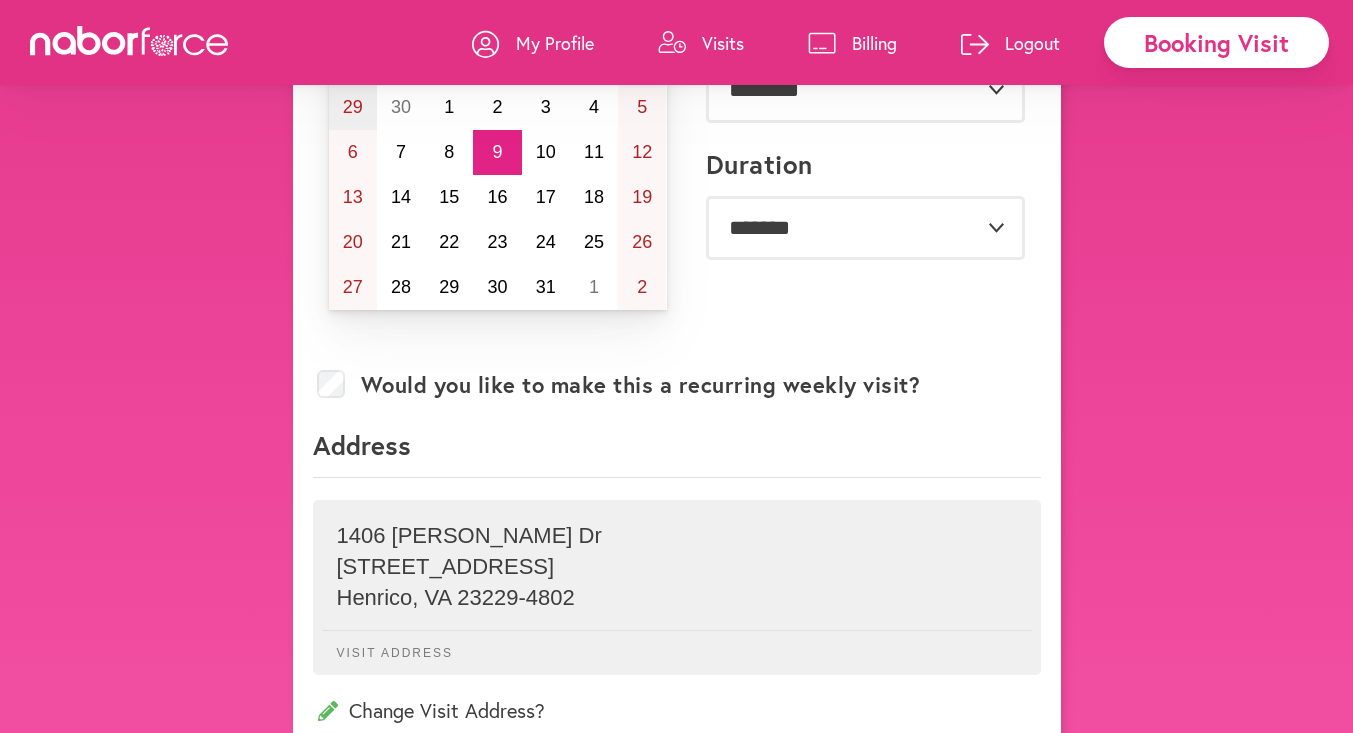 click on "Change Visit Address?" at bounding box center [677, 710] 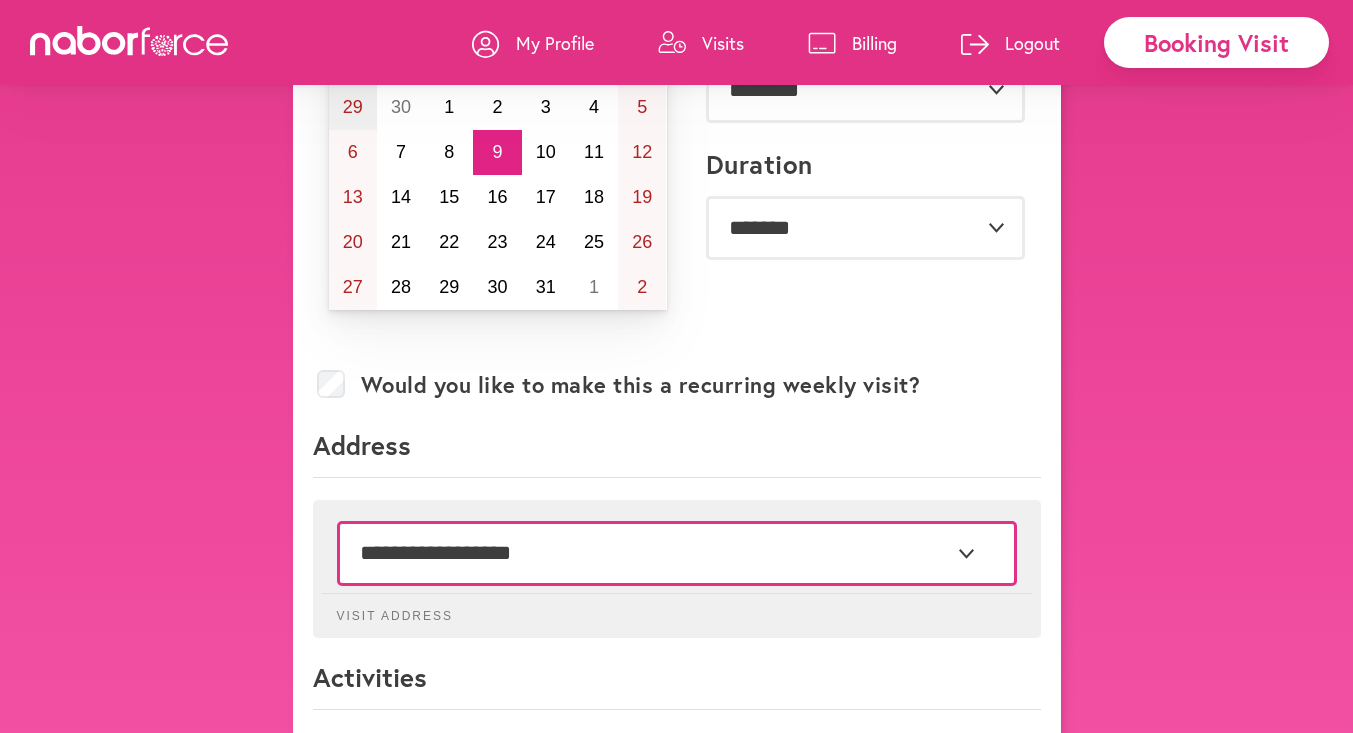 click on "**********" at bounding box center (677, 553) 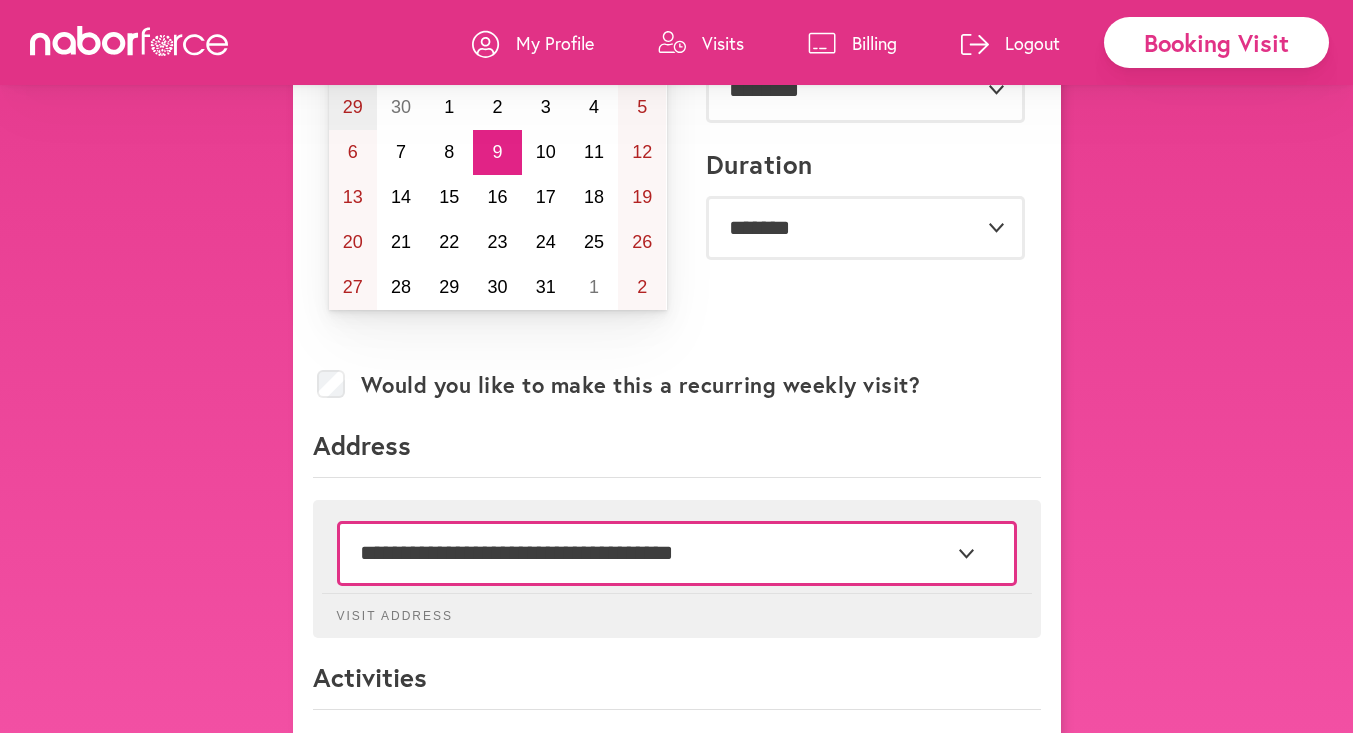 click on "**********" at bounding box center [677, 553] 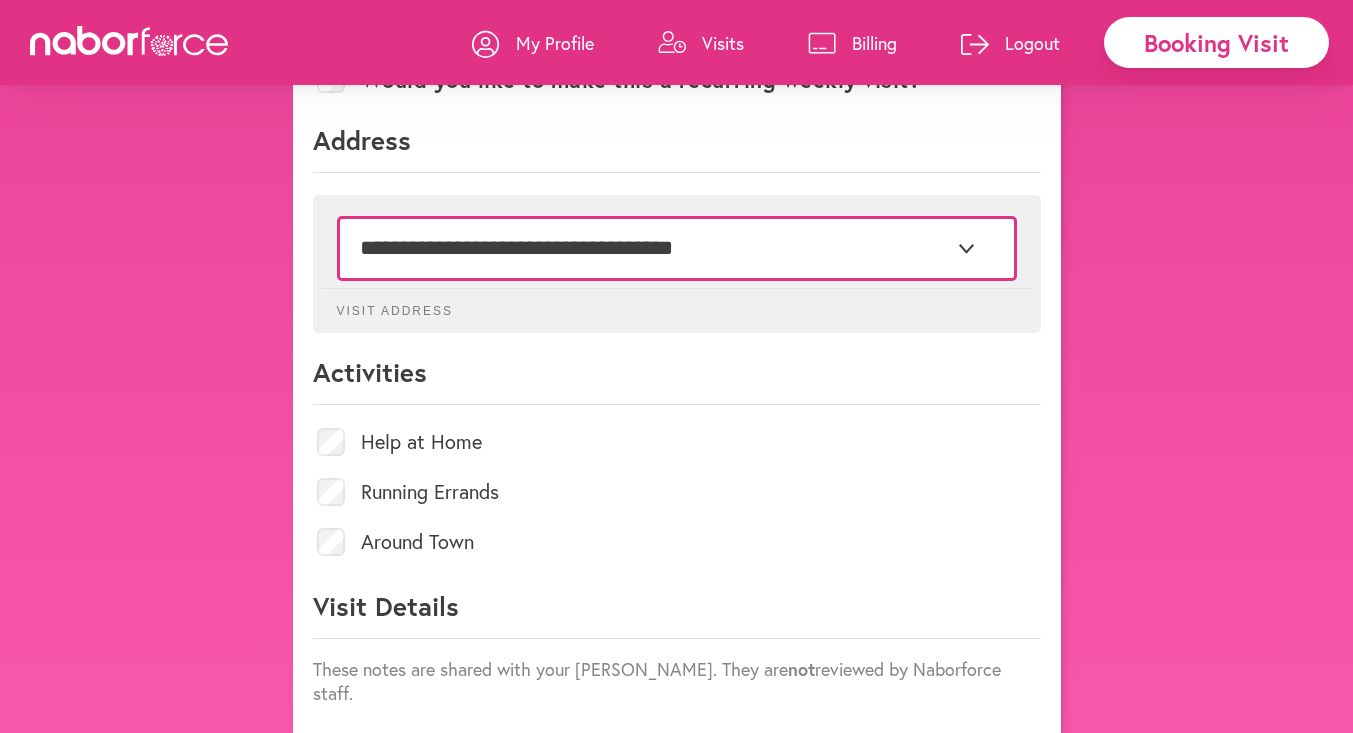 scroll, scrollTop: 581, scrollLeft: 0, axis: vertical 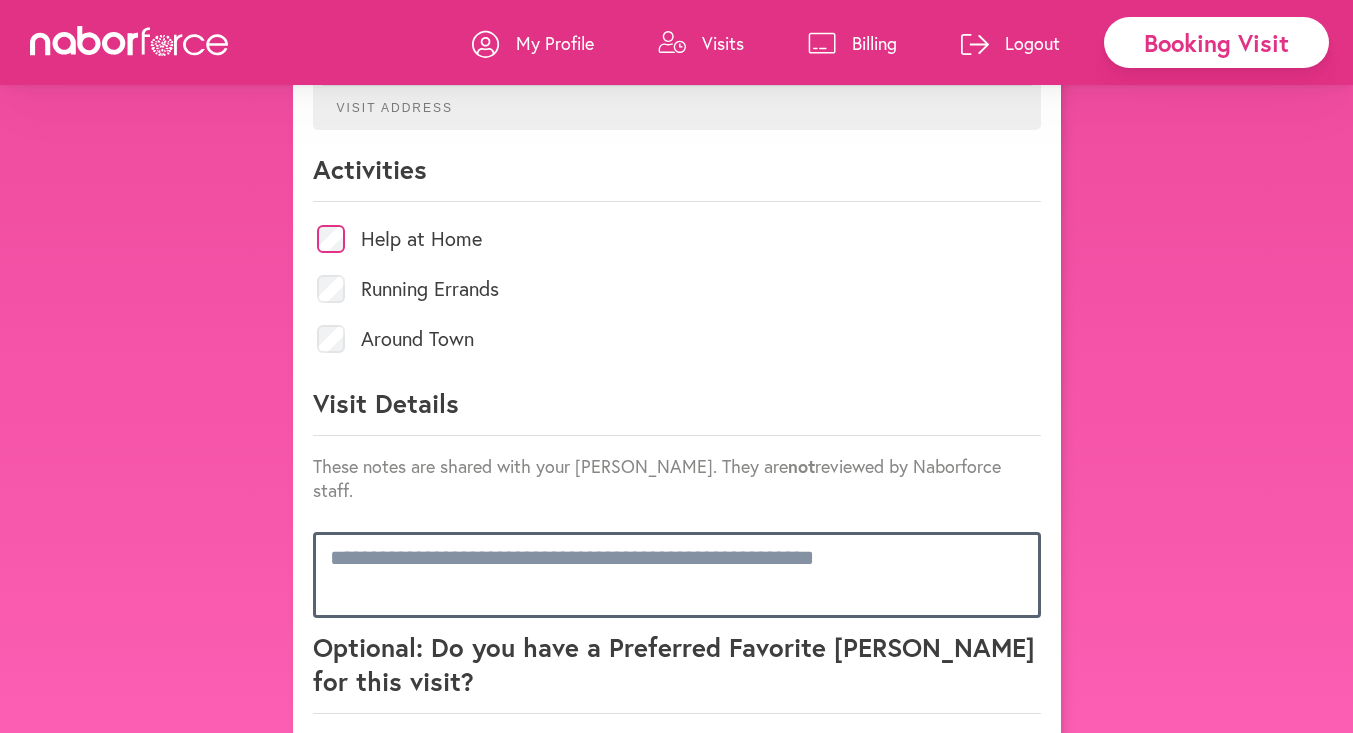 click at bounding box center [677, 575] 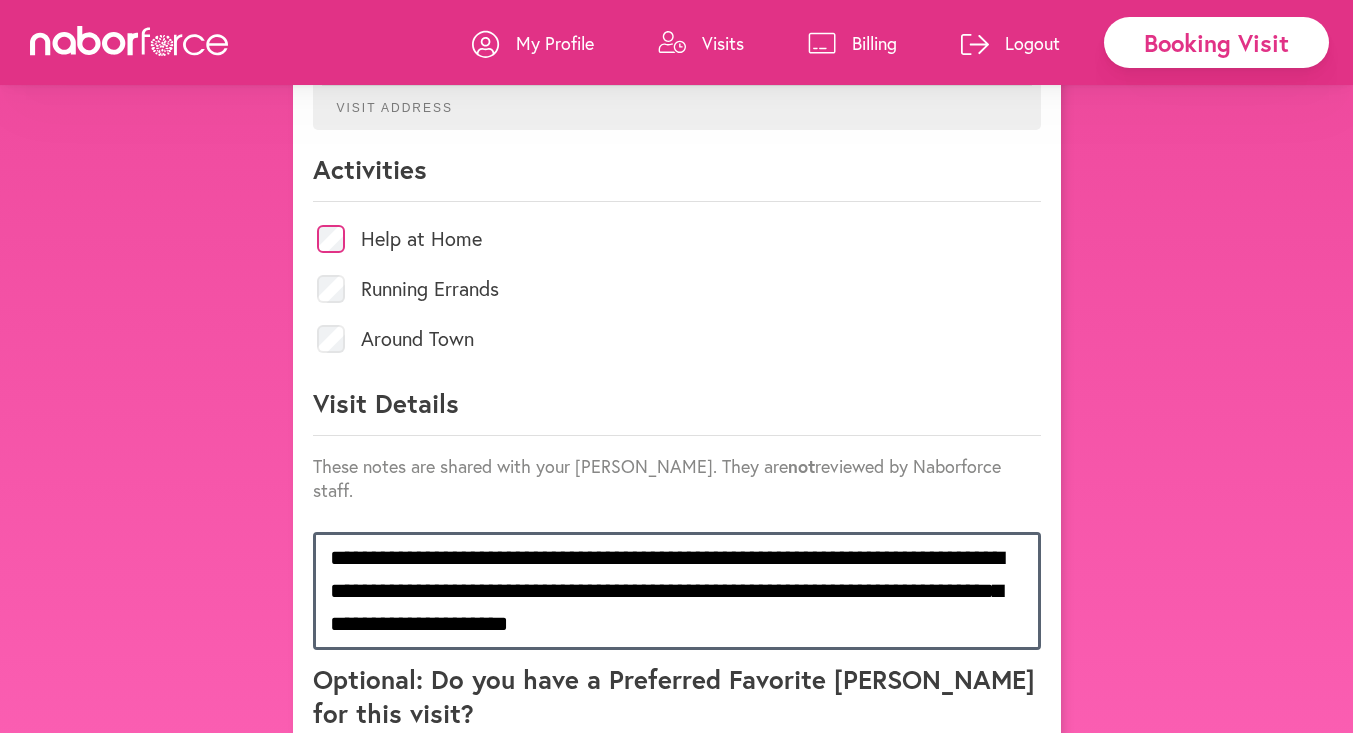 drag, startPoint x: 661, startPoint y: 601, endPoint x: 503, endPoint y: 564, distance: 162.27446 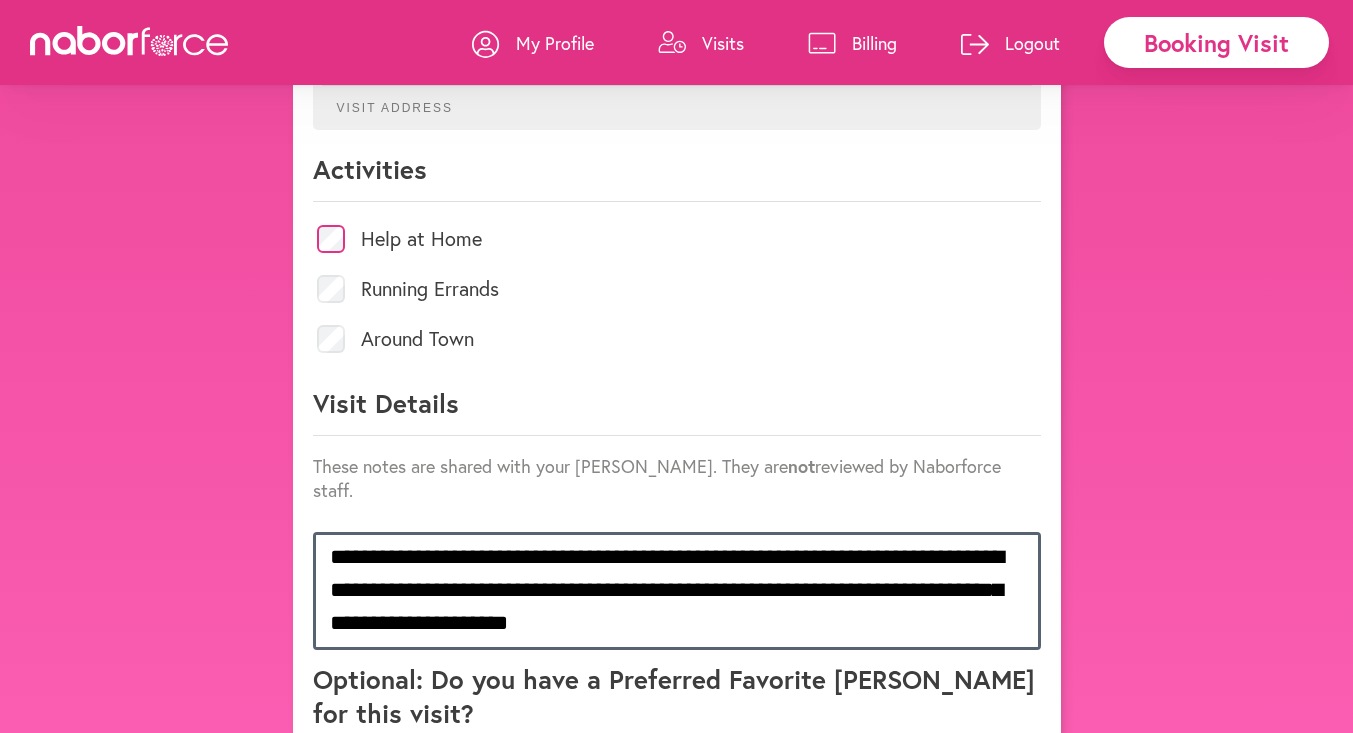 drag, startPoint x: 503, startPoint y: 564, endPoint x: 683, endPoint y: 616, distance: 187.36061 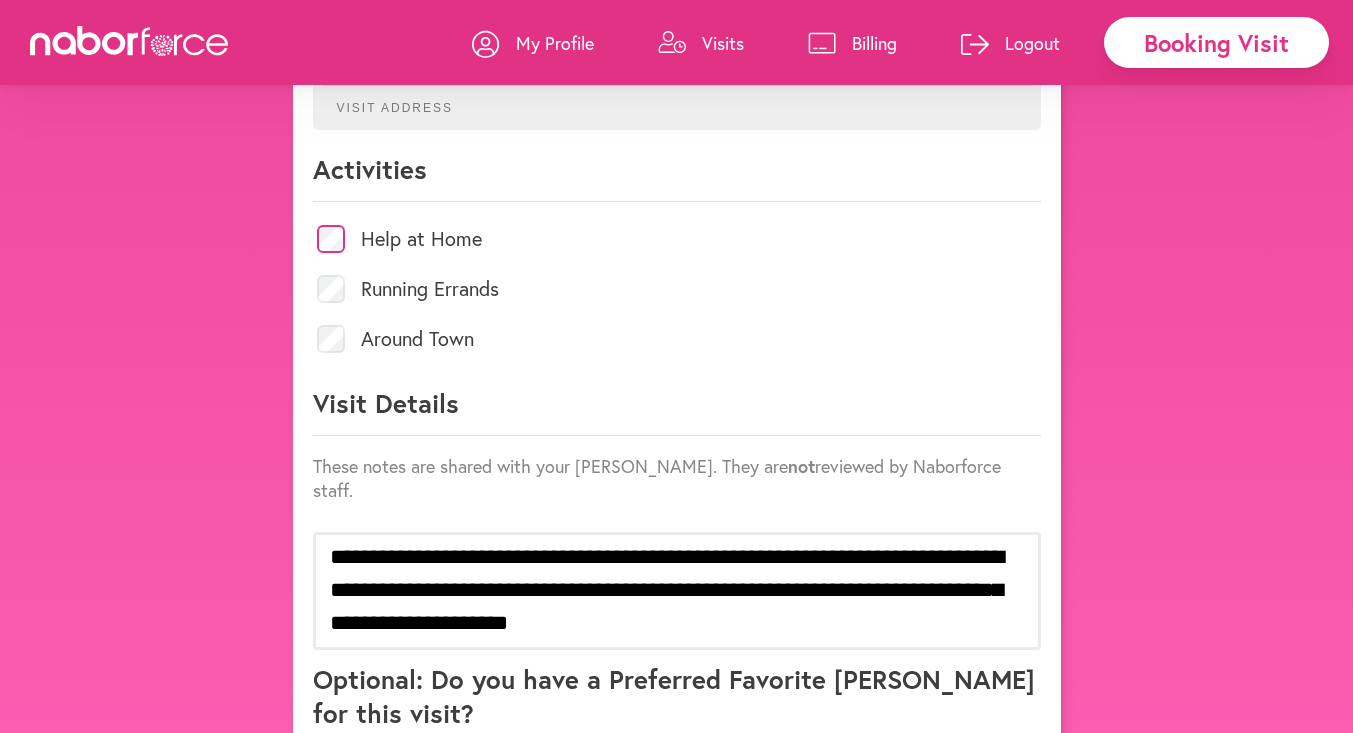 click on "Running Errands" at bounding box center (677, 289) 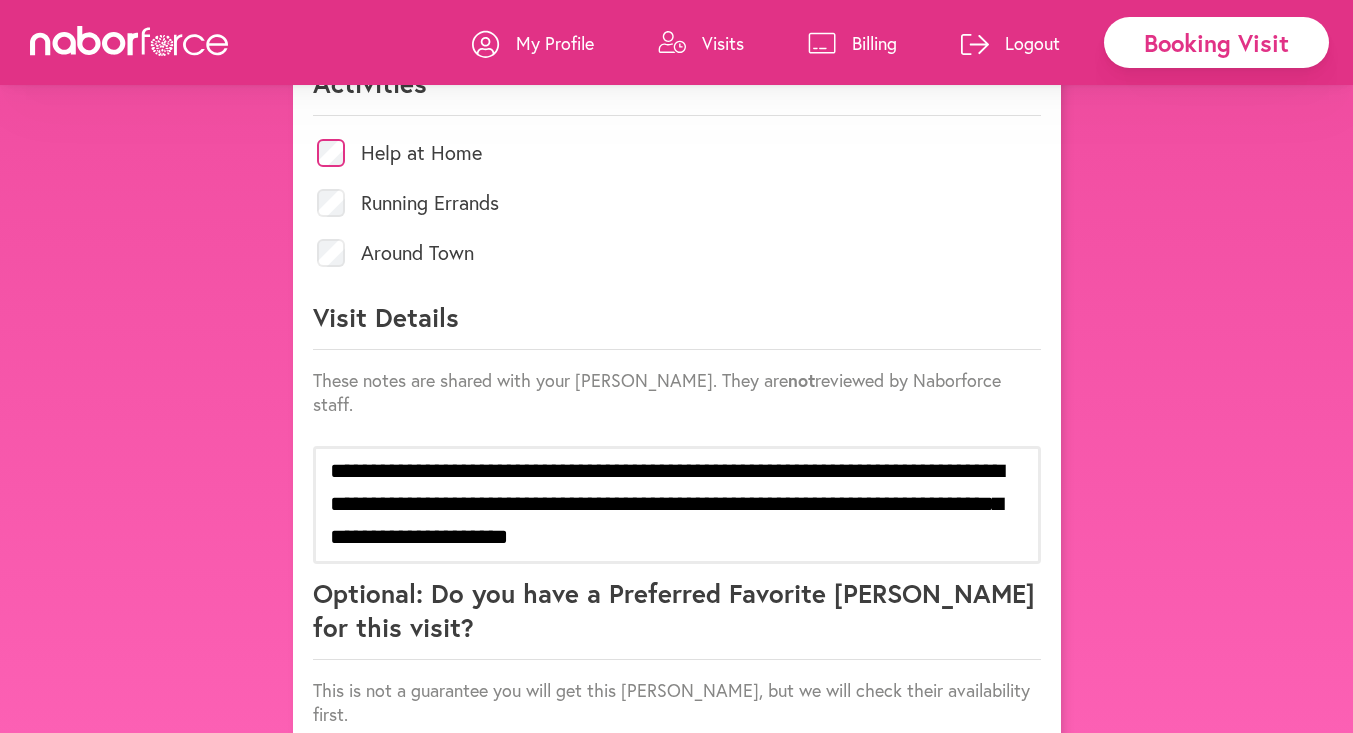 scroll, scrollTop: 1002, scrollLeft: 0, axis: vertical 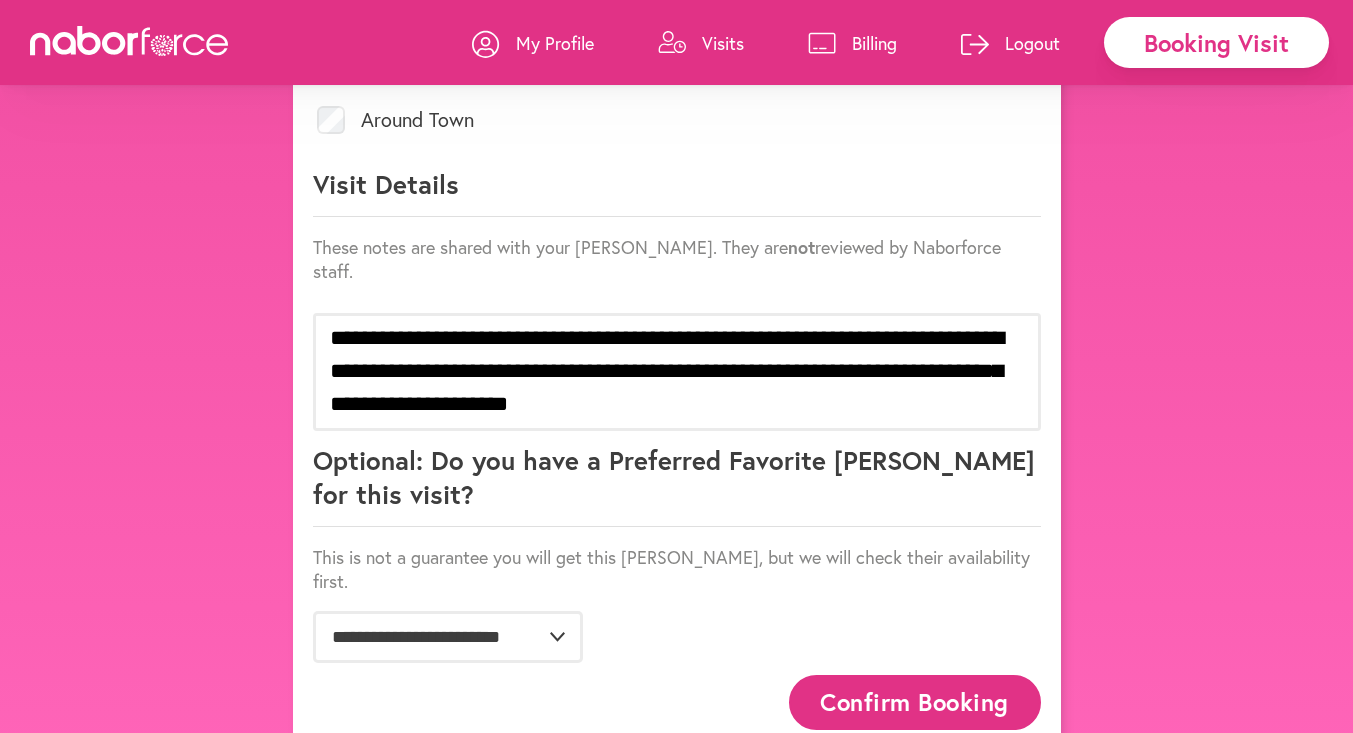 click on "Confirm Booking" at bounding box center (915, 702) 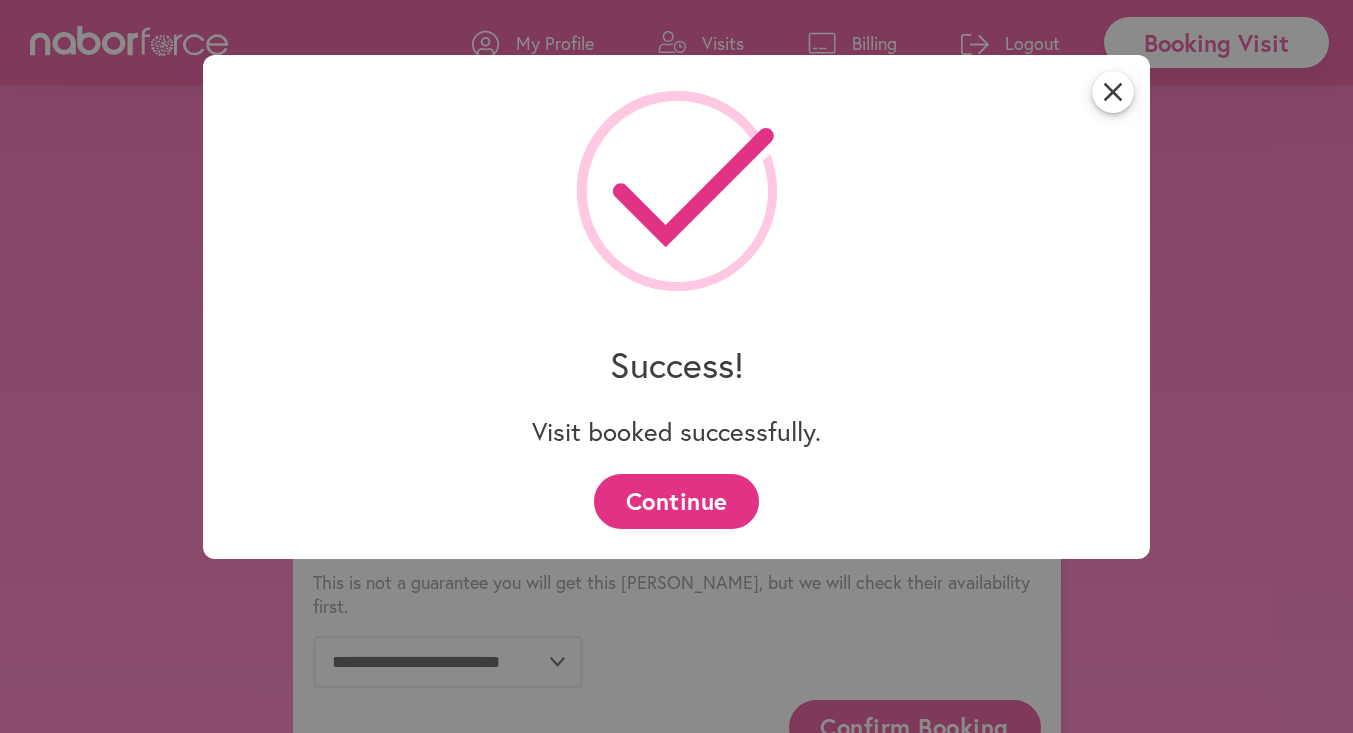 scroll, scrollTop: 1002, scrollLeft: 0, axis: vertical 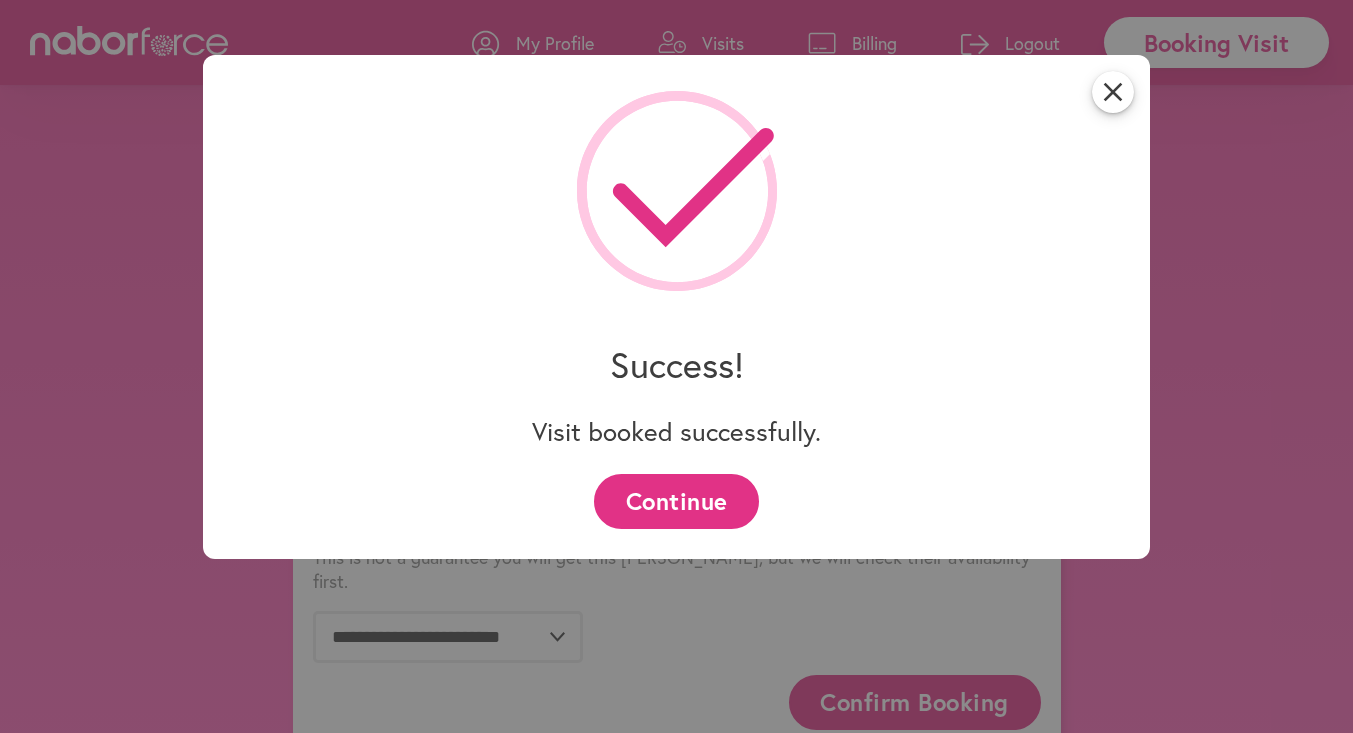click on "Continue" at bounding box center (676, 501) 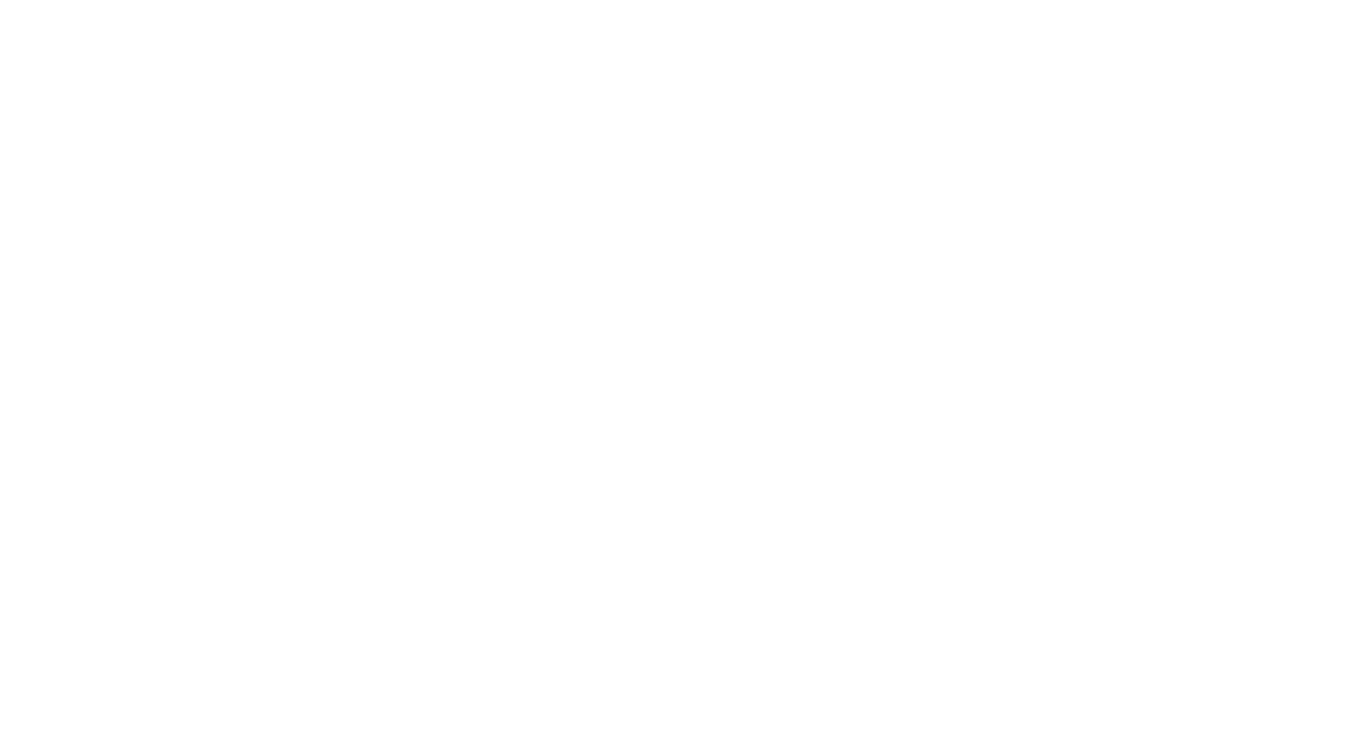 scroll, scrollTop: 0, scrollLeft: 0, axis: both 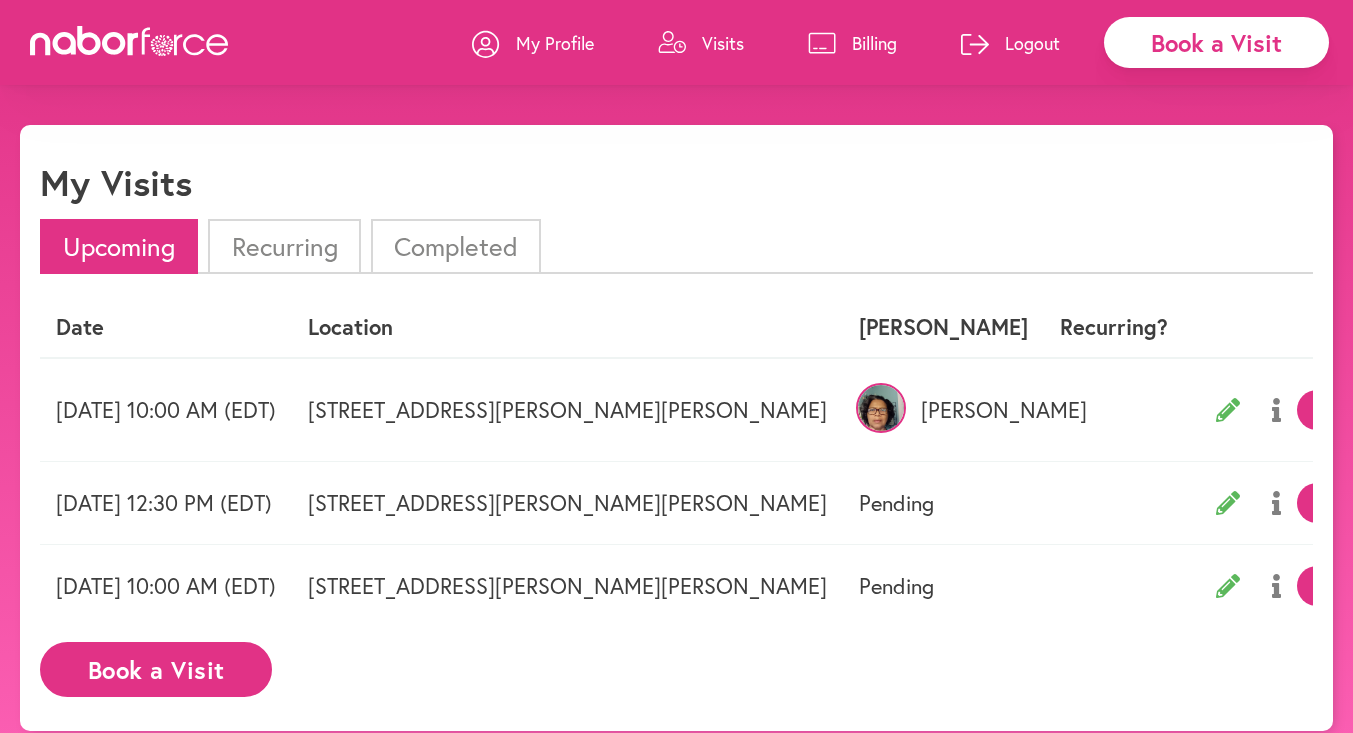 click on "Book a Visit" at bounding box center (156, 669) 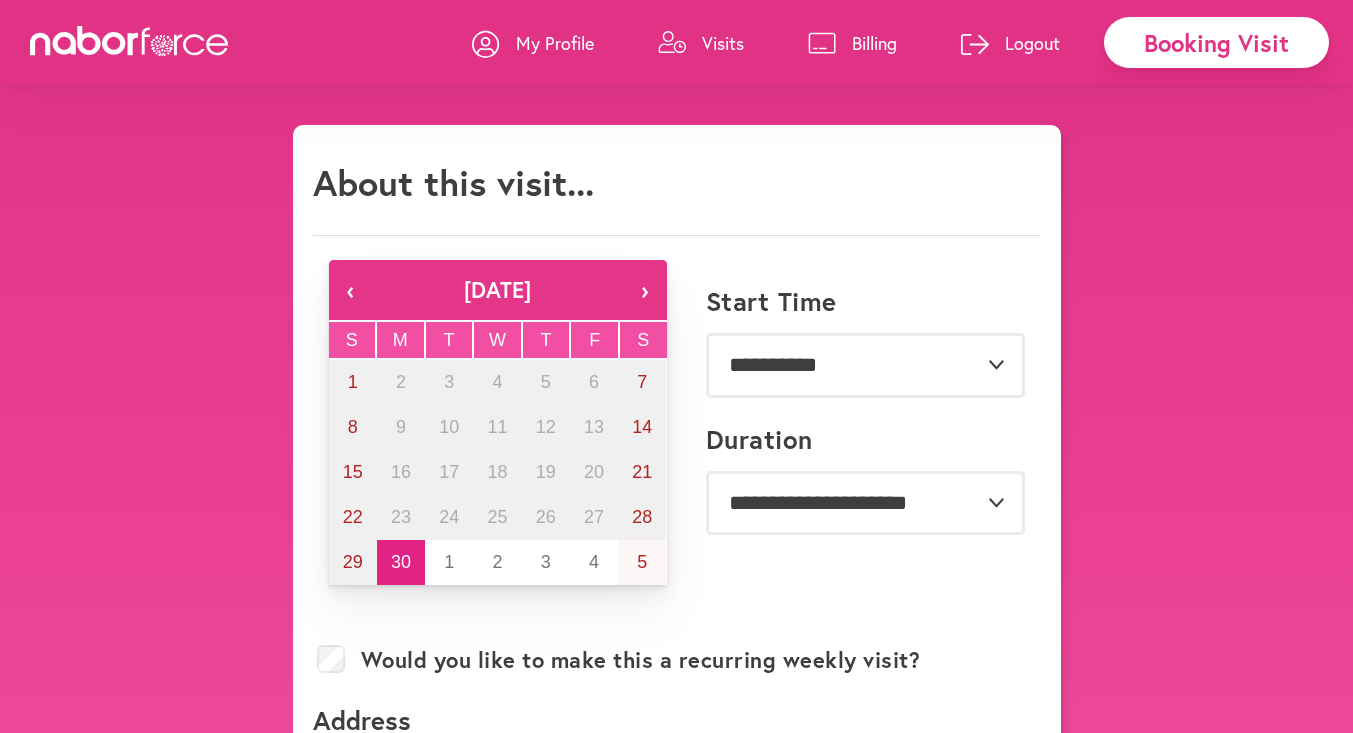 click on "›" at bounding box center [645, 290] 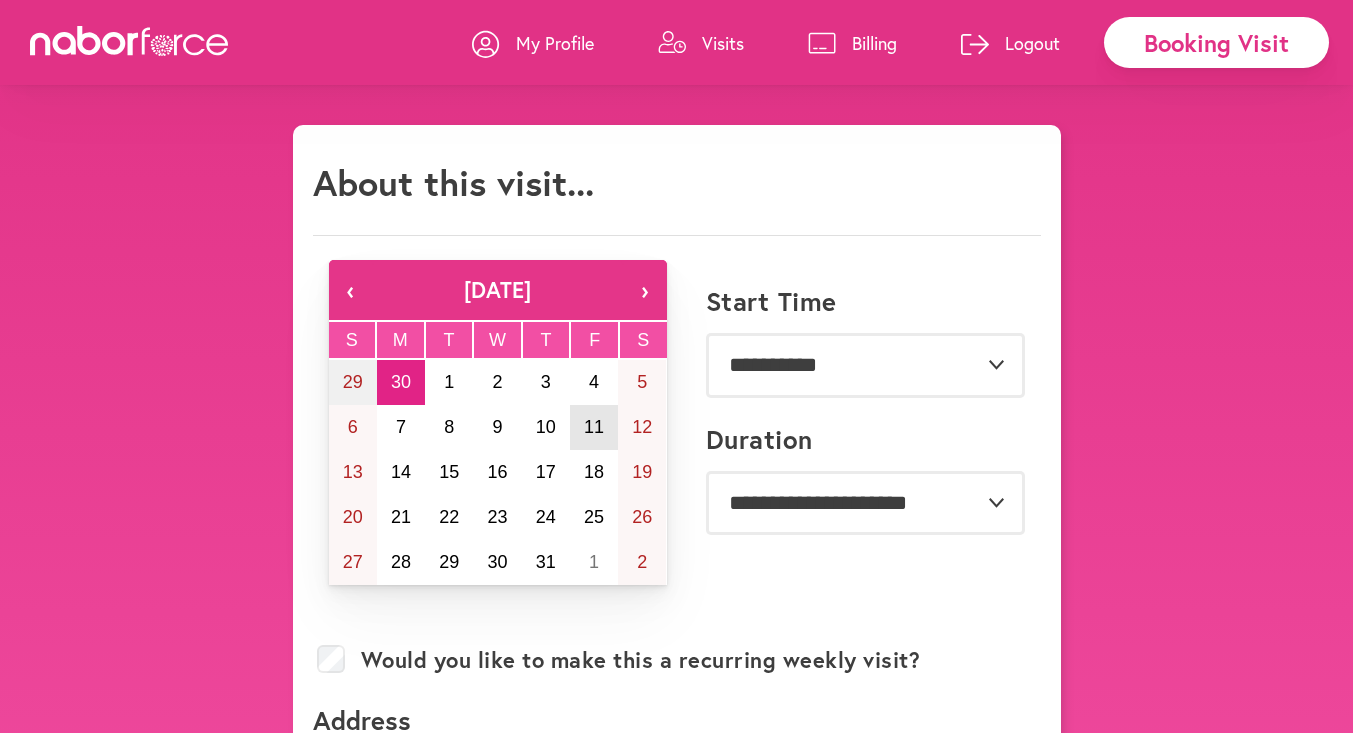 click on "11" at bounding box center (594, 427) 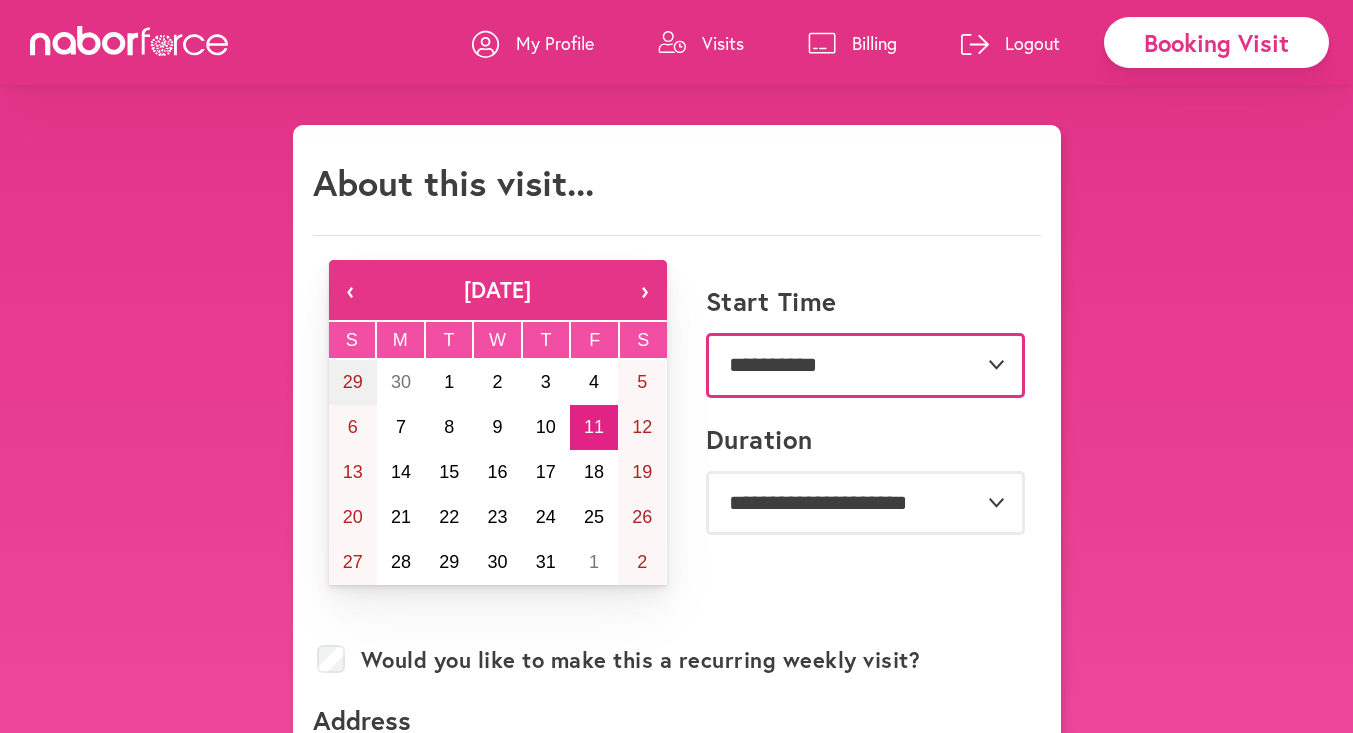 click on "**********" at bounding box center [865, 365] 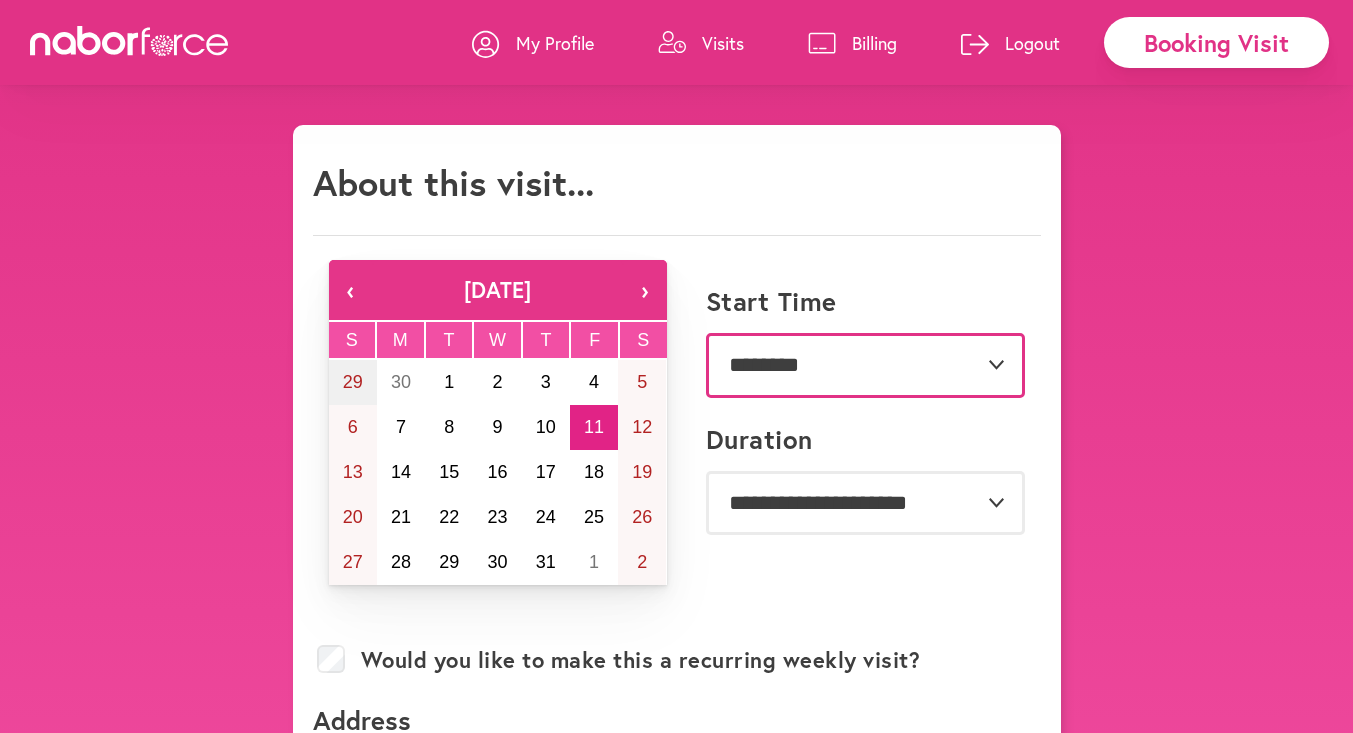 click on "**********" at bounding box center [865, 365] 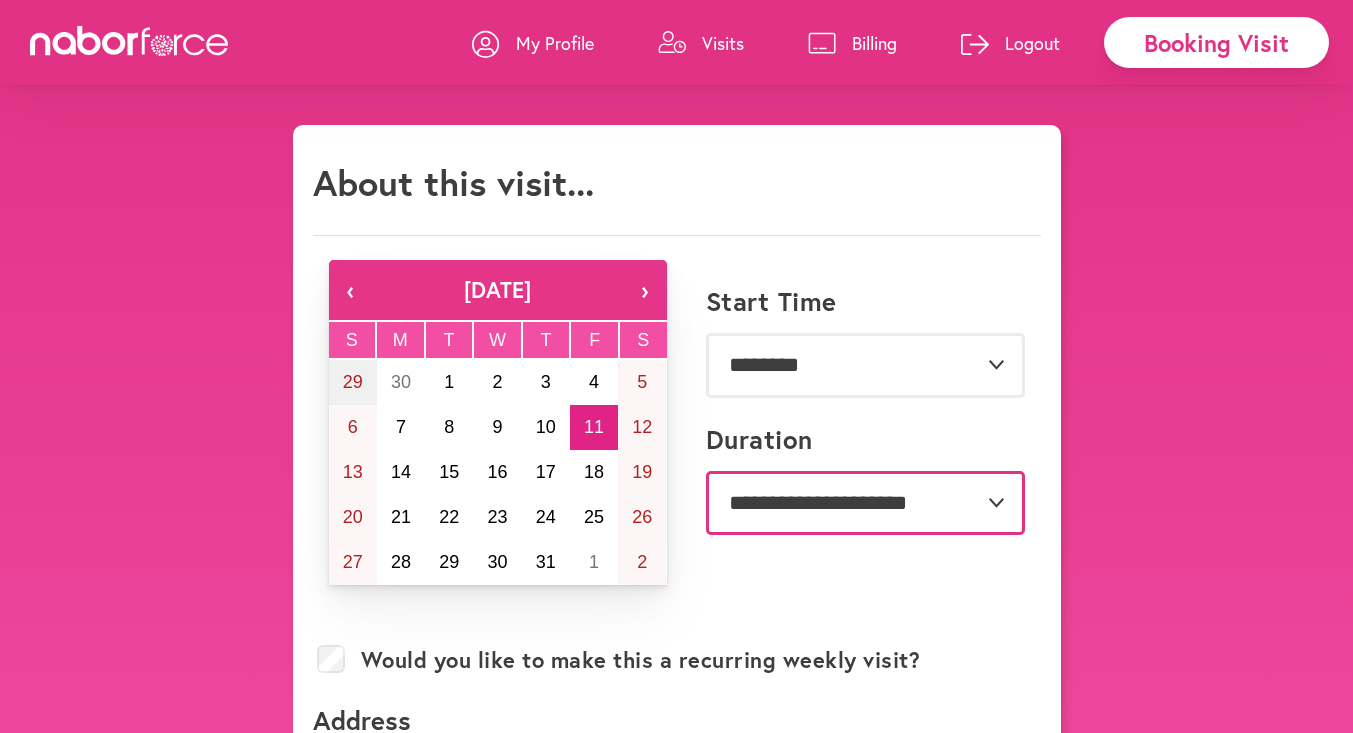 click on "**********" at bounding box center (865, 503) 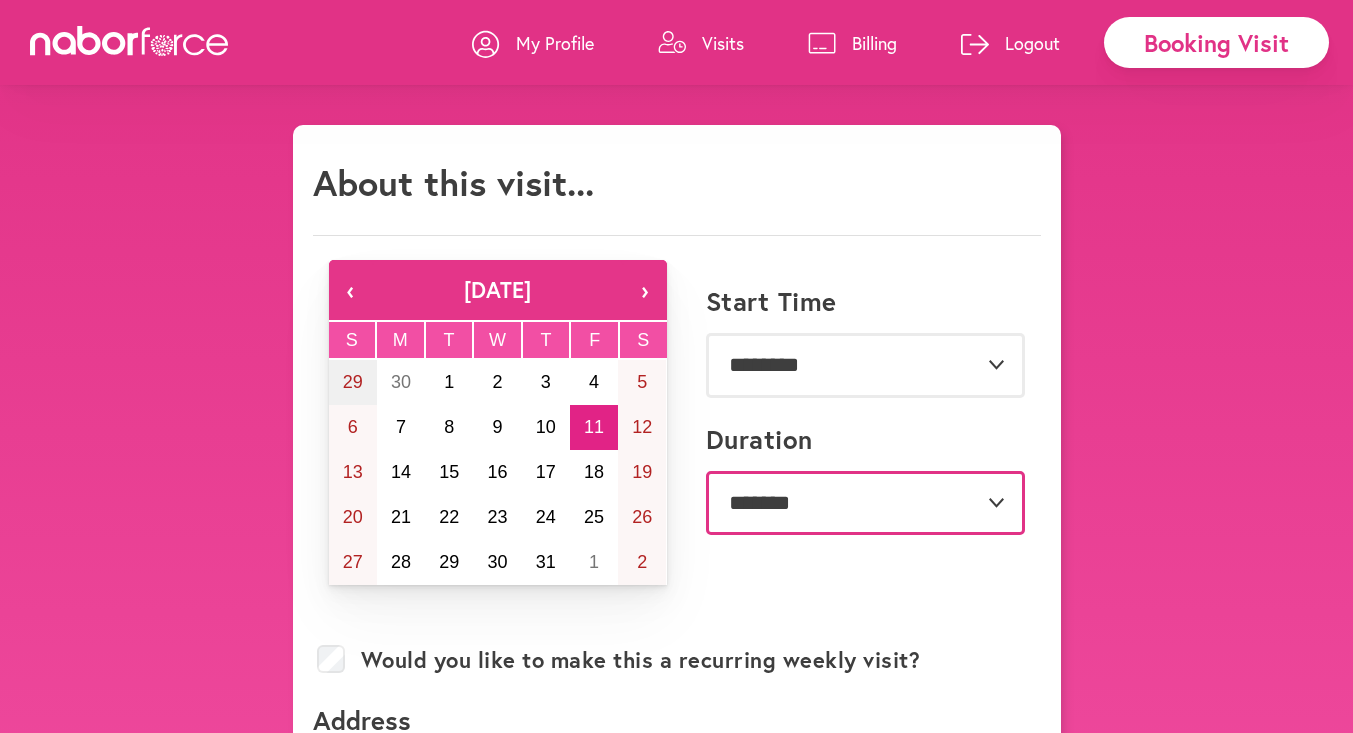 click on "**********" at bounding box center [865, 503] 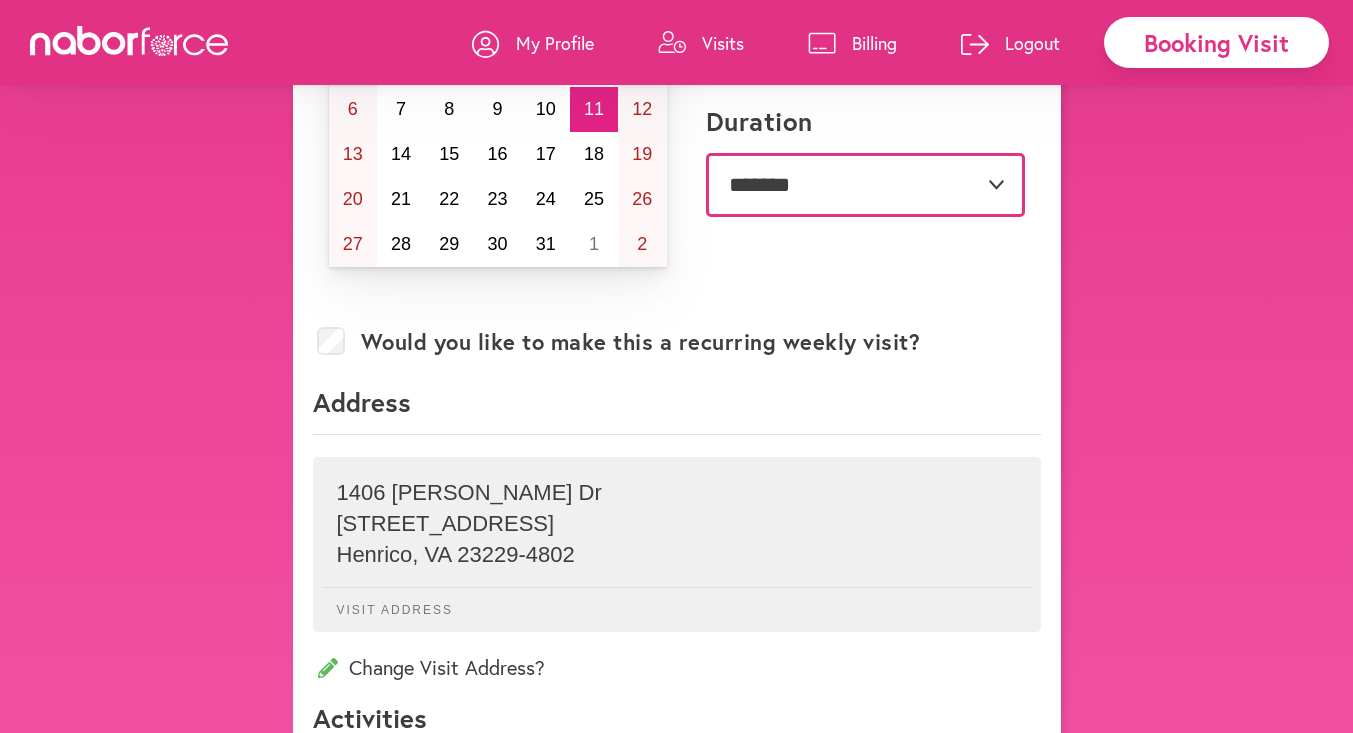 scroll, scrollTop: 319, scrollLeft: 0, axis: vertical 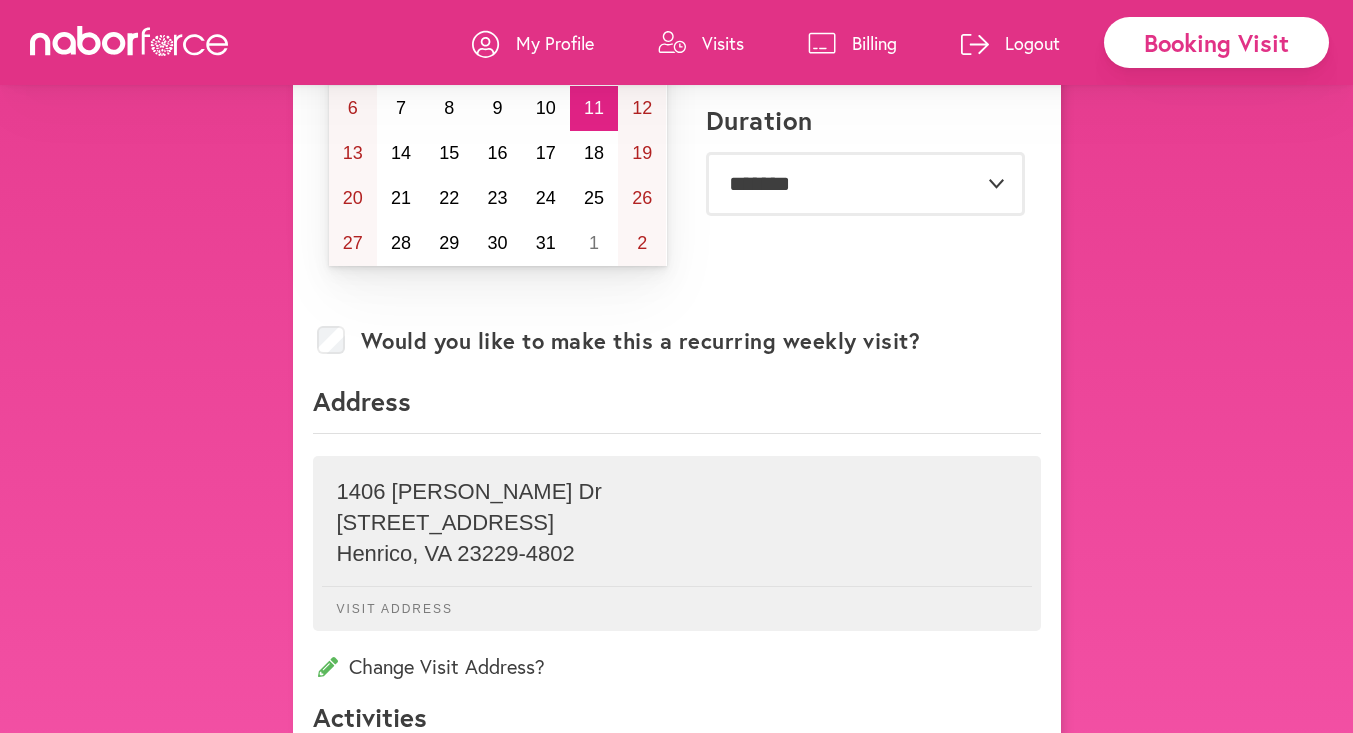 click on "Change Visit Address?" at bounding box center [677, 666] 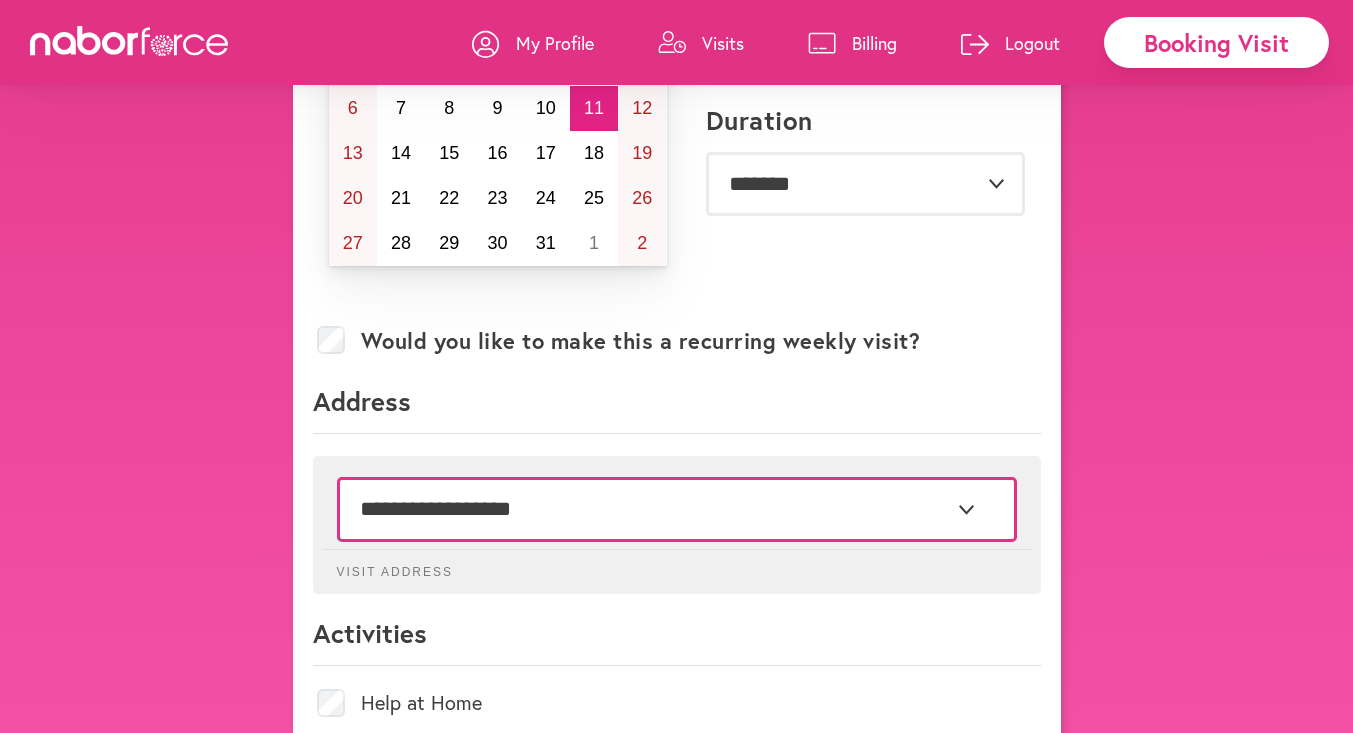 click on "**********" at bounding box center (677, 509) 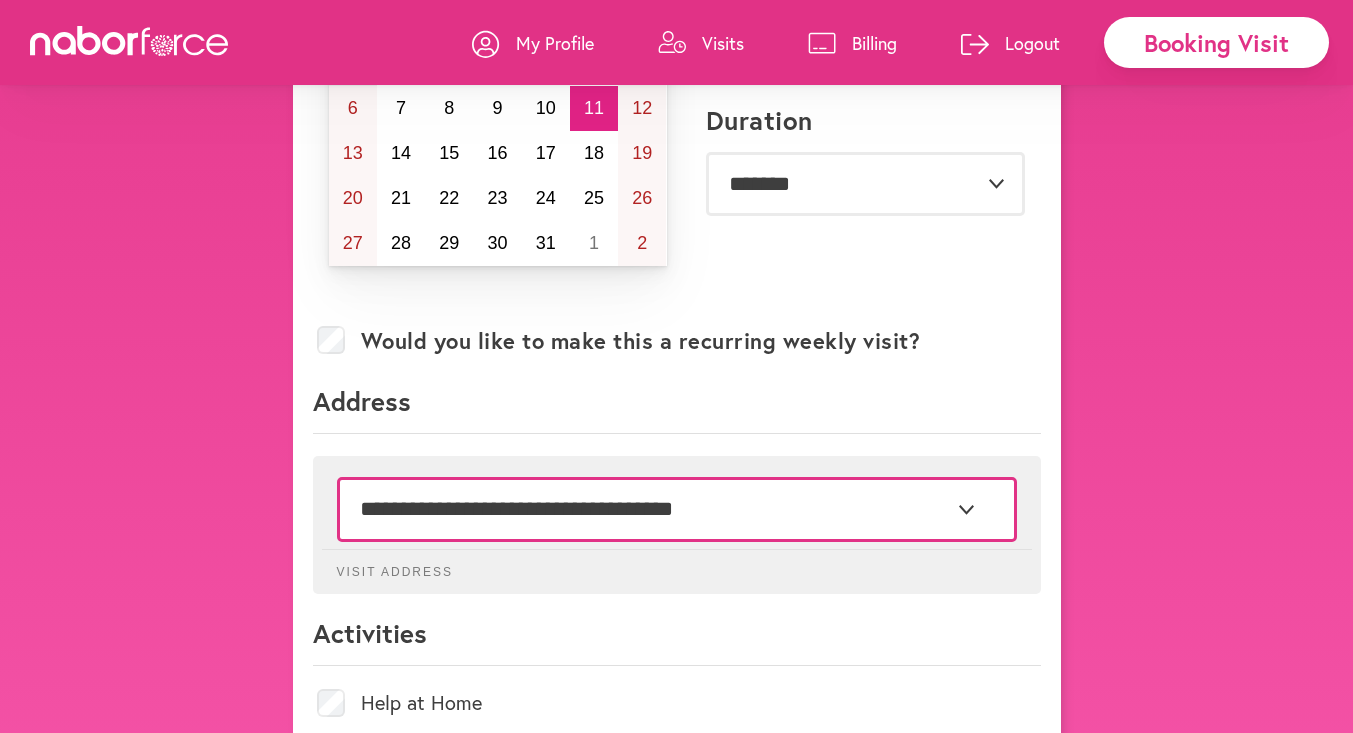 click on "**********" at bounding box center [677, 509] 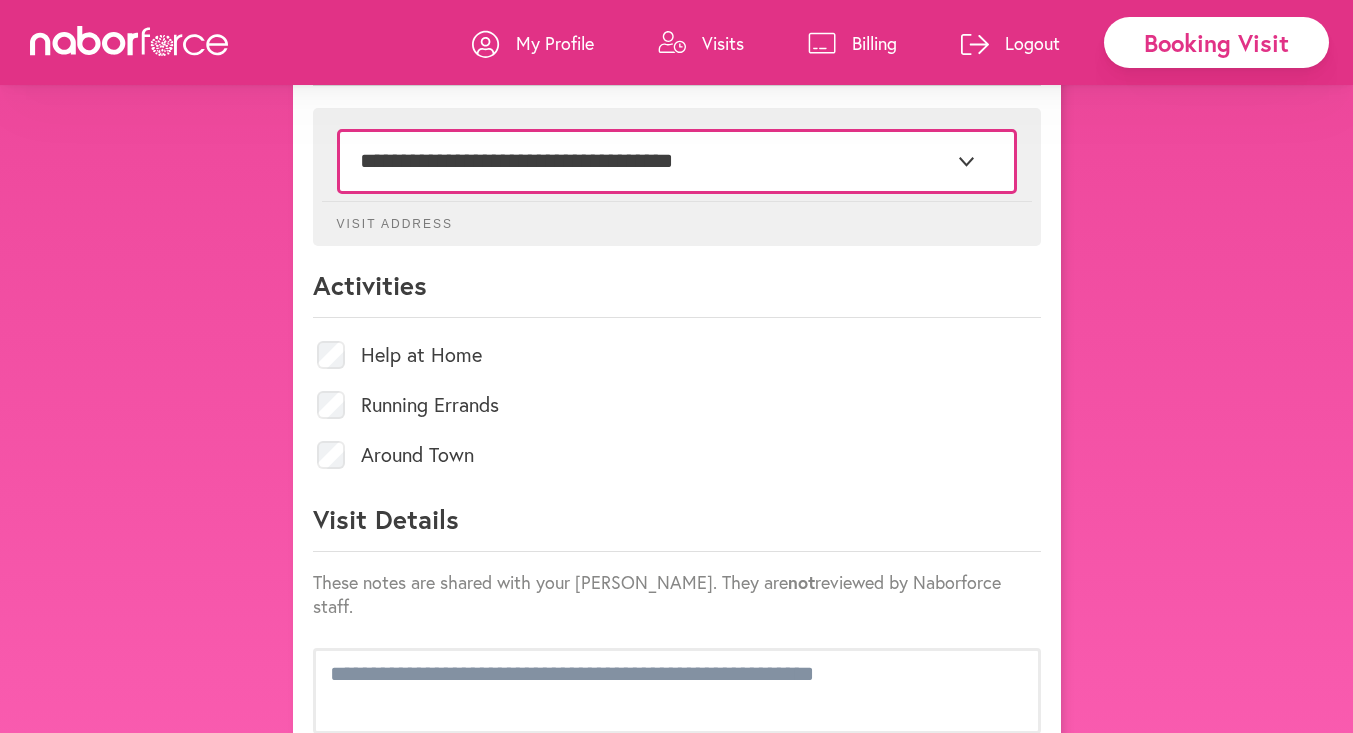 scroll, scrollTop: 669, scrollLeft: 0, axis: vertical 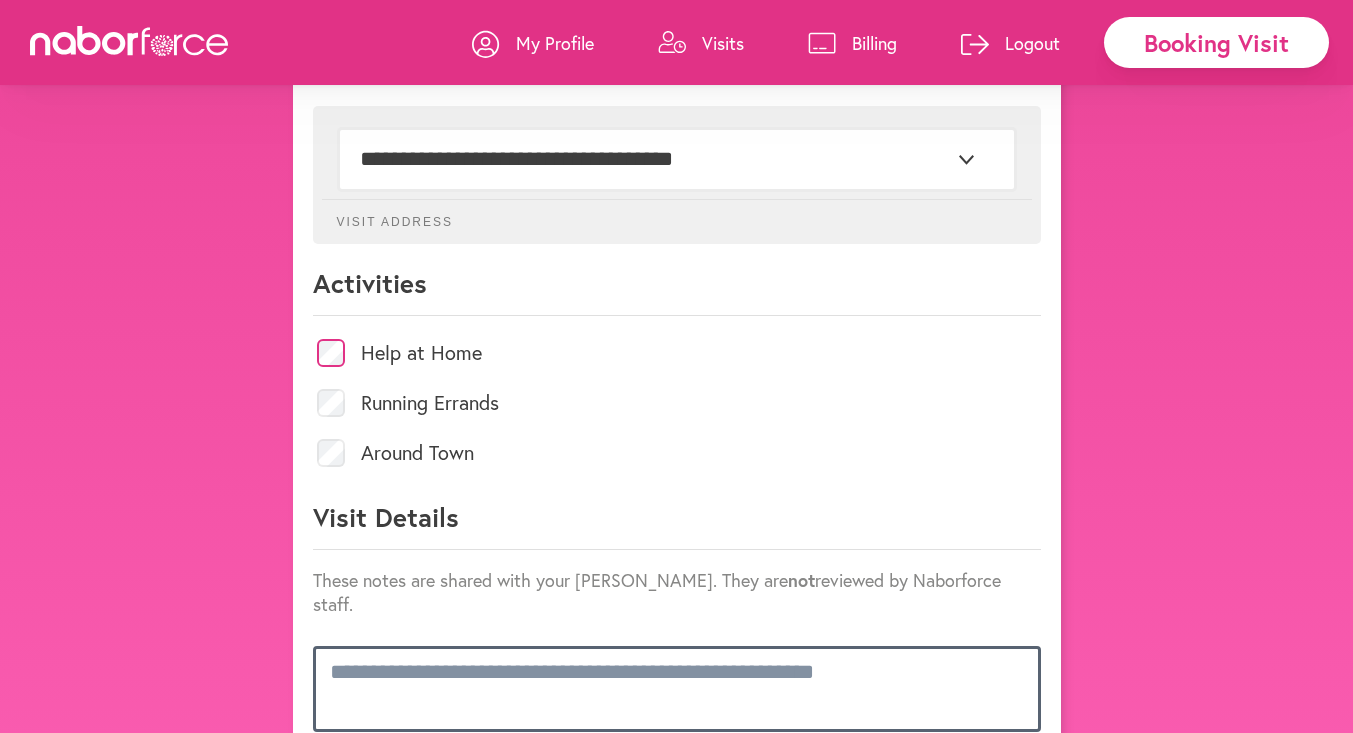 click at bounding box center [677, 689] 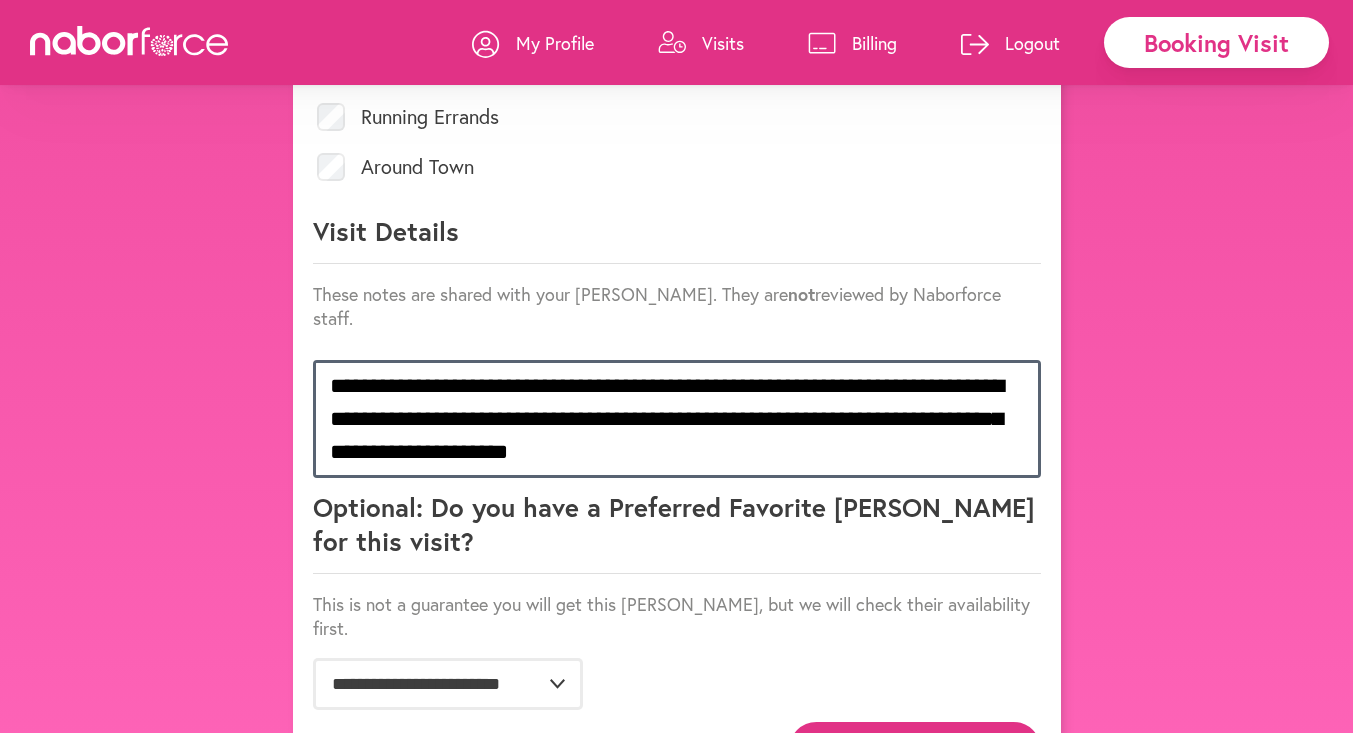 scroll, scrollTop: 956, scrollLeft: 0, axis: vertical 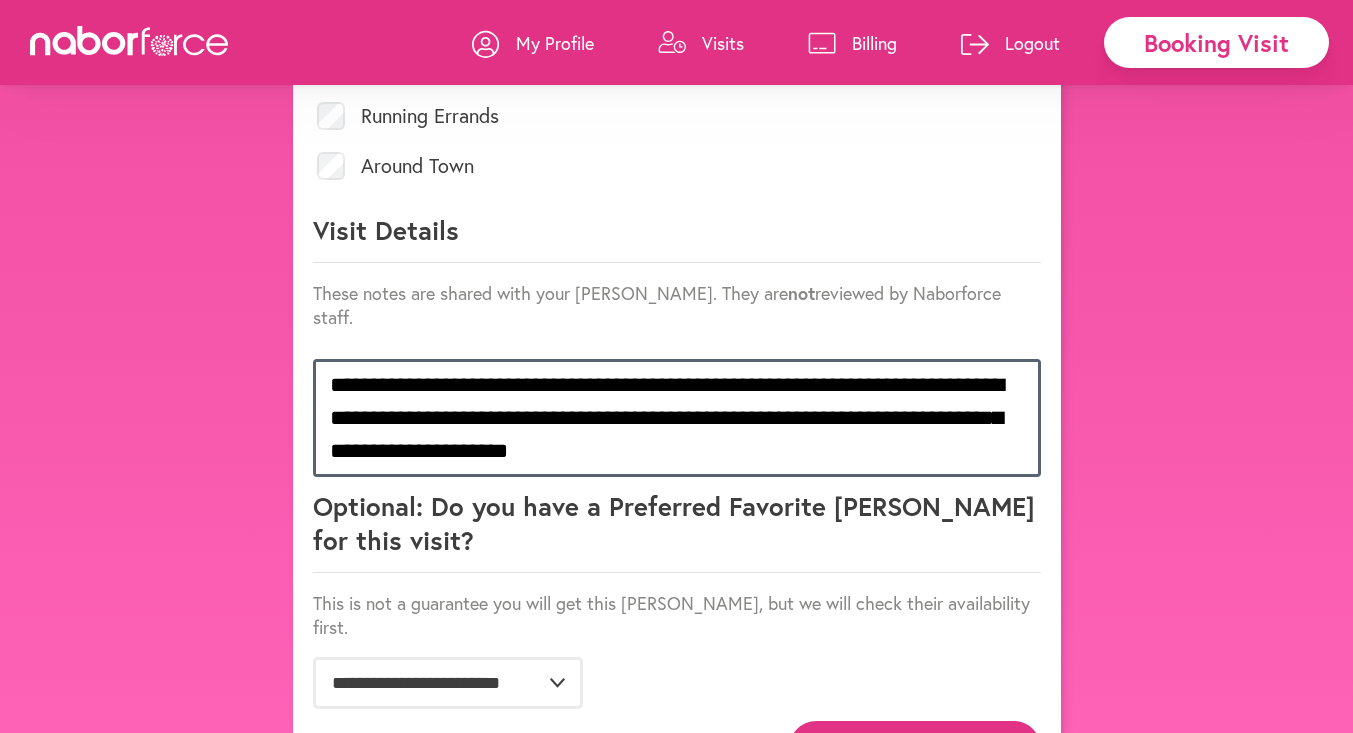 type on "**********" 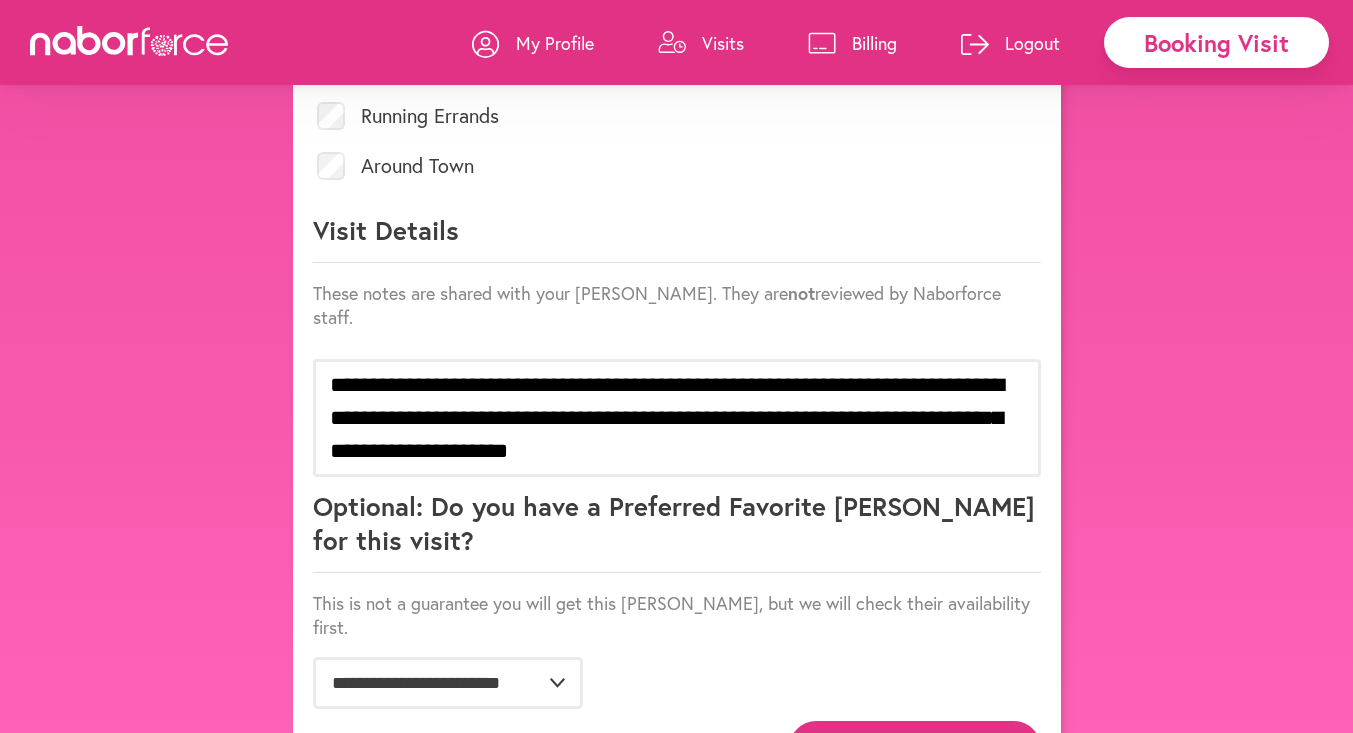 click on "Confirm Booking" at bounding box center (915, 748) 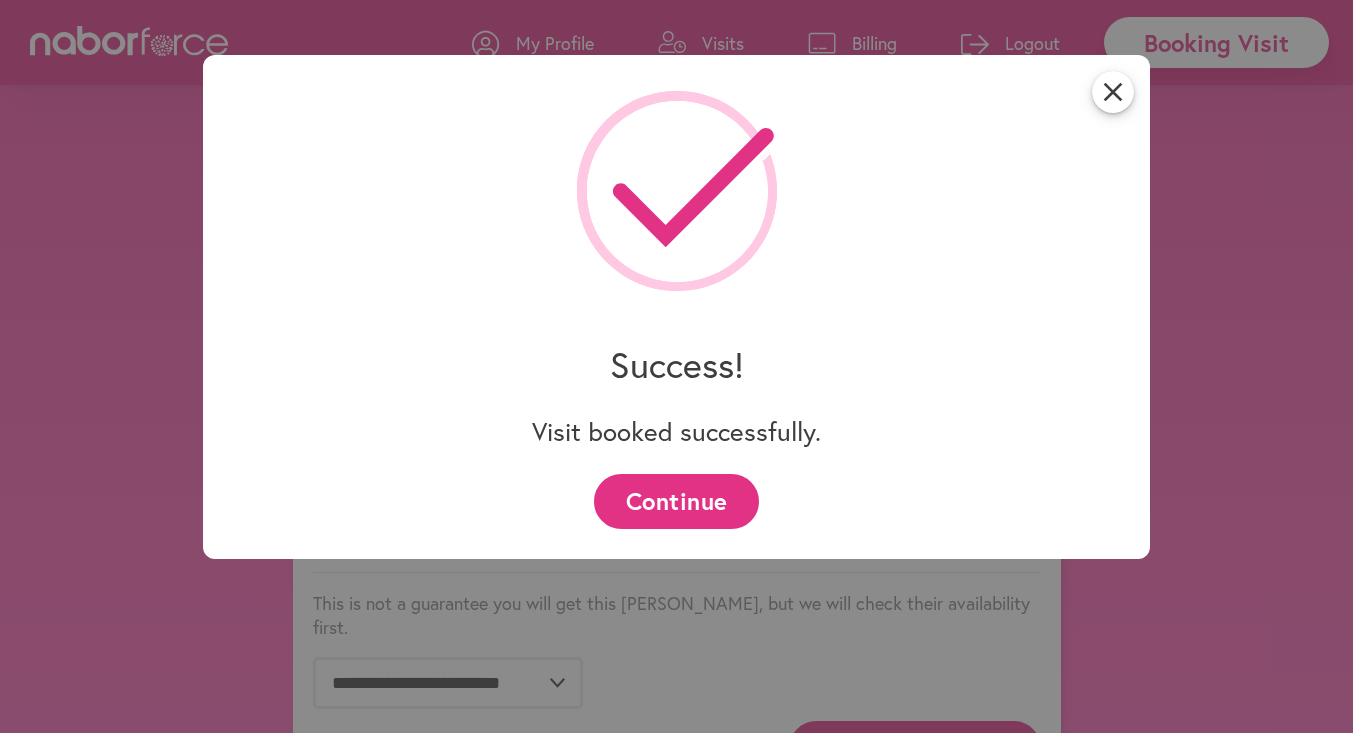 click on "Continue" at bounding box center (676, 501) 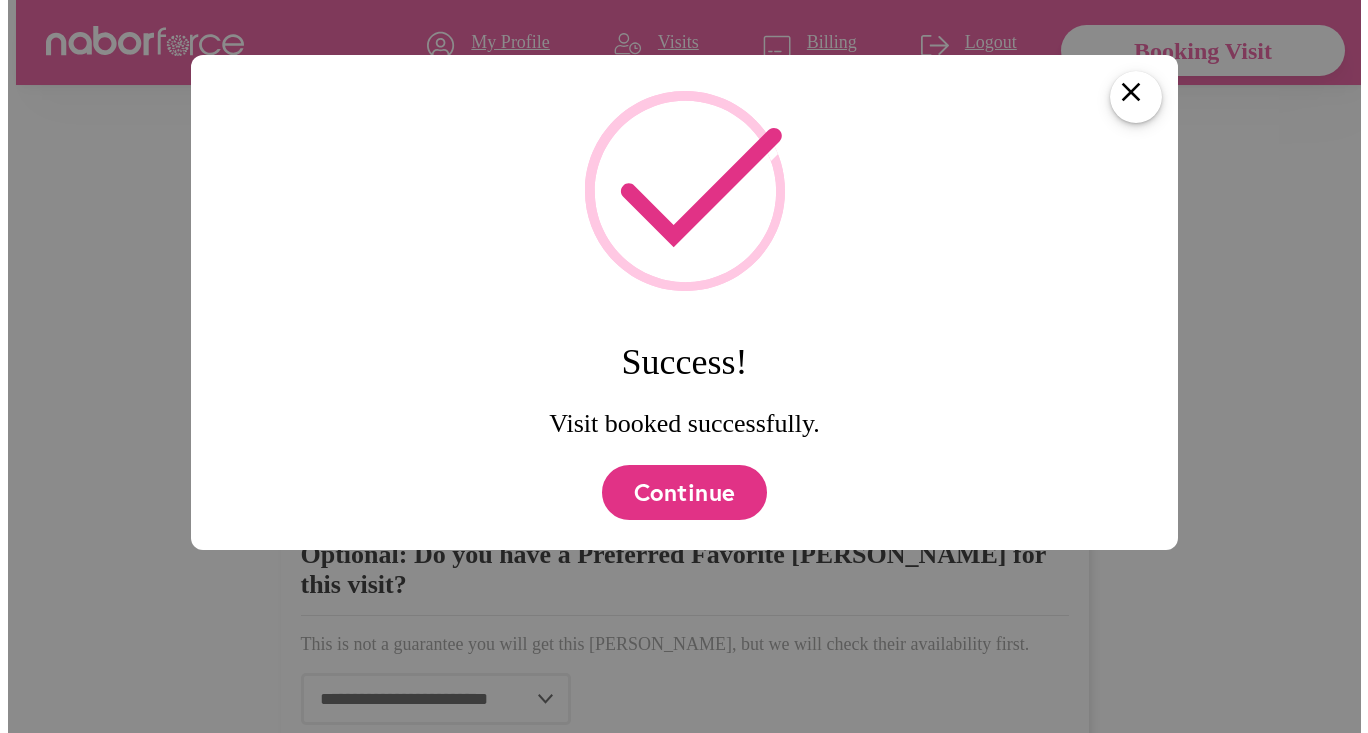 scroll, scrollTop: 0, scrollLeft: 0, axis: both 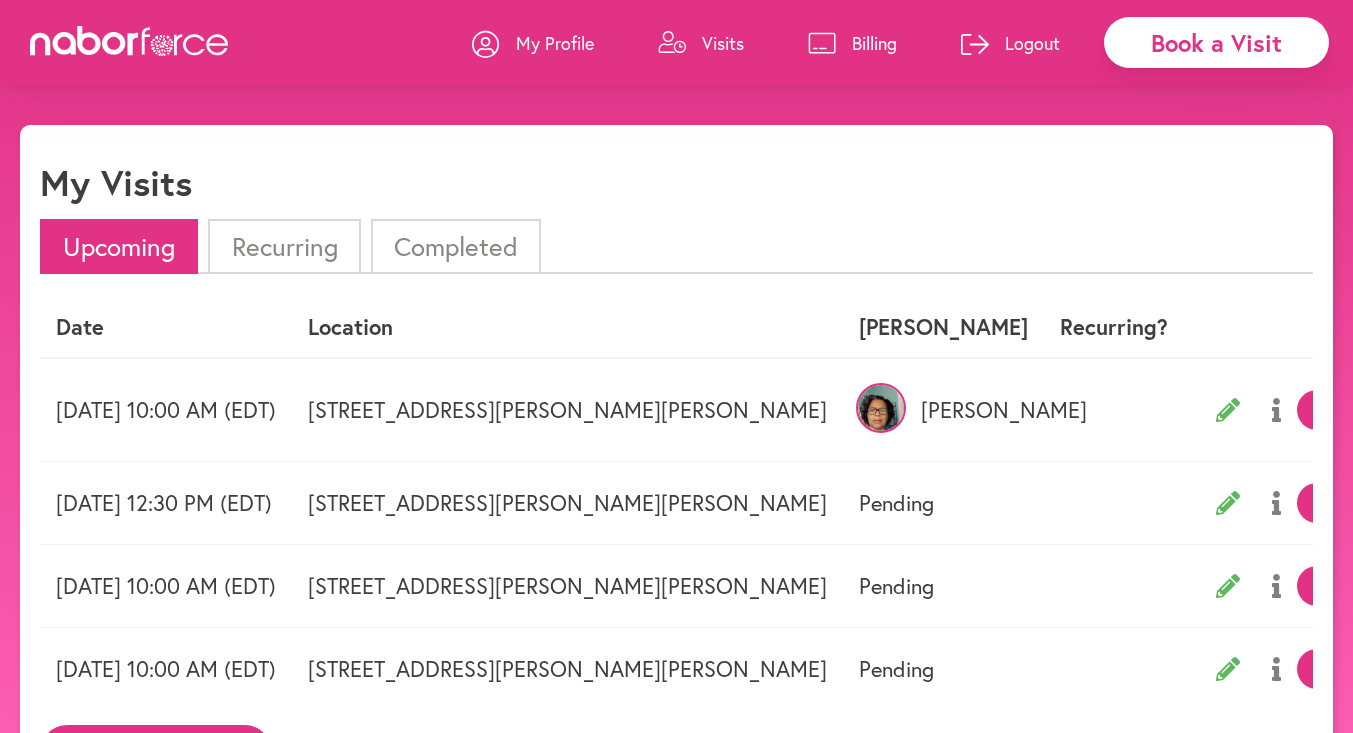 click on "Book a Visit" at bounding box center (1216, 42) 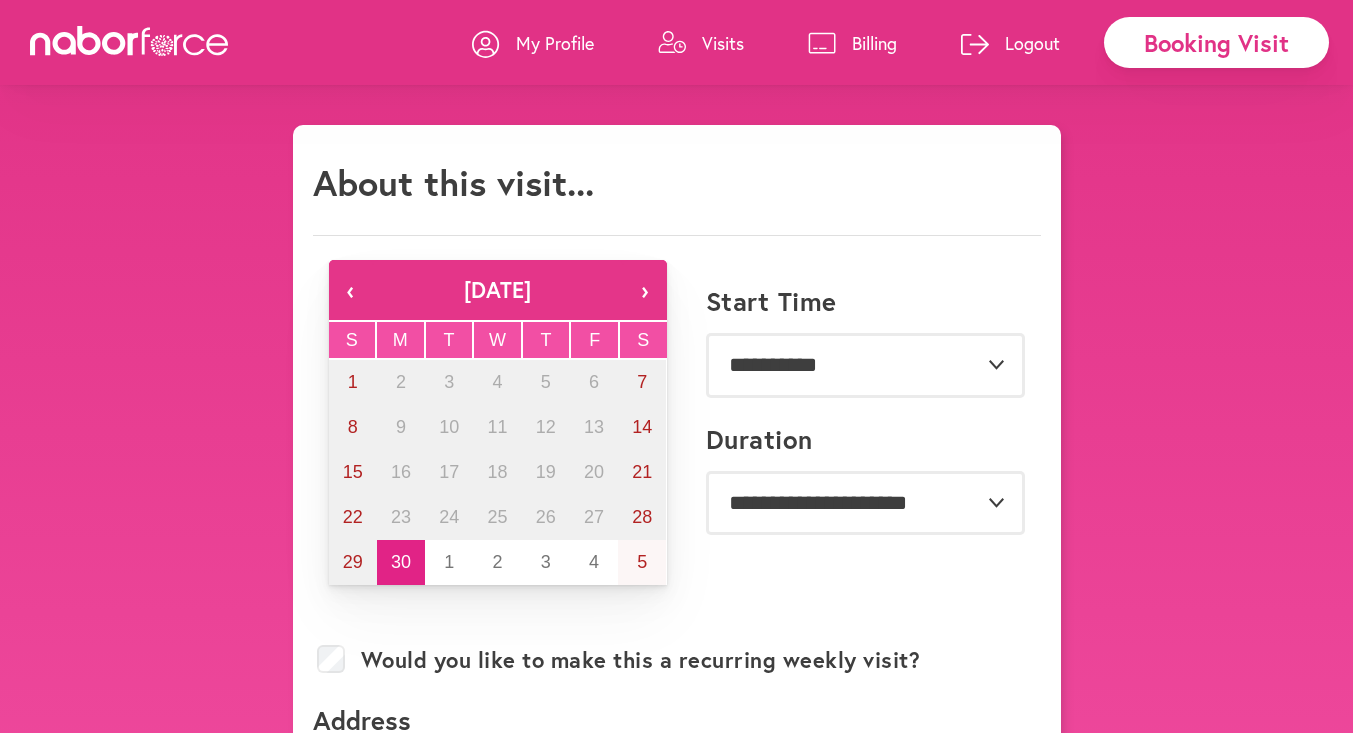 click on "›" at bounding box center (645, 290) 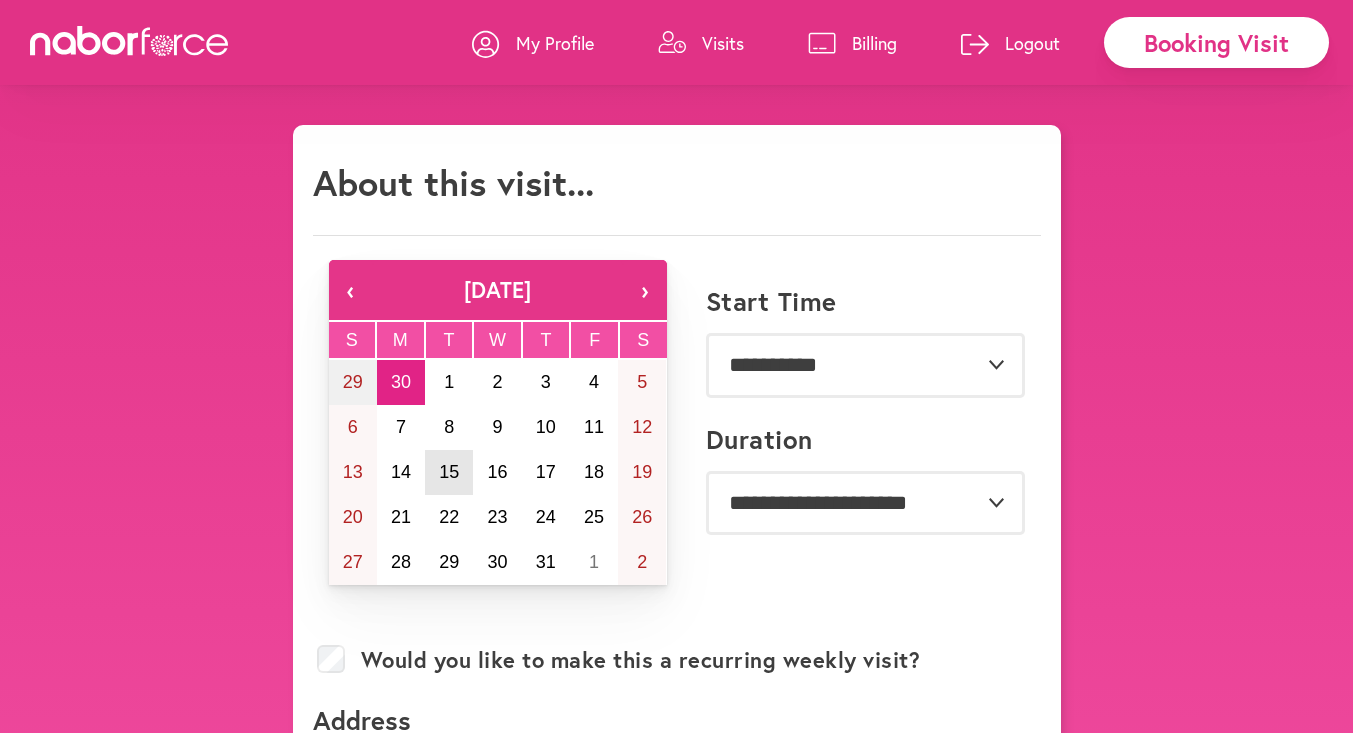 click on "15" at bounding box center (449, 472) 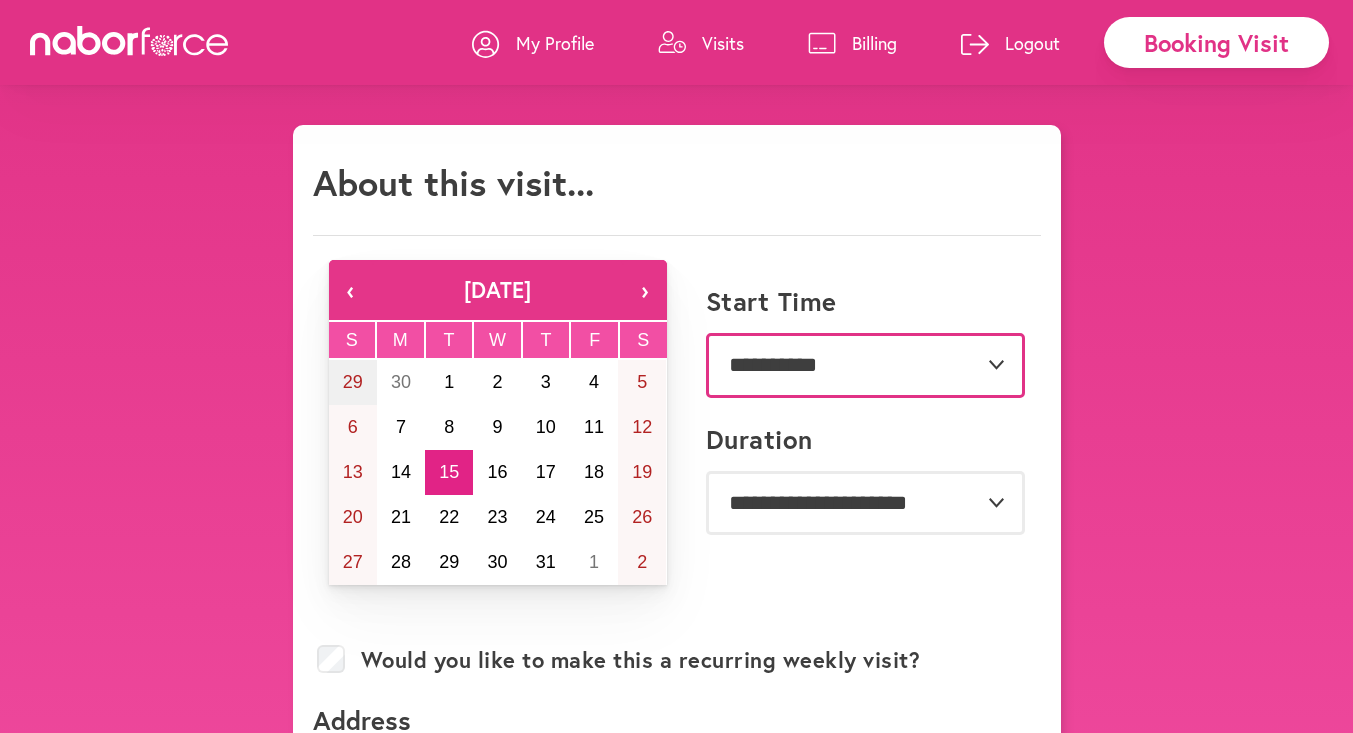 click on "**********" at bounding box center [865, 365] 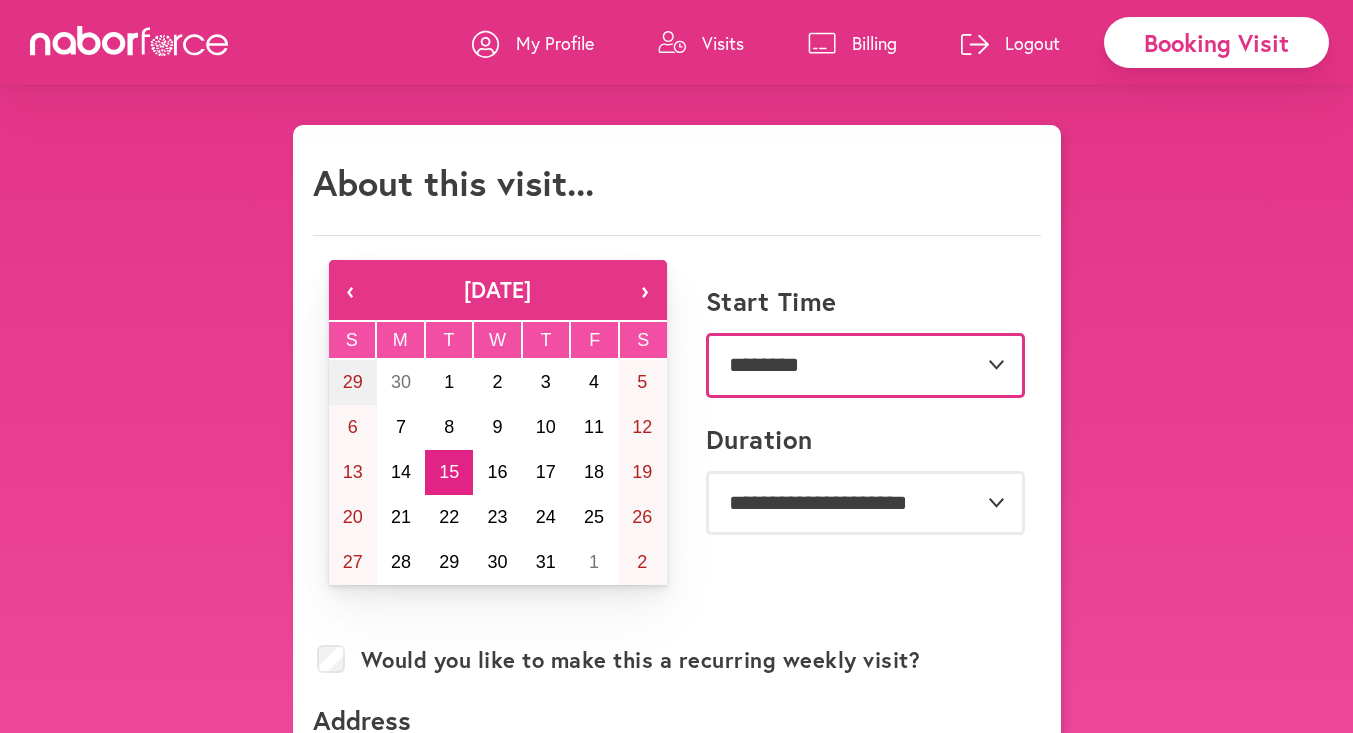 click on "**********" at bounding box center (865, 365) 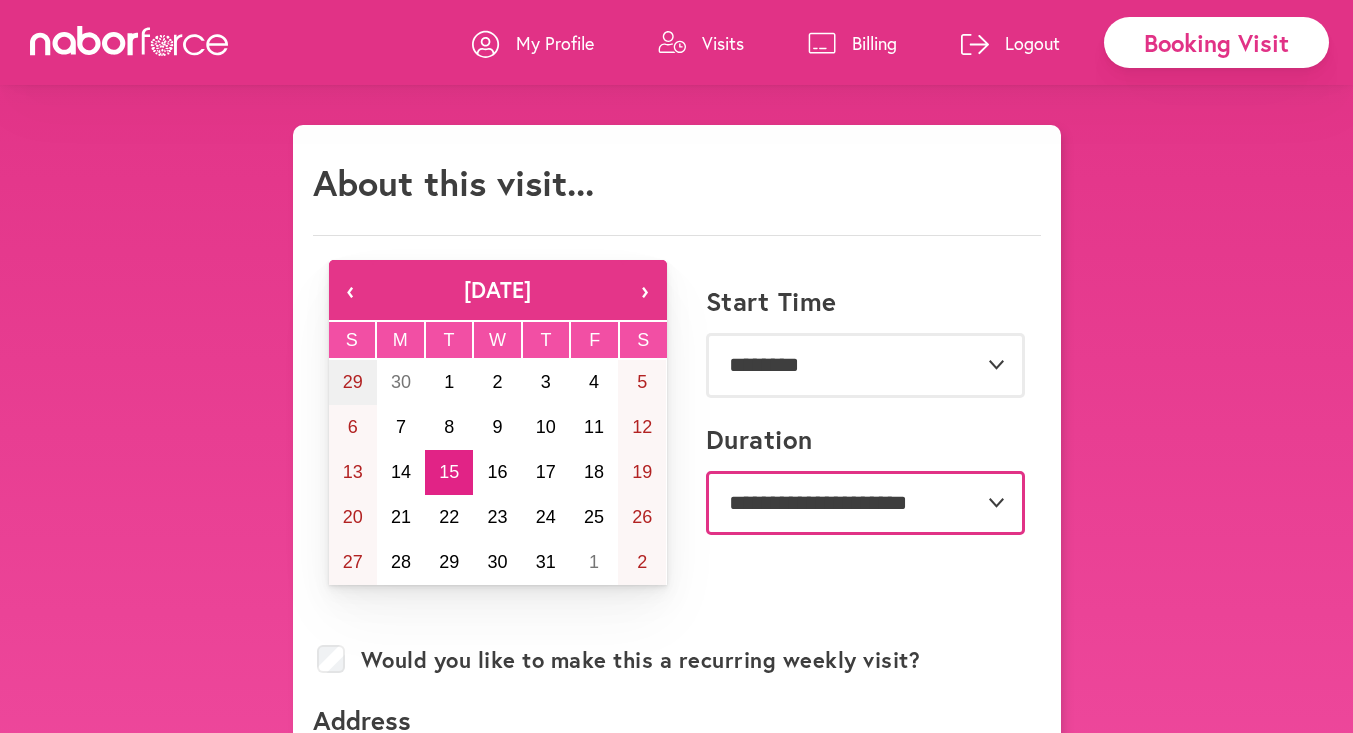 click on "**********" at bounding box center [865, 503] 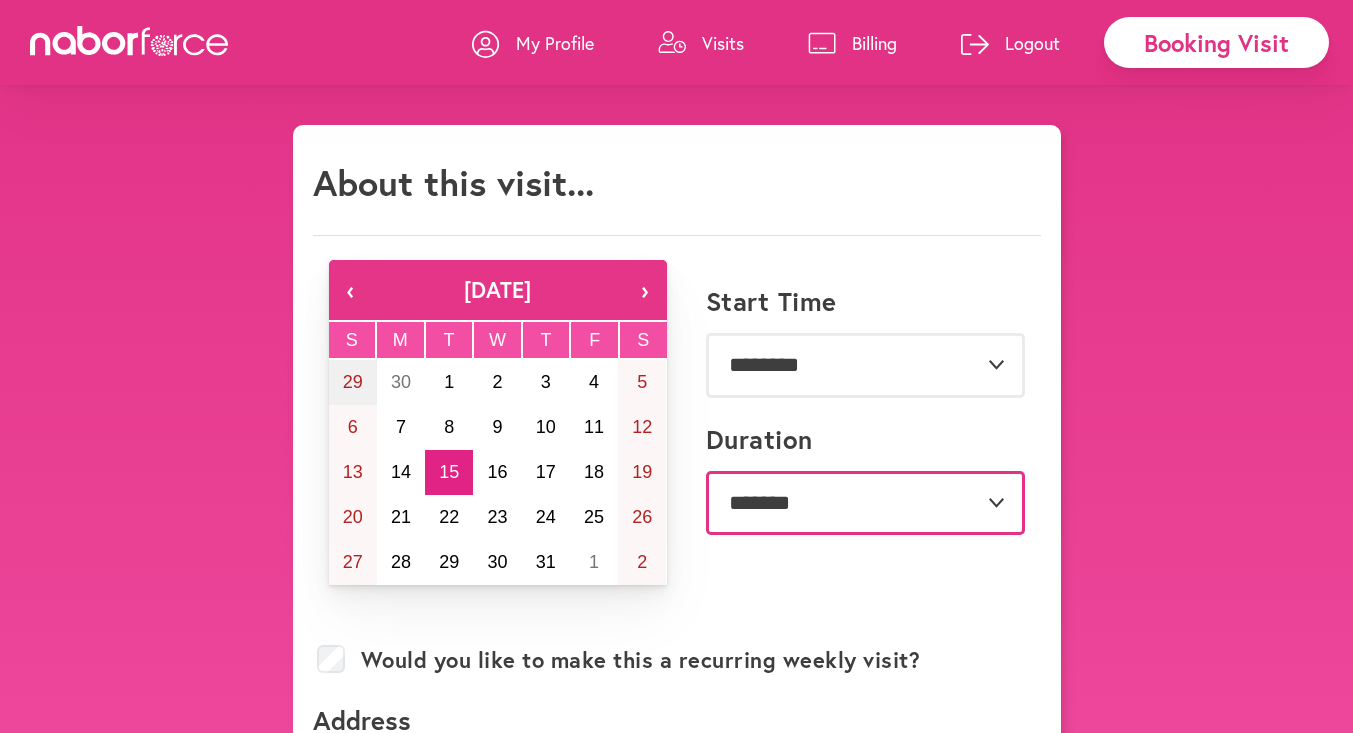 click on "**********" at bounding box center [865, 503] 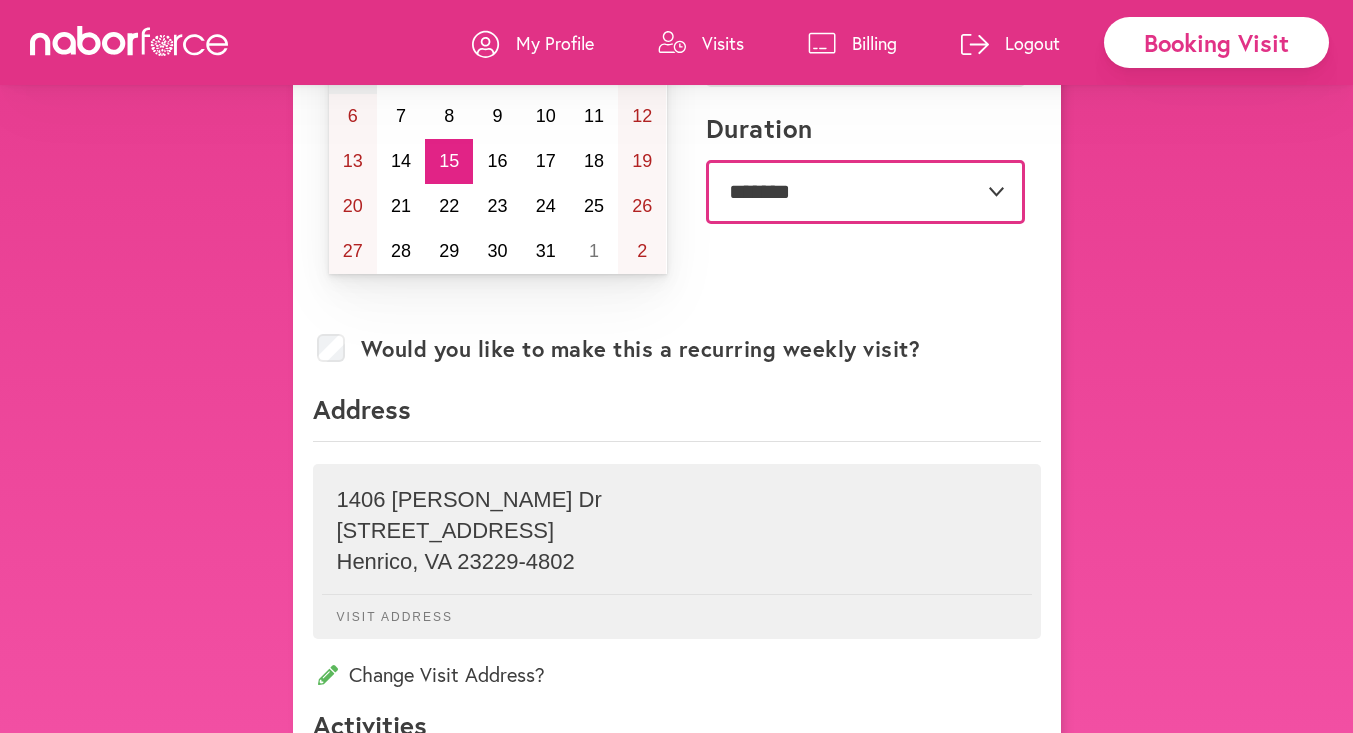 scroll, scrollTop: 312, scrollLeft: 0, axis: vertical 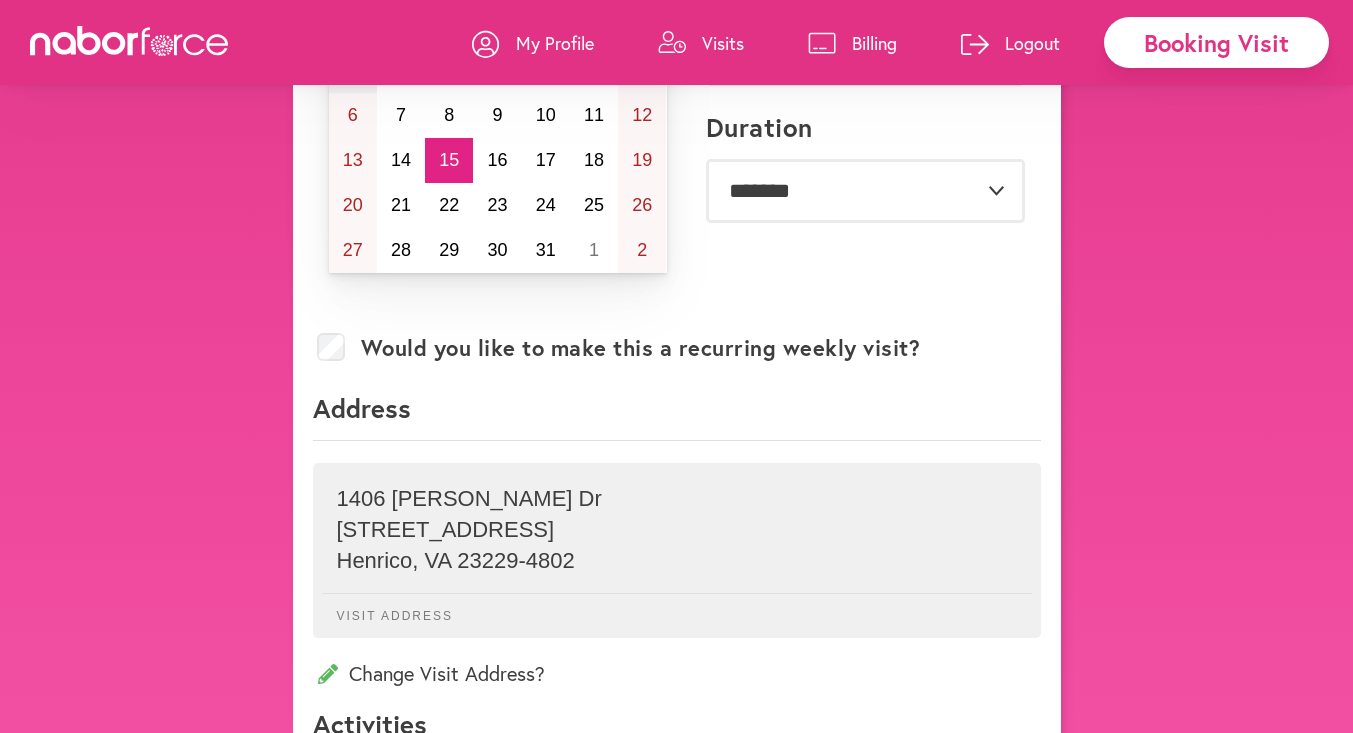 click 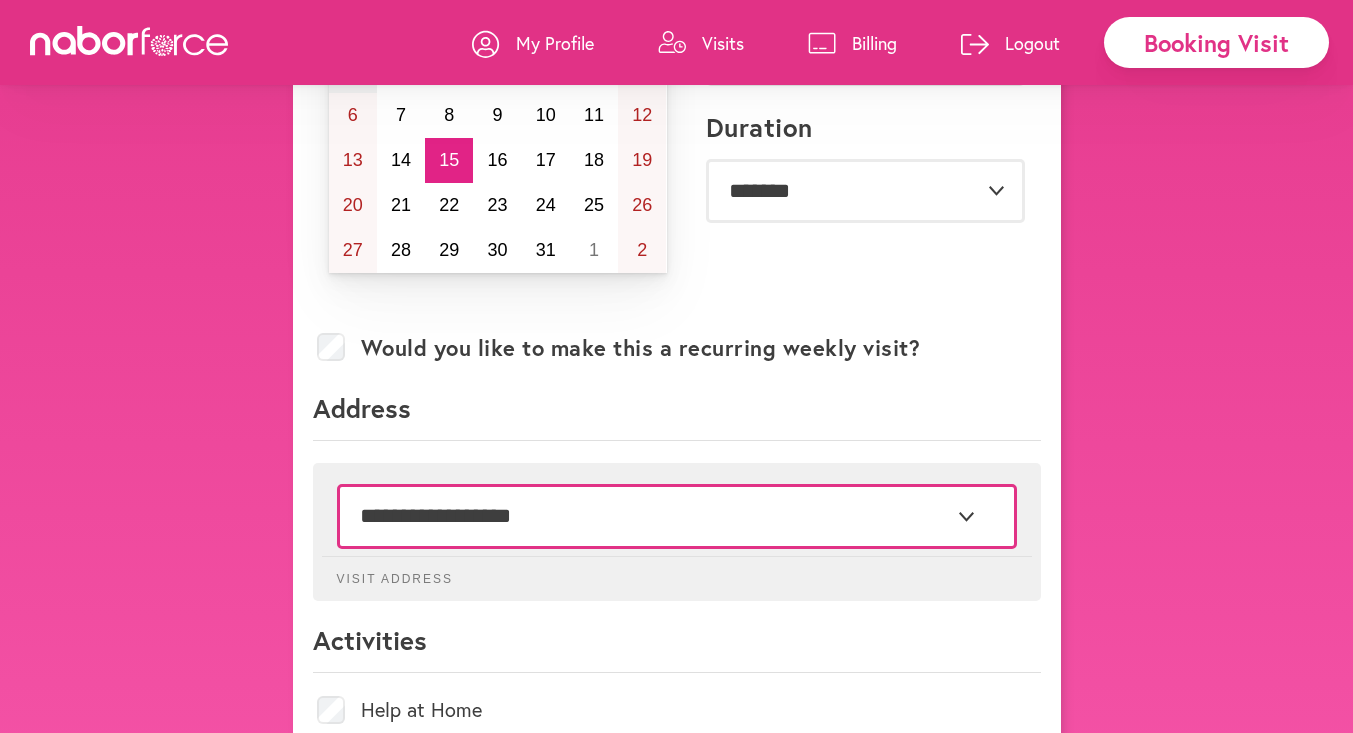click on "**********" at bounding box center (677, 516) 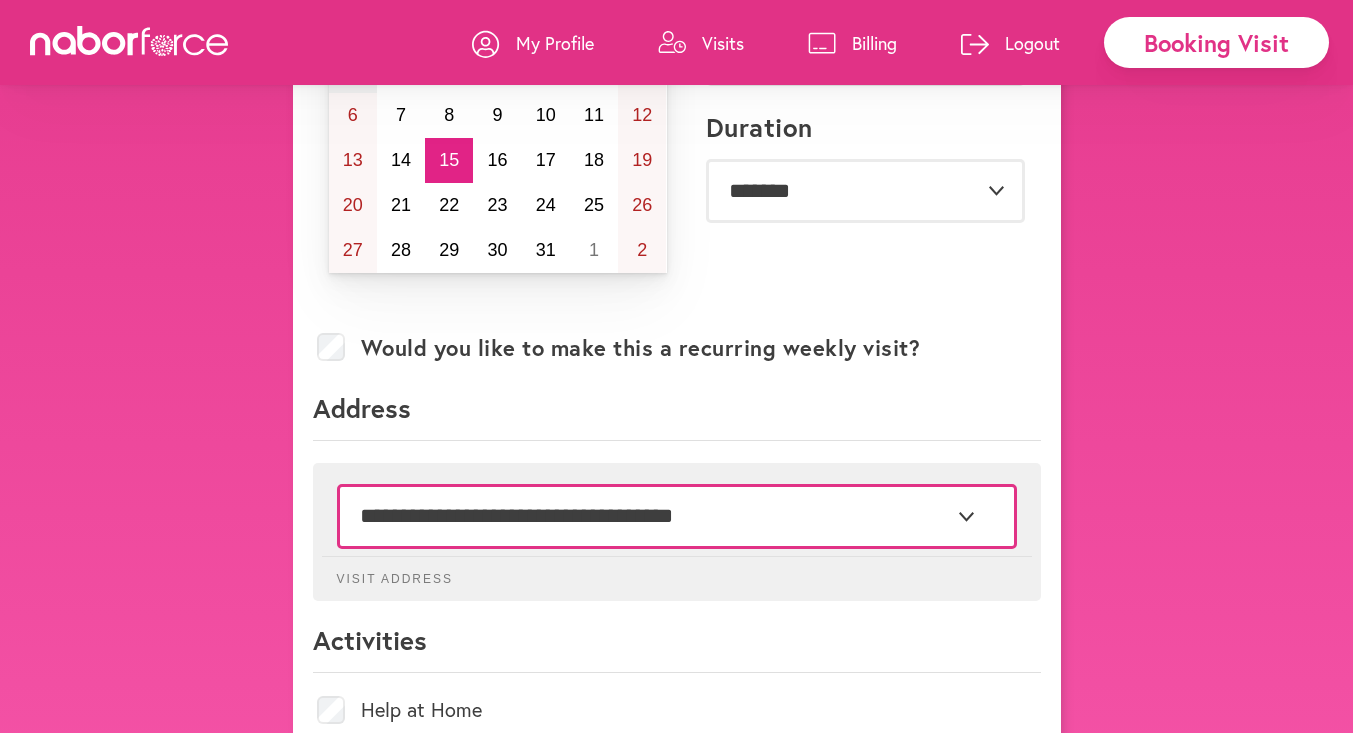 click on "**********" at bounding box center (677, 516) 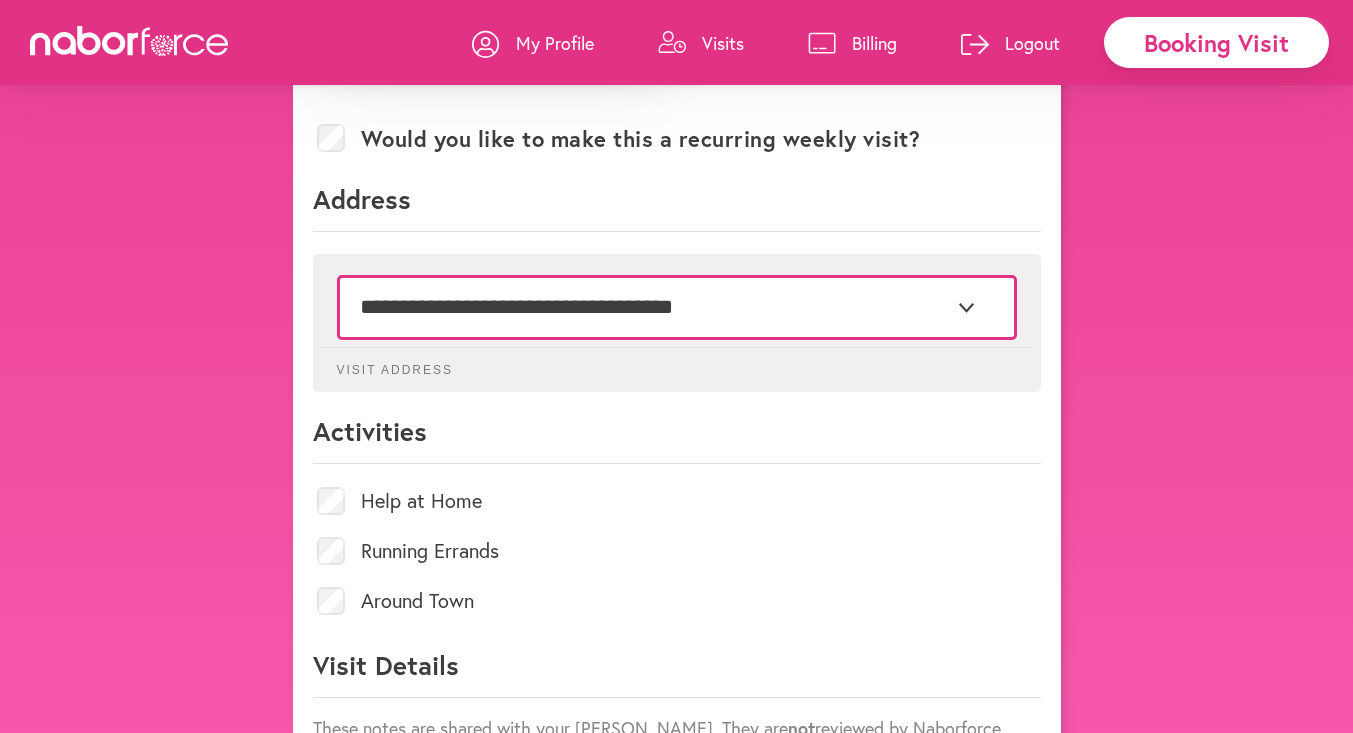 scroll, scrollTop: 522, scrollLeft: 0, axis: vertical 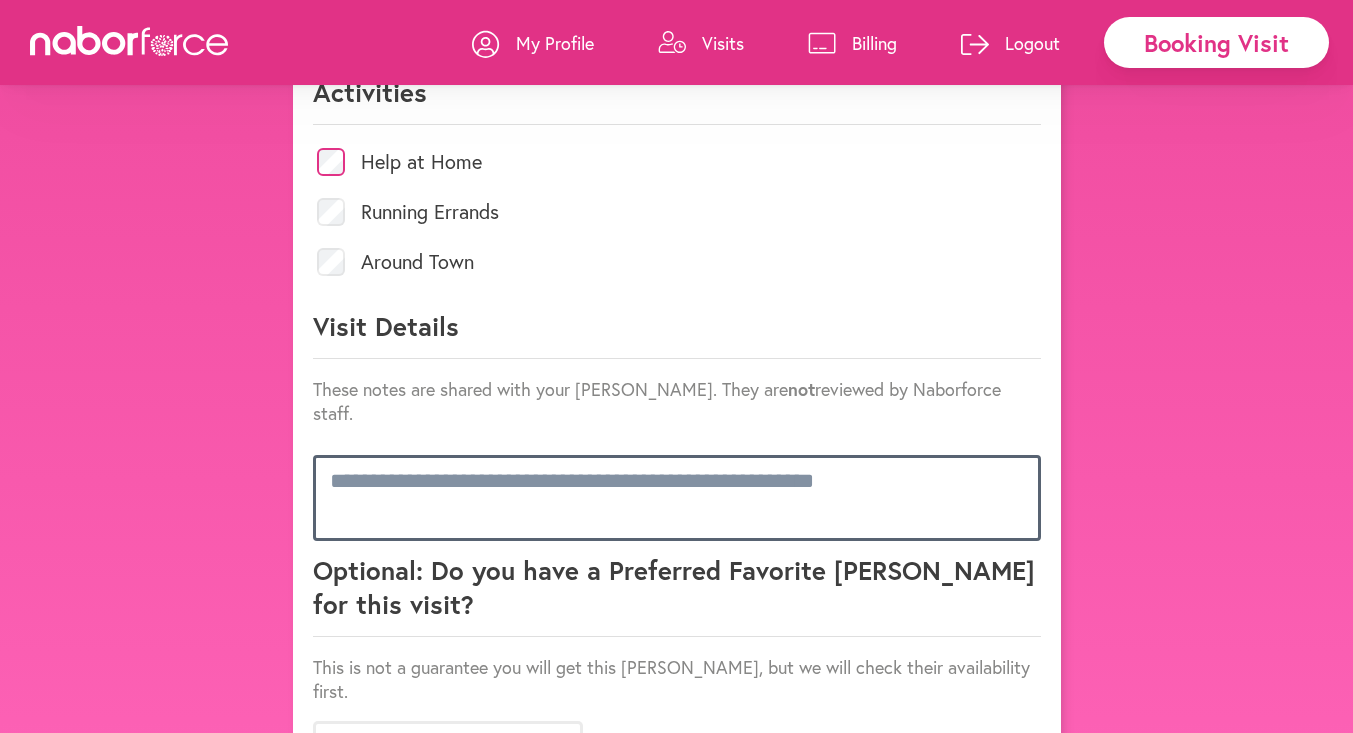 click at bounding box center [677, 498] 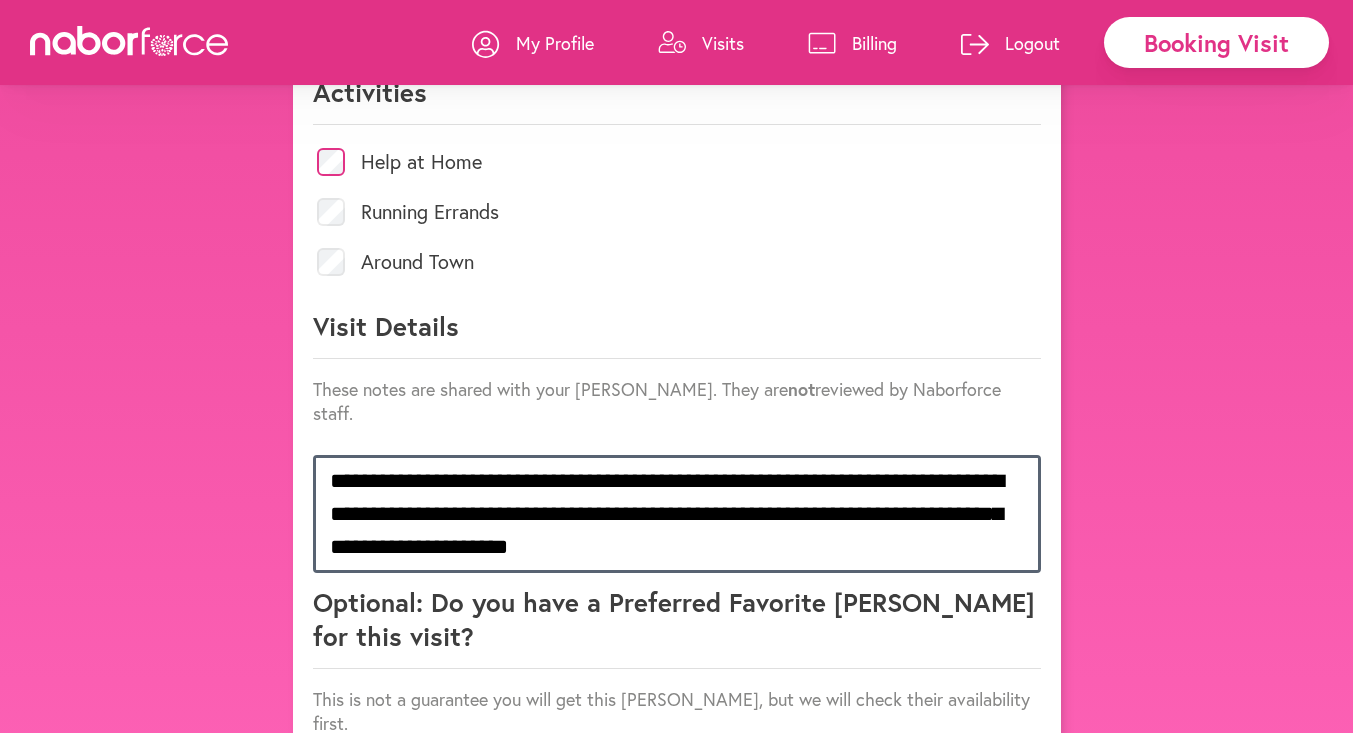 scroll, scrollTop: 1, scrollLeft: 0, axis: vertical 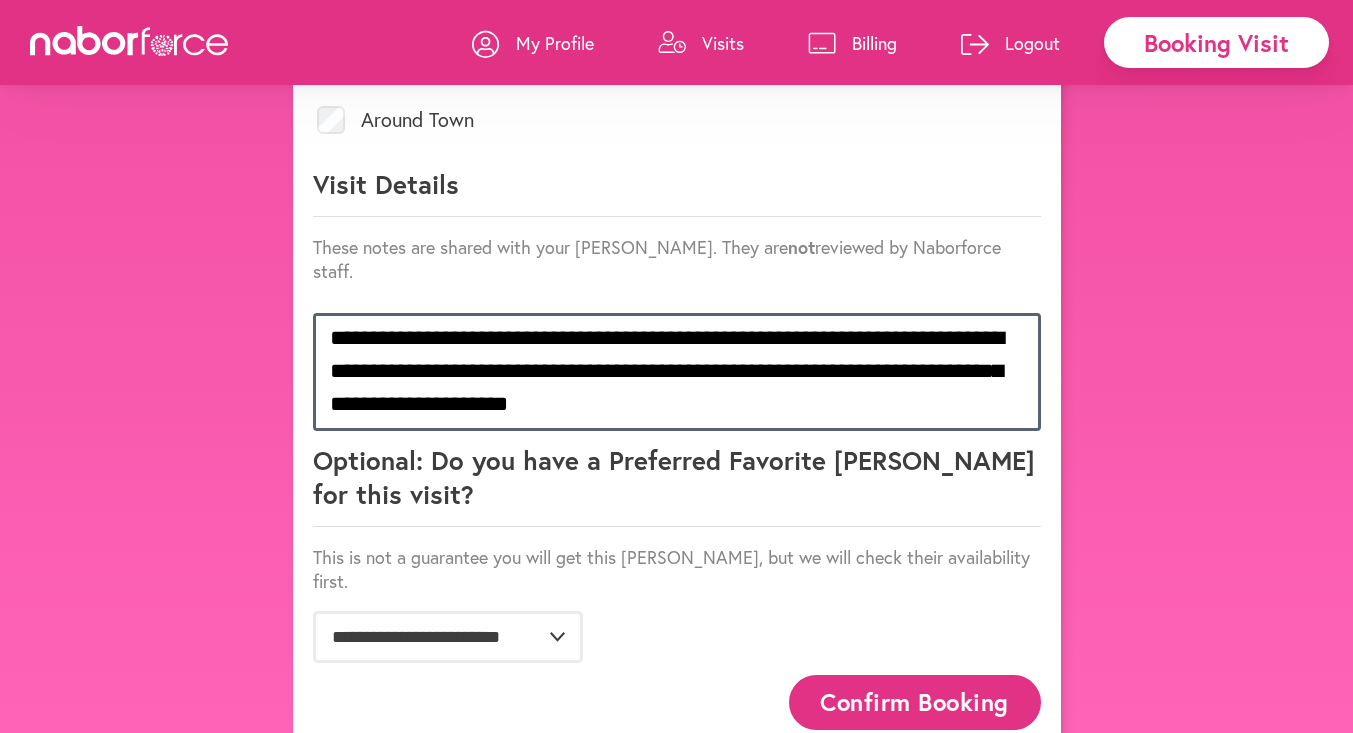 type on "**********" 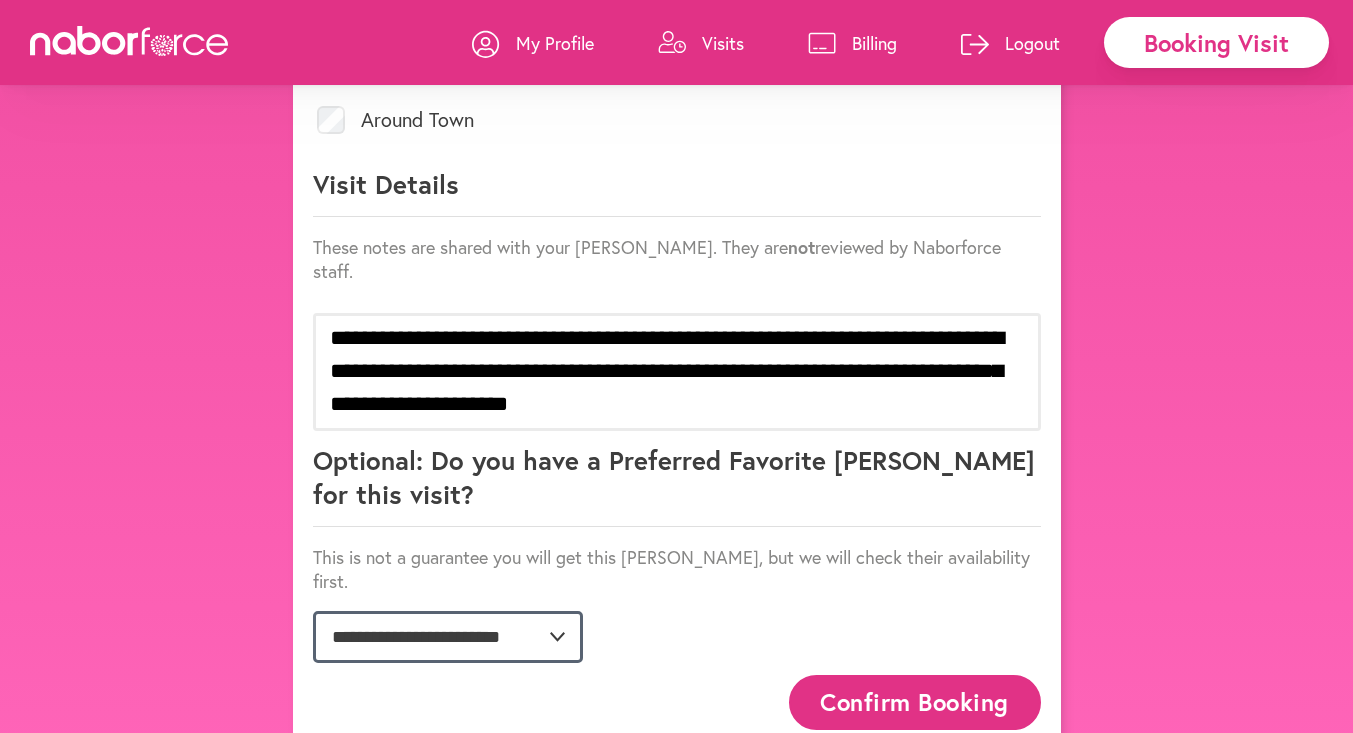 click on "**********" 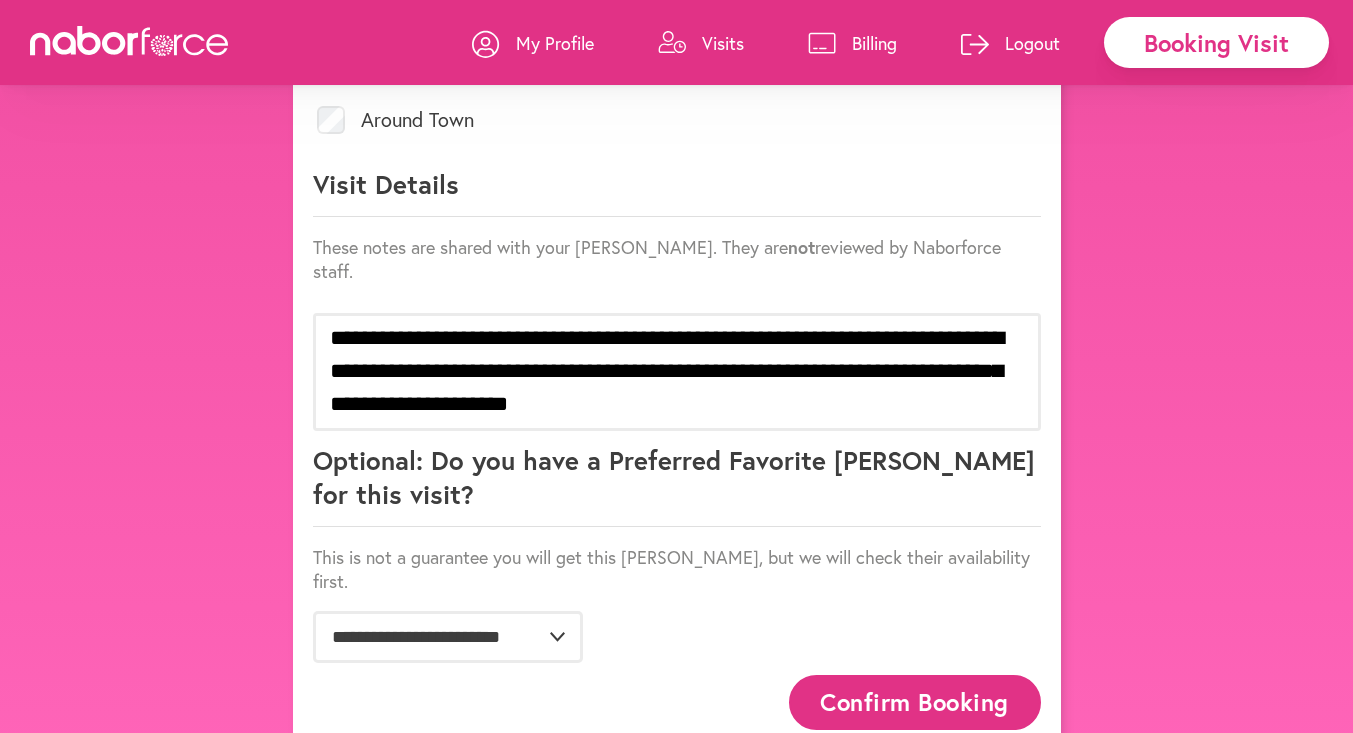 click on "**********" at bounding box center [677, -58] 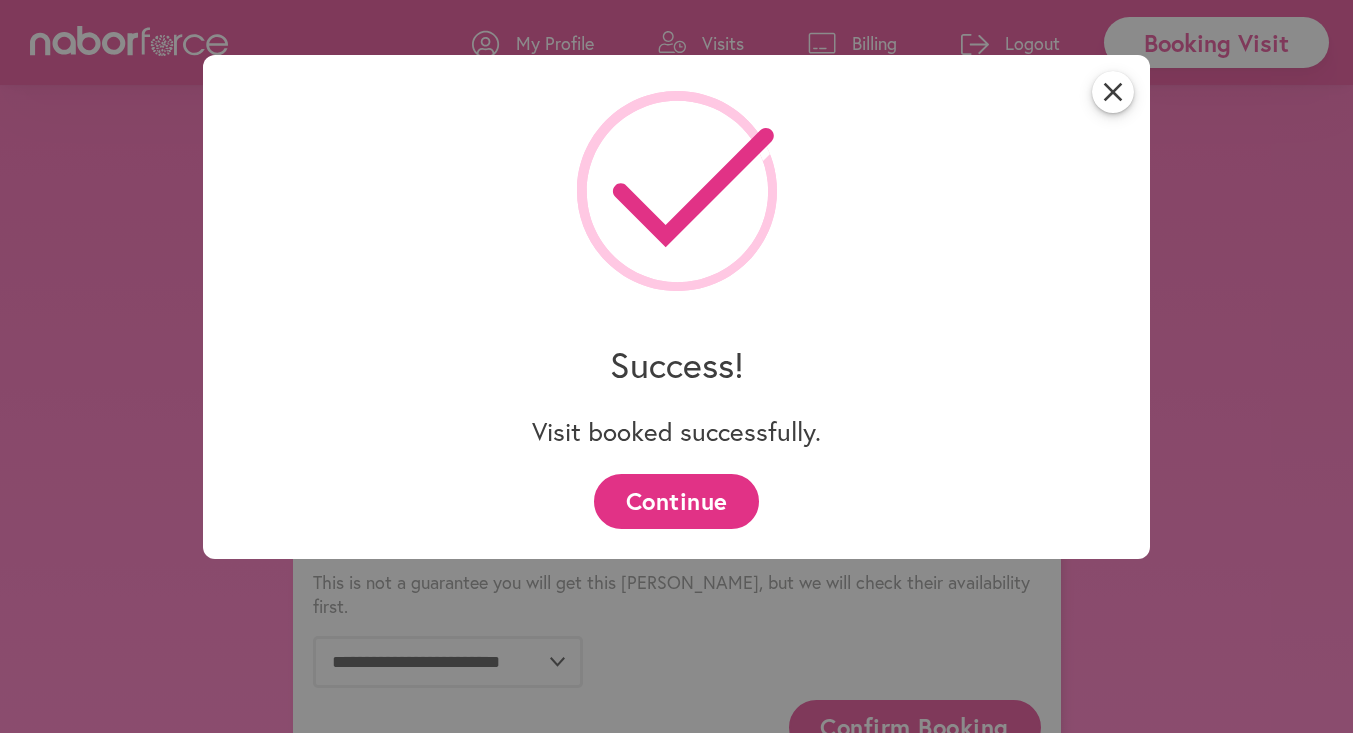scroll, scrollTop: 1002, scrollLeft: 0, axis: vertical 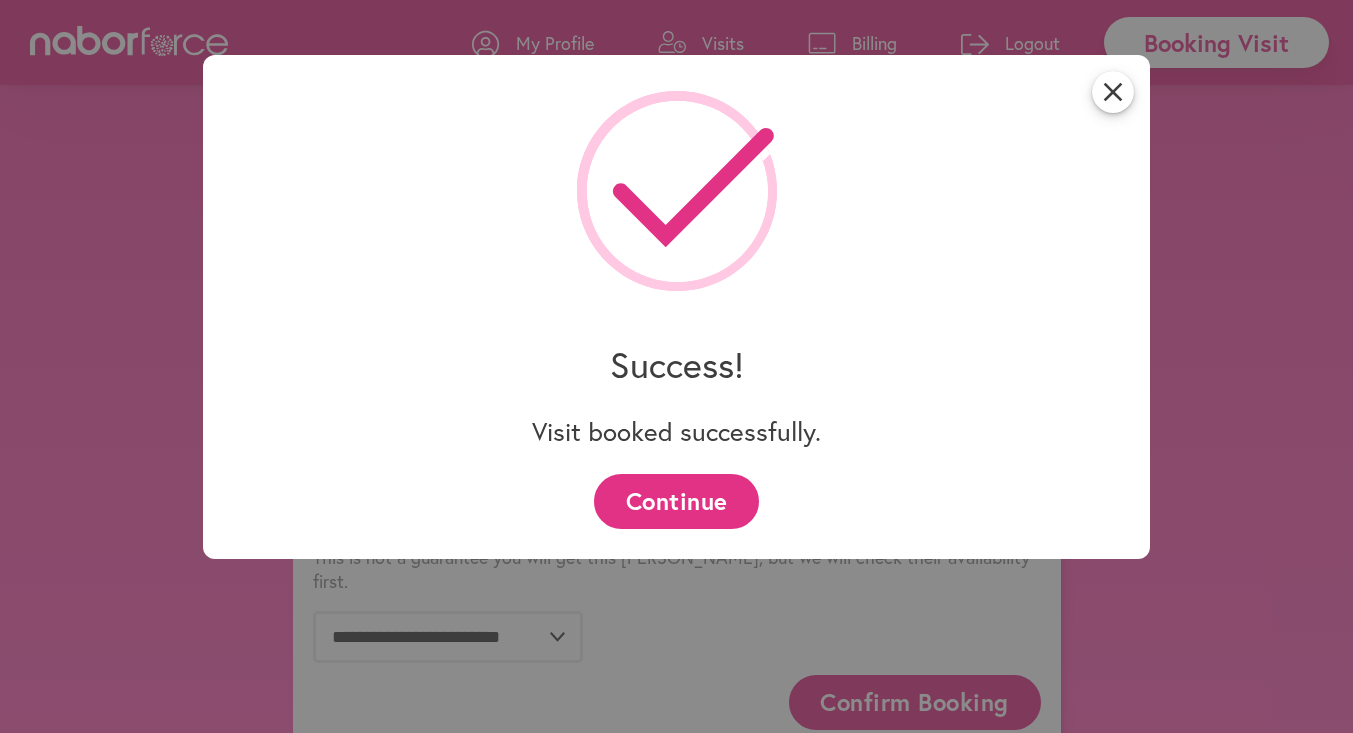 click on "Continue" at bounding box center [676, 501] 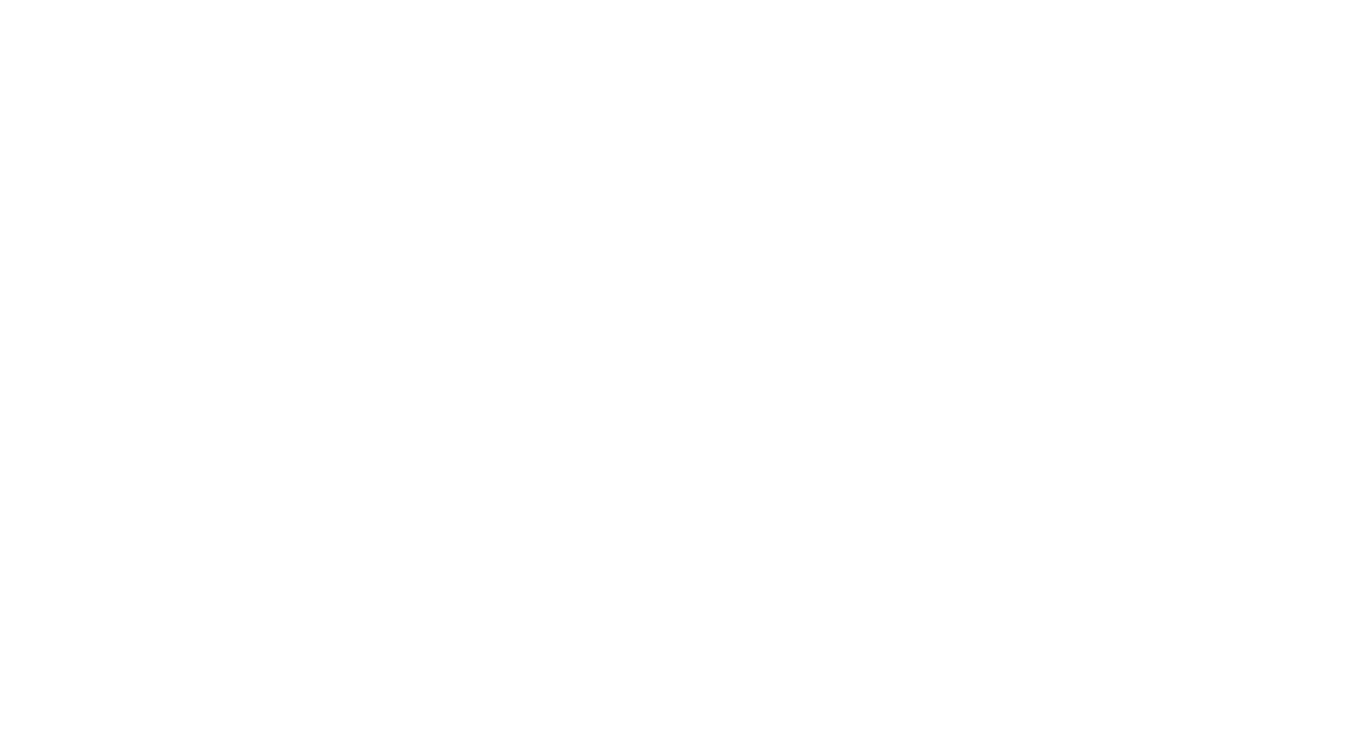 scroll, scrollTop: 0, scrollLeft: 0, axis: both 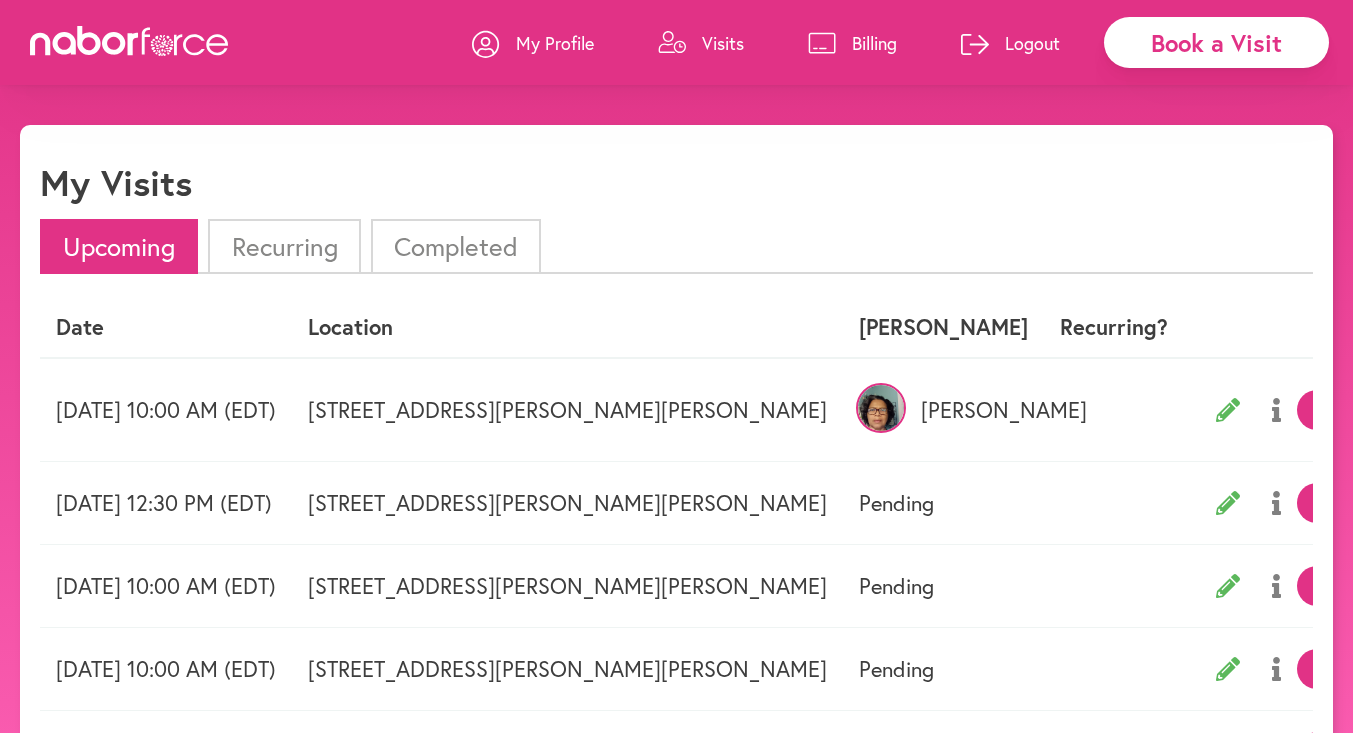 click on "close Book a Visit My Profile Visits Billing Logout close My Visits Upcoming Recurring Completed Date Location [PERSON_NAME] Recurring? [DATE] 10:00 AM (EDT) [STREET_ADDRESS][PERSON_NAME][PERSON_NAME] [PERSON_NAME] Cancel Visit [DATE] 12:30 PM (EDT) [STREET_ADDRESS][PERSON_NAME][PERSON_NAME] Pending Cancel Visit [DATE] 10:00 AM (EDT) [STREET_ADDRESS][PERSON_NAME][PERSON_NAME] Pending Cancel Visit [DATE] 10:00 AM (EDT) [STREET_ADDRESS][PERSON_NAME][PERSON_NAME] Pending Cancel Visit [DATE] 10:00 AM (EDT) [STREET_ADDRESS][PERSON_NAME][PERSON_NAME] Pending Cancel Visit Book a Visit" at bounding box center (676, 511) 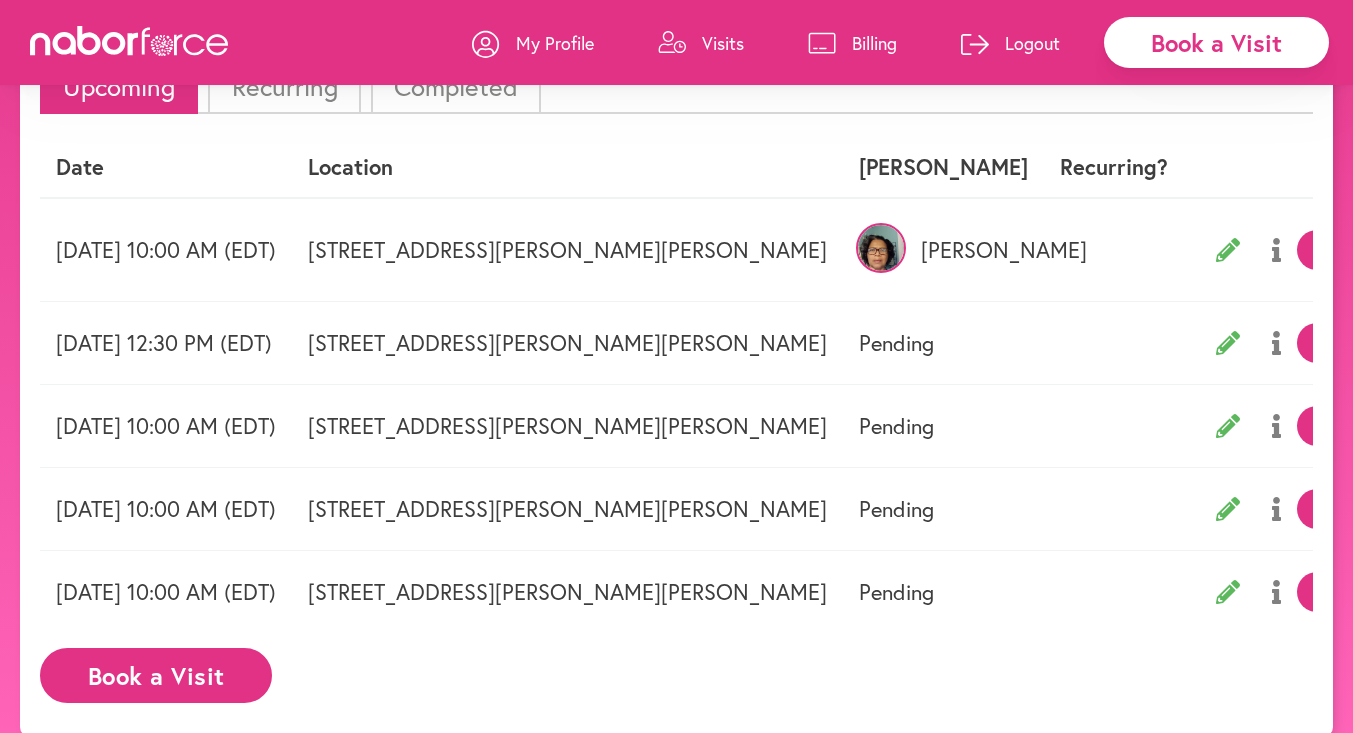 scroll, scrollTop: 184, scrollLeft: 0, axis: vertical 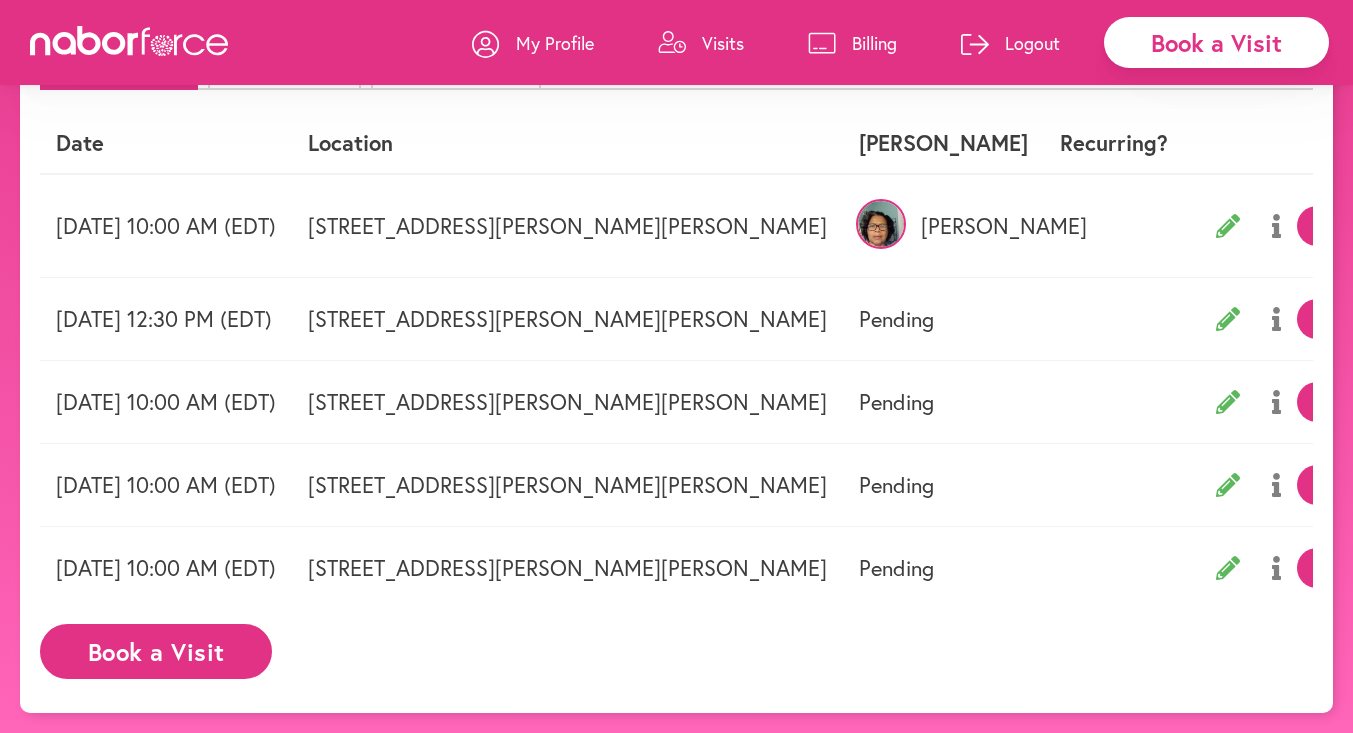 click on "Book a Visit" at bounding box center (1216, 42) 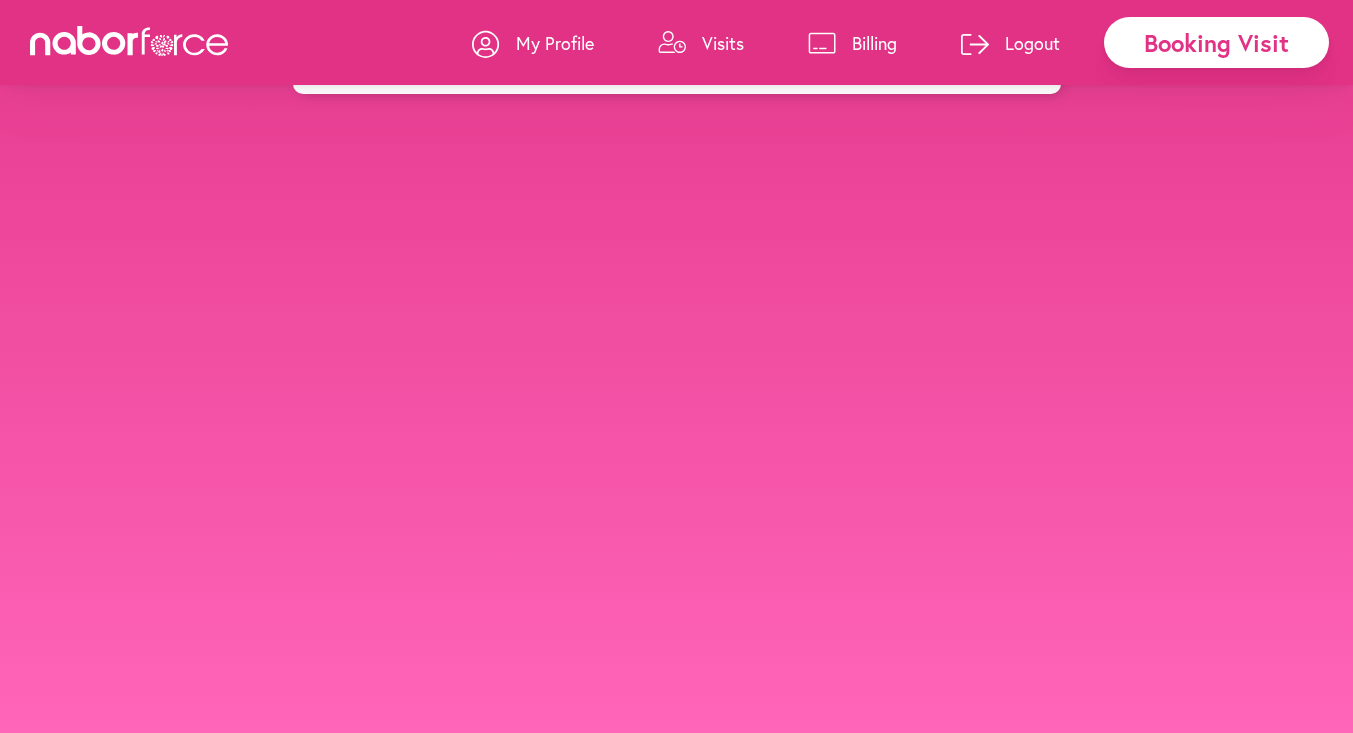 scroll, scrollTop: 0, scrollLeft: 0, axis: both 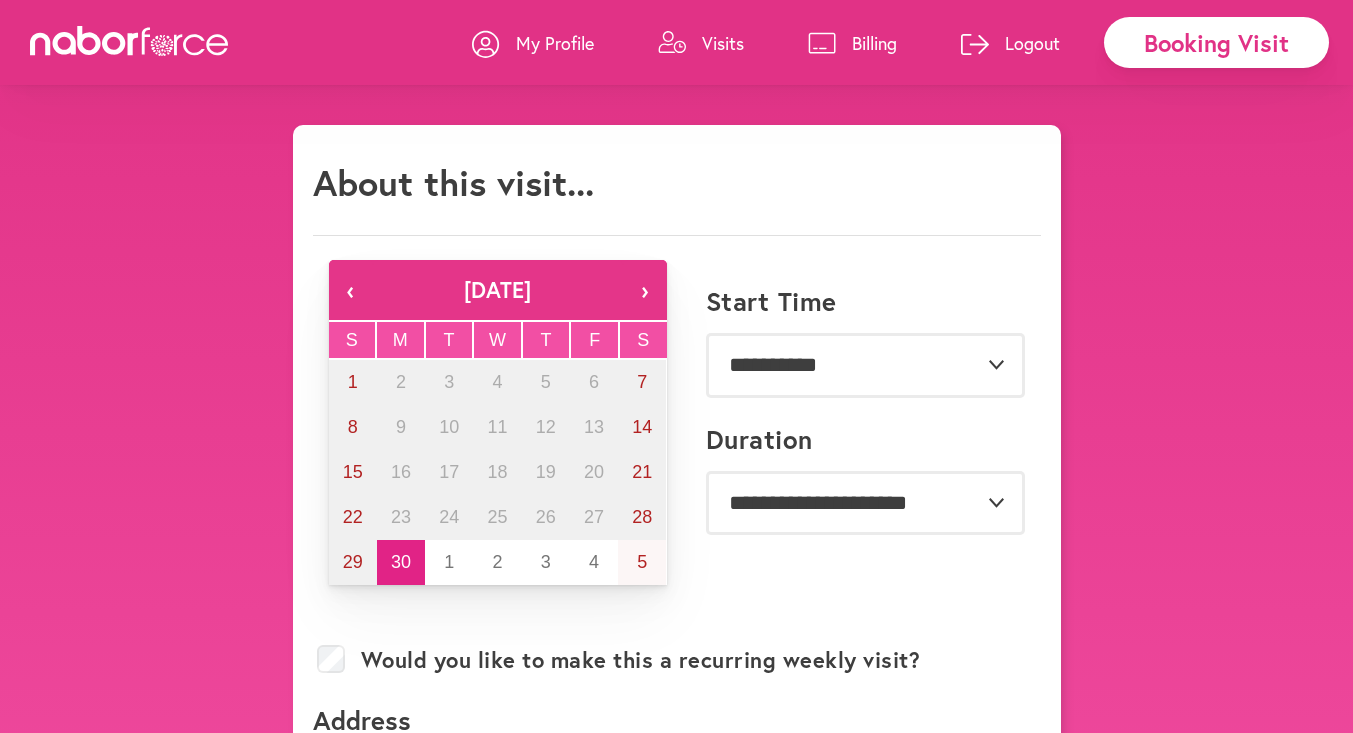 click on "›" at bounding box center (645, 290) 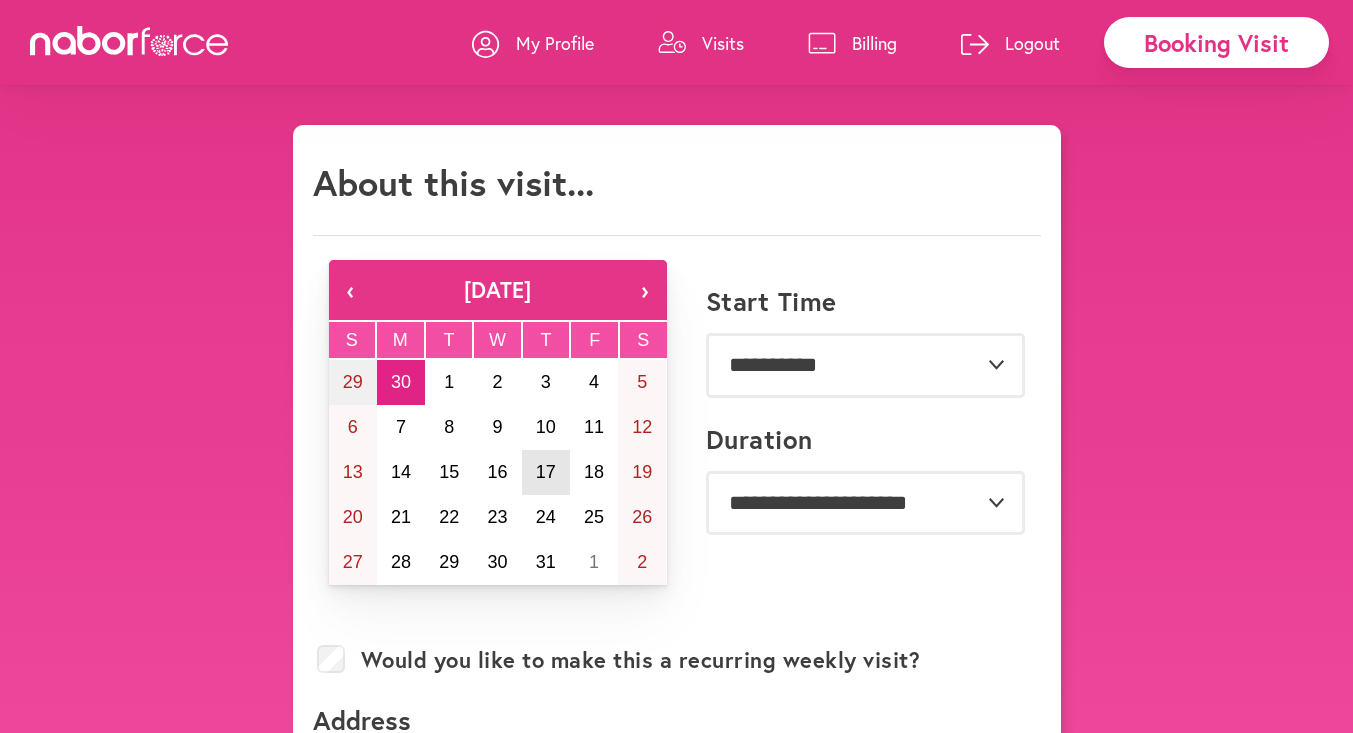 click on "17" at bounding box center [546, 472] 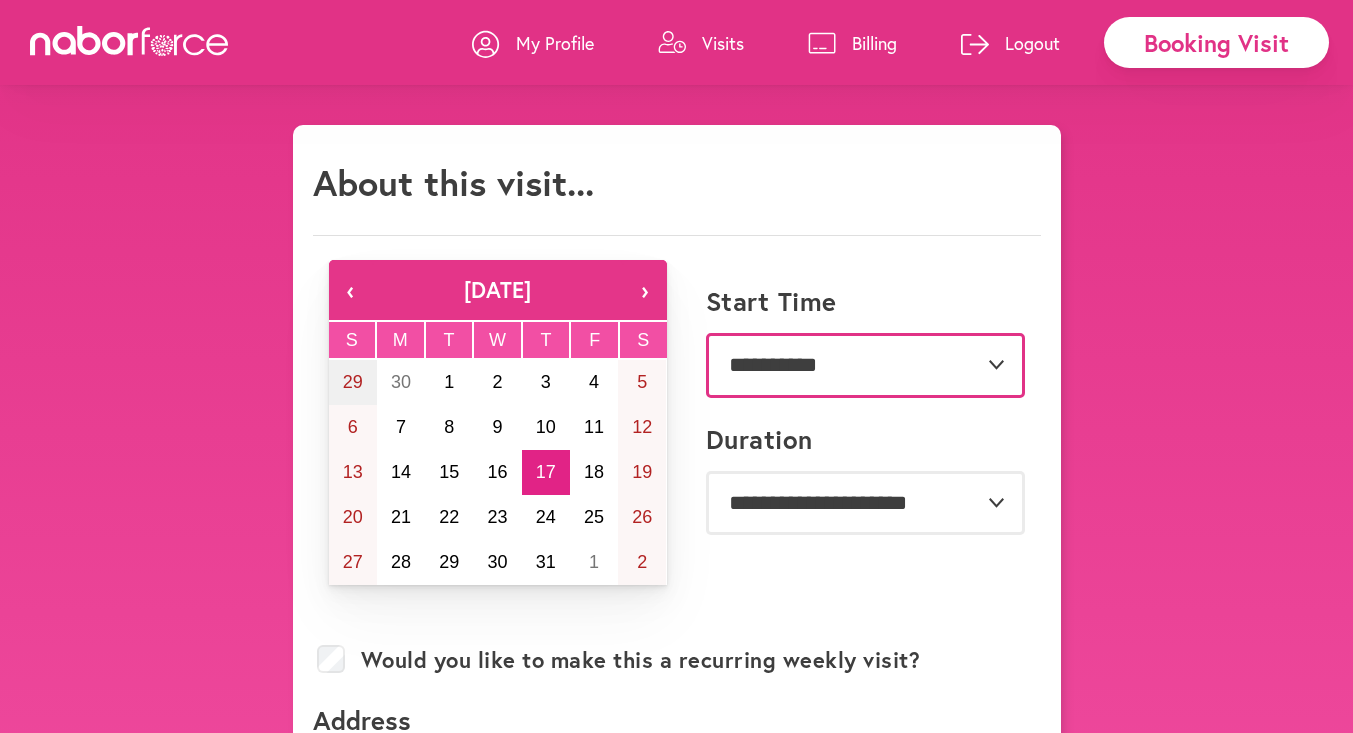 click on "**********" at bounding box center [865, 365] 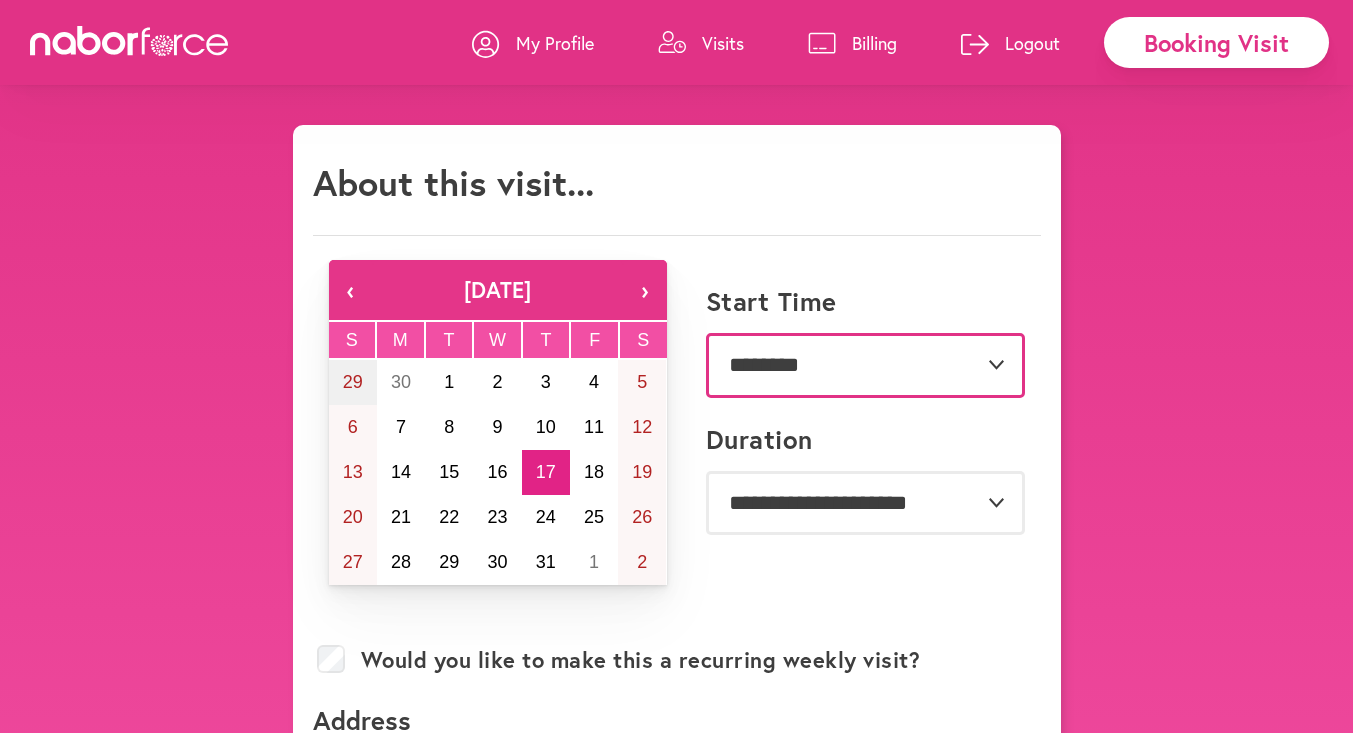 click on "**********" at bounding box center (865, 365) 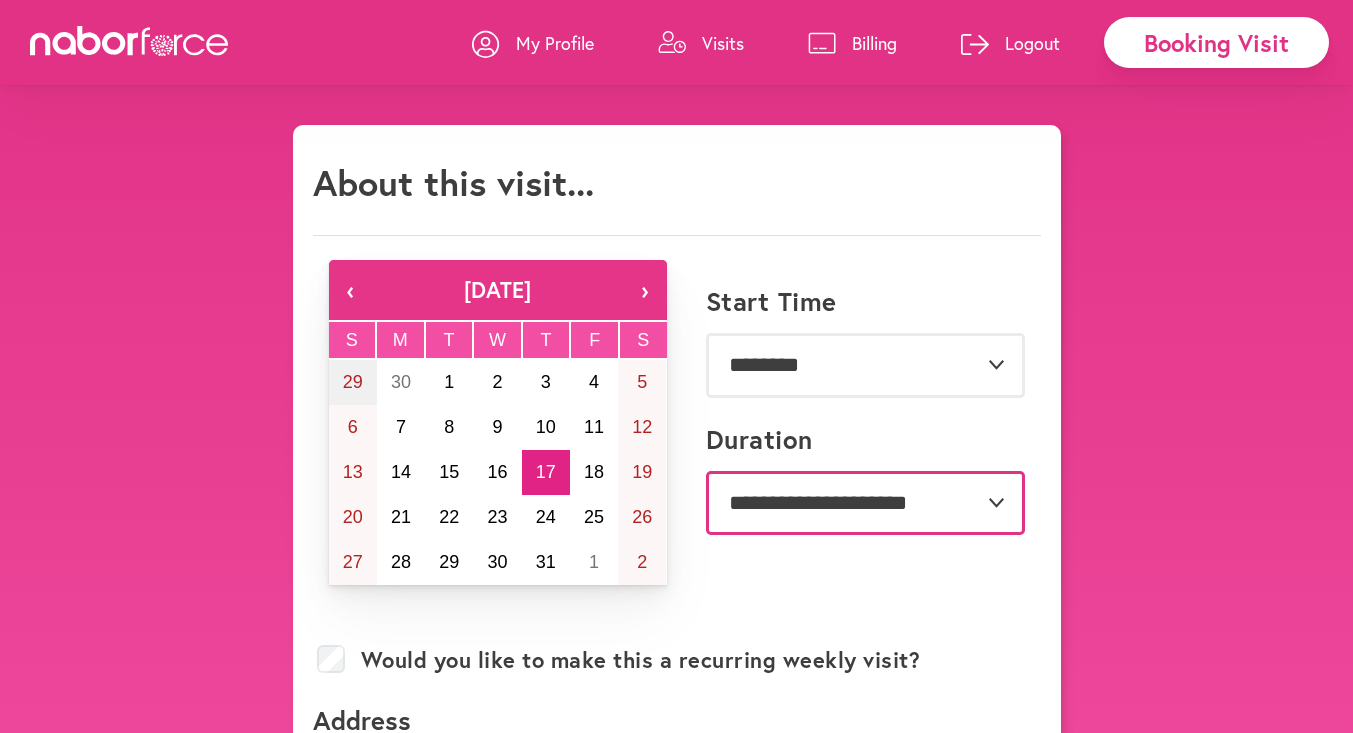 click on "**********" at bounding box center (865, 503) 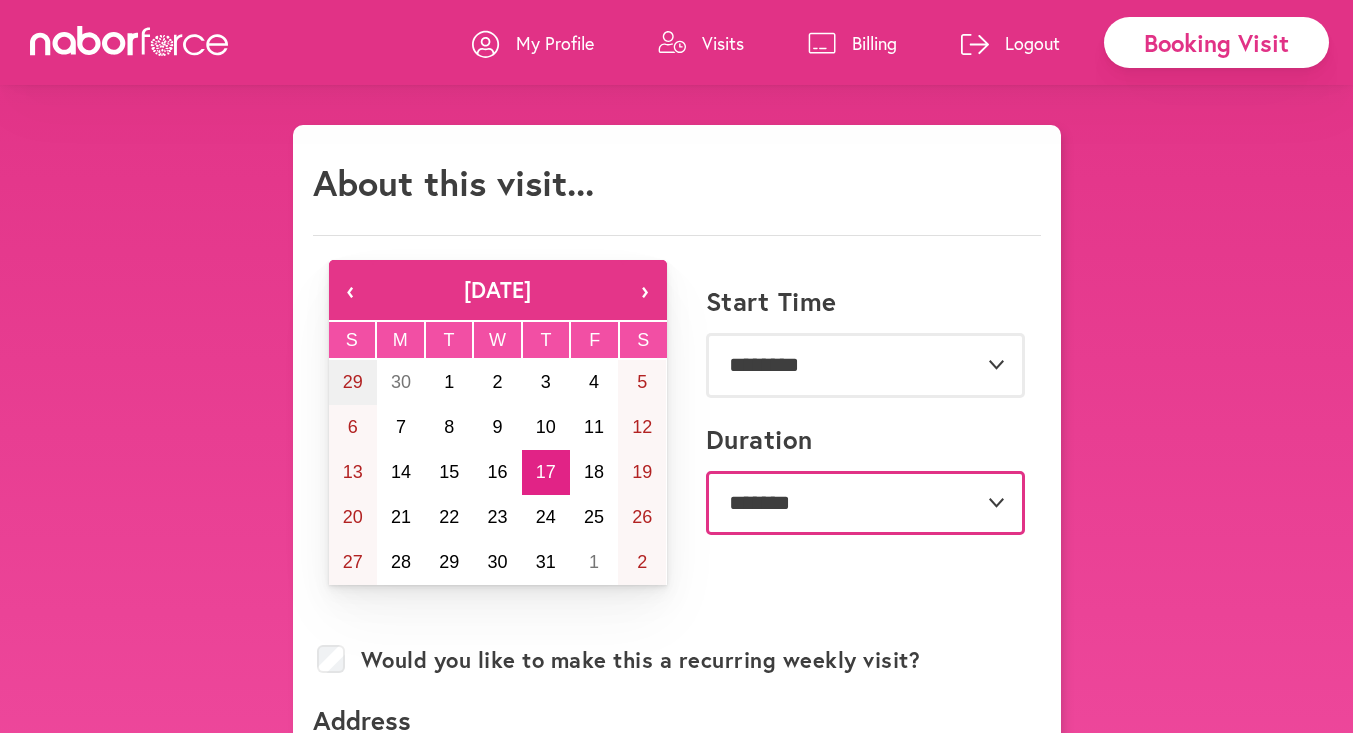 click on "**********" at bounding box center (865, 503) 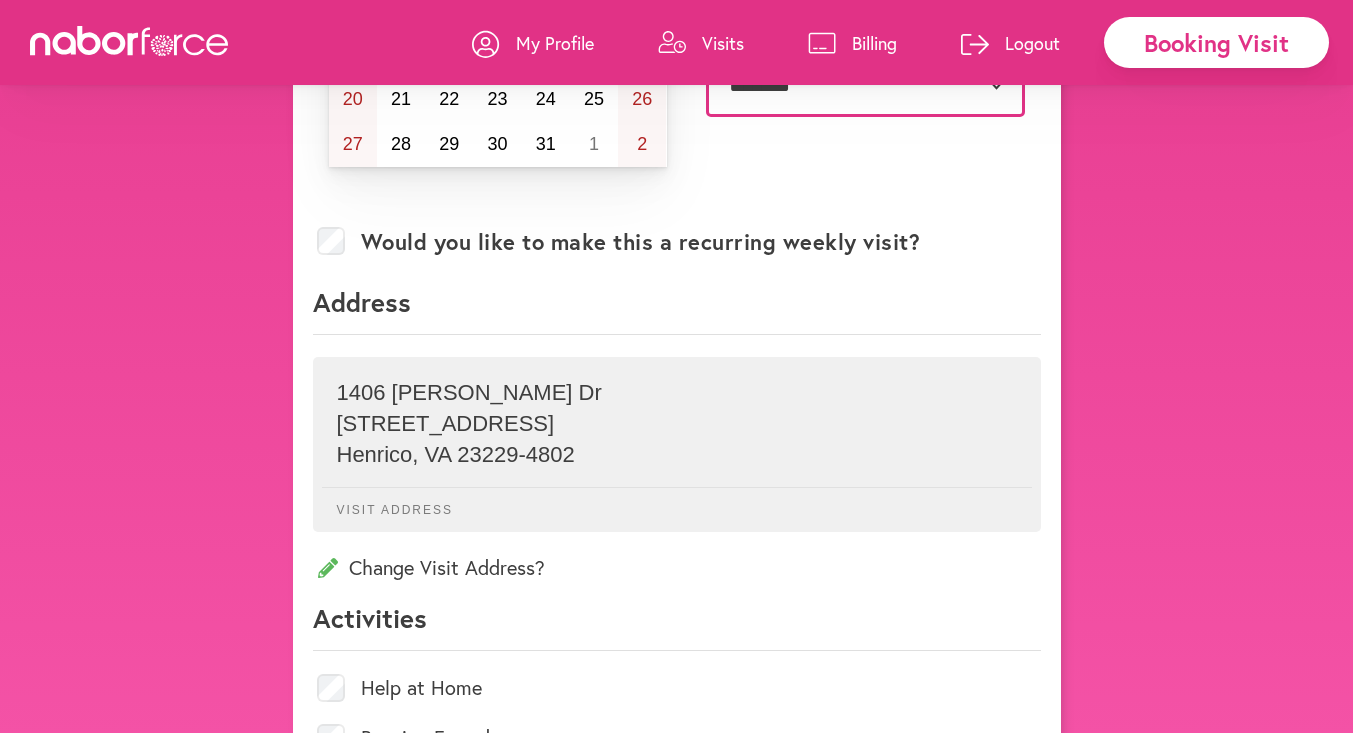 scroll, scrollTop: 419, scrollLeft: 0, axis: vertical 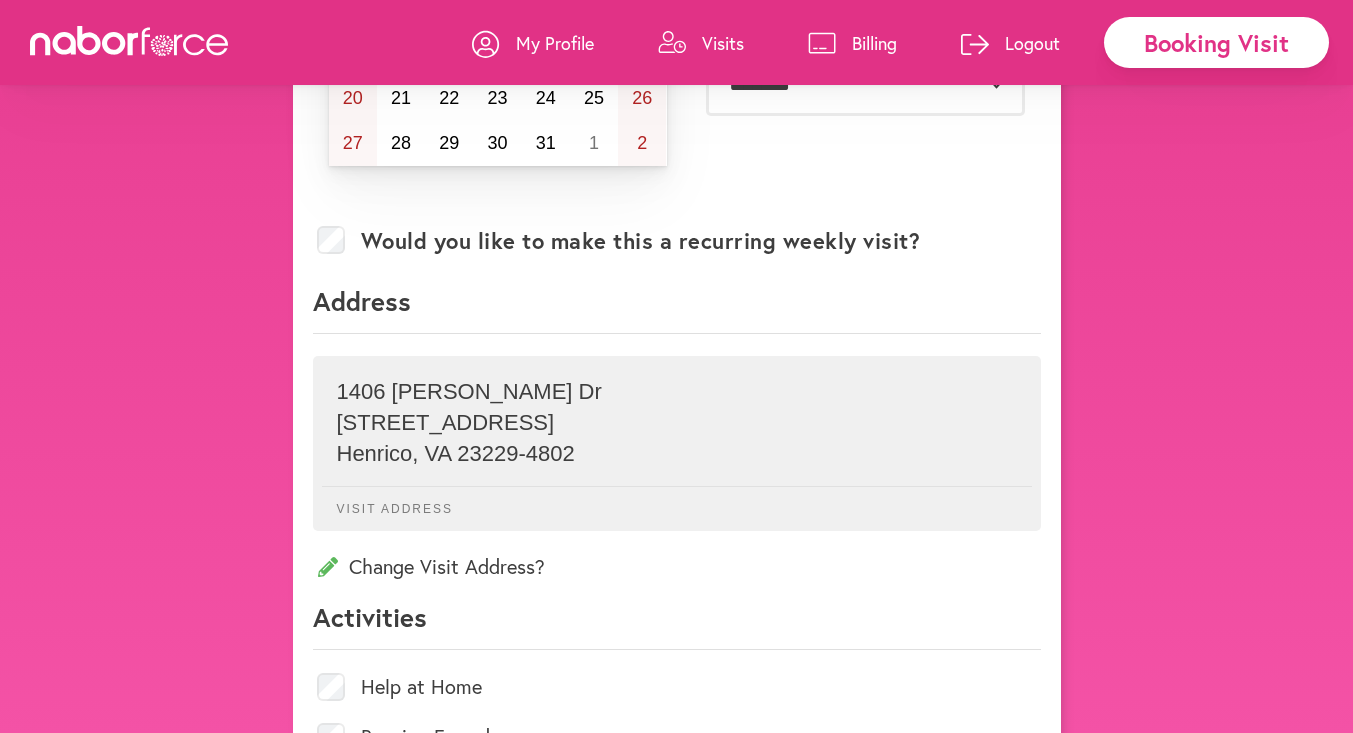 click on "Change Visit Address?" at bounding box center [677, 566] 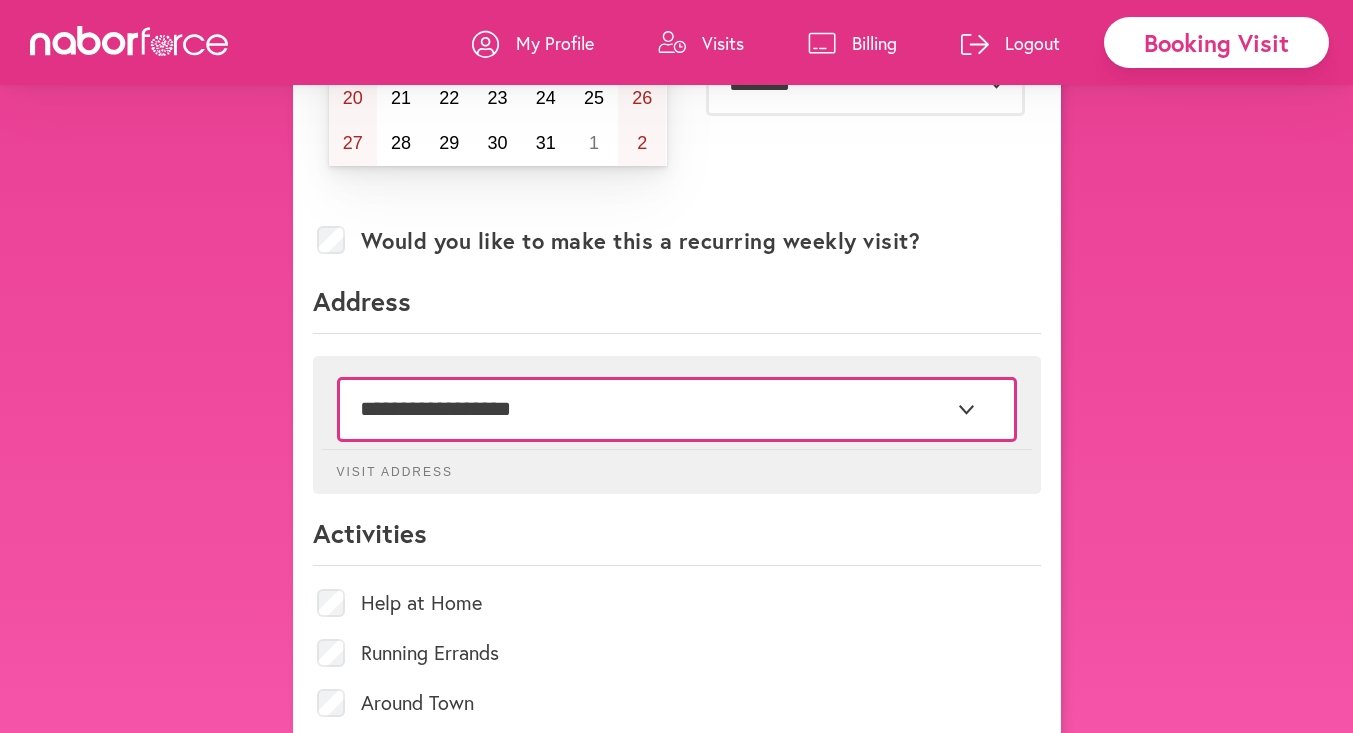 click on "**********" at bounding box center [677, 409] 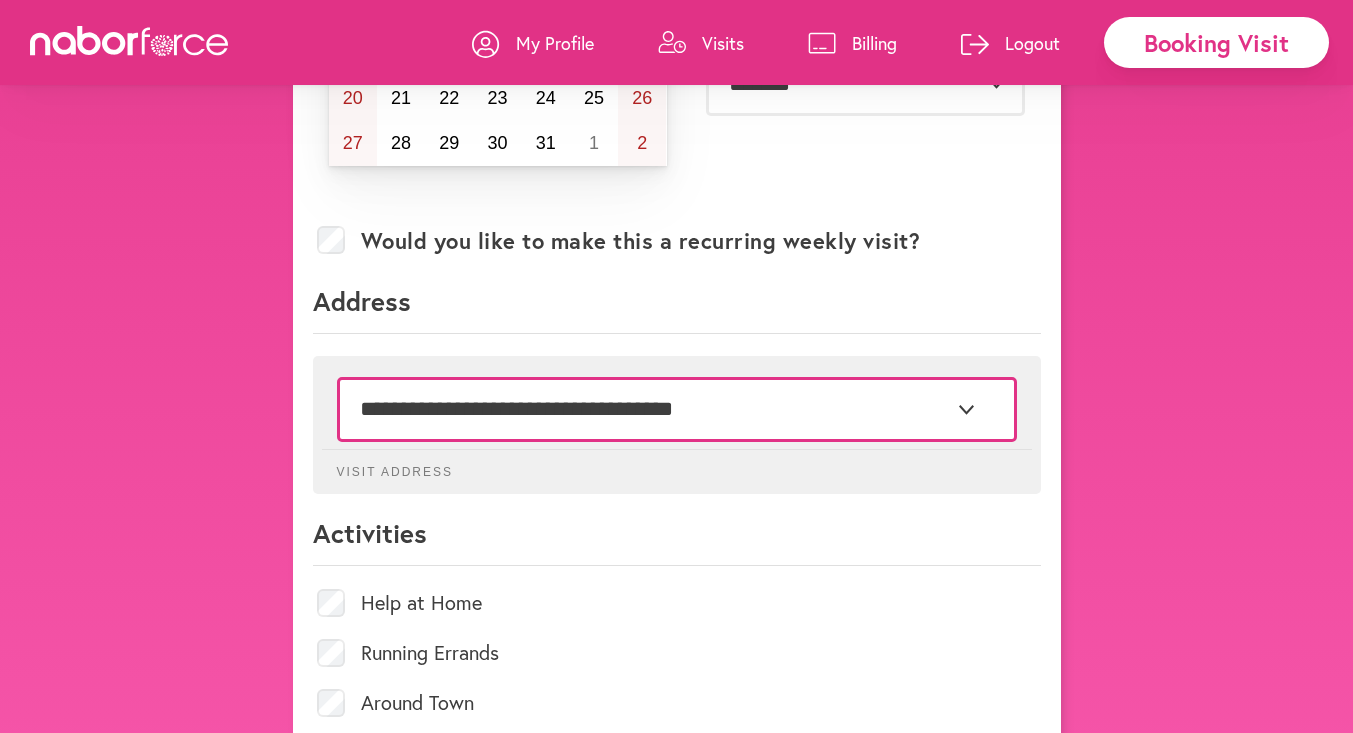 click on "**********" at bounding box center (677, 409) 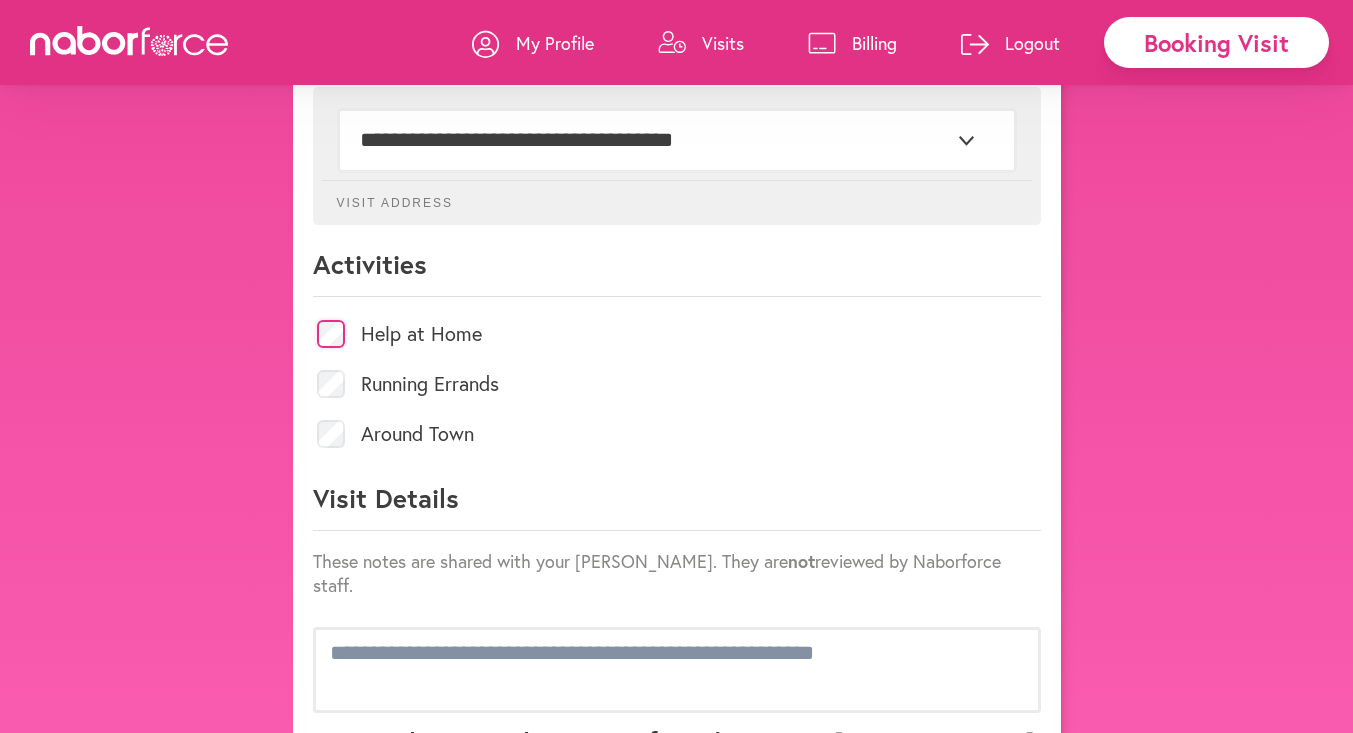 scroll, scrollTop: 690, scrollLeft: 0, axis: vertical 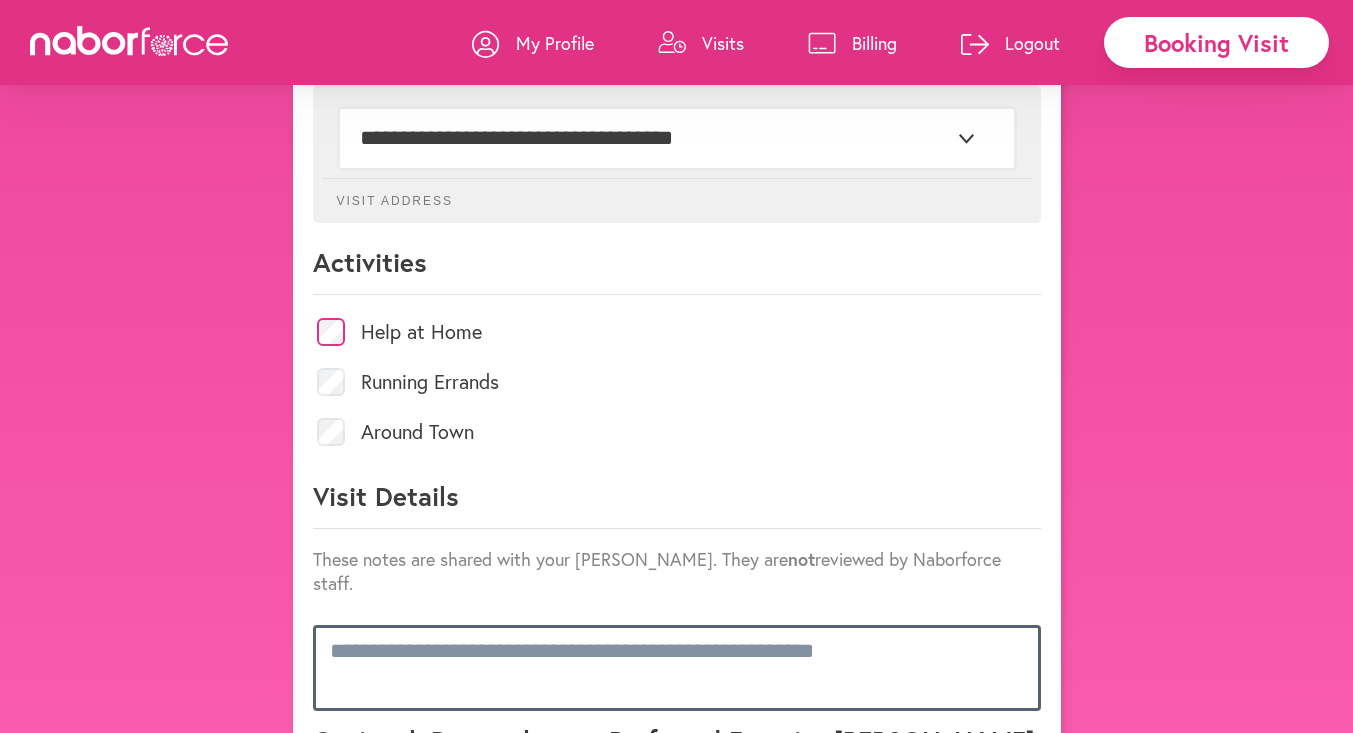 click at bounding box center [677, 668] 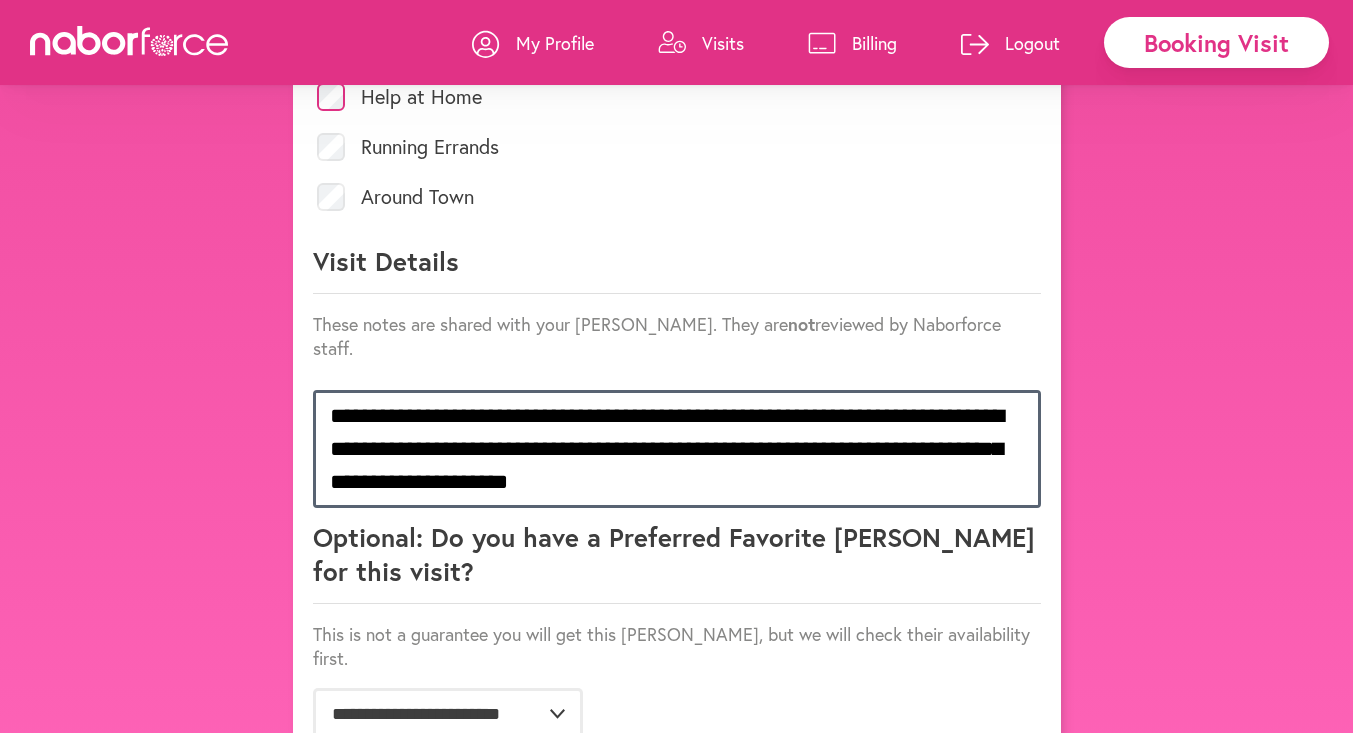 scroll, scrollTop: 932, scrollLeft: 0, axis: vertical 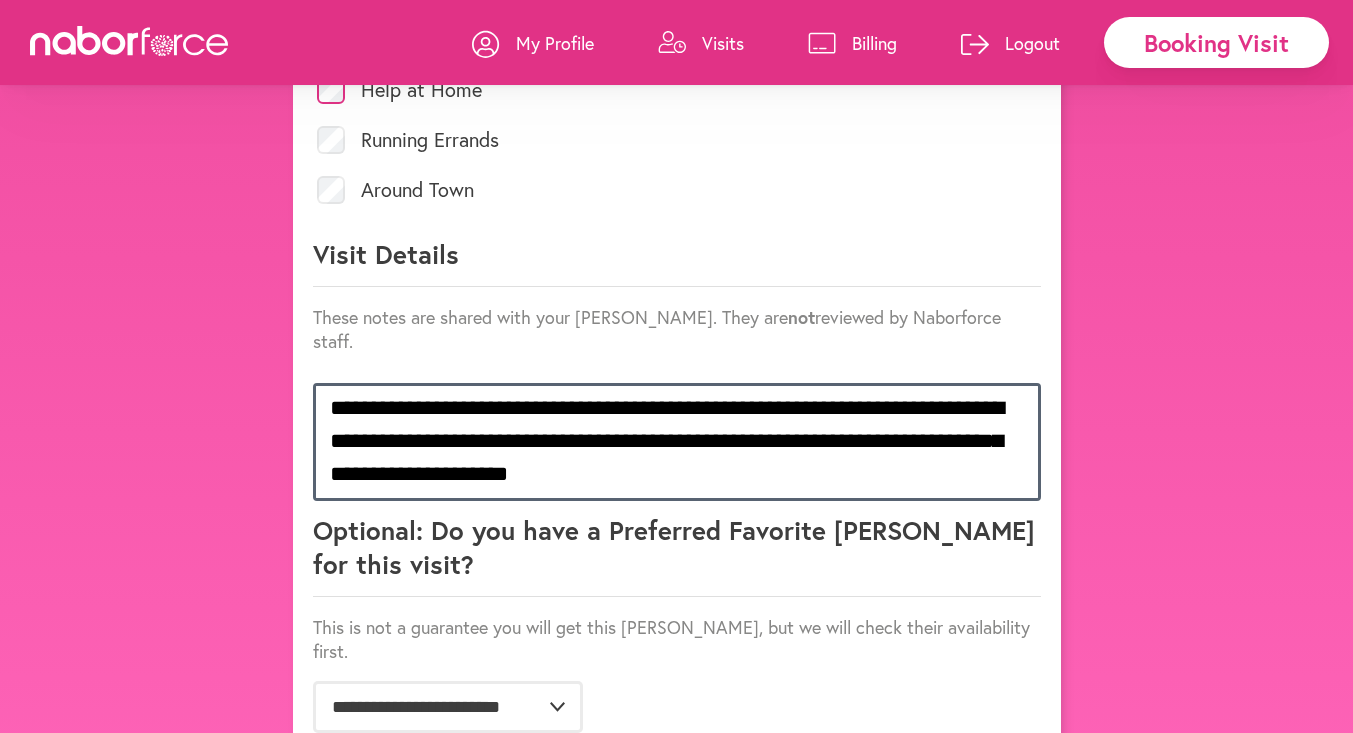 type on "**********" 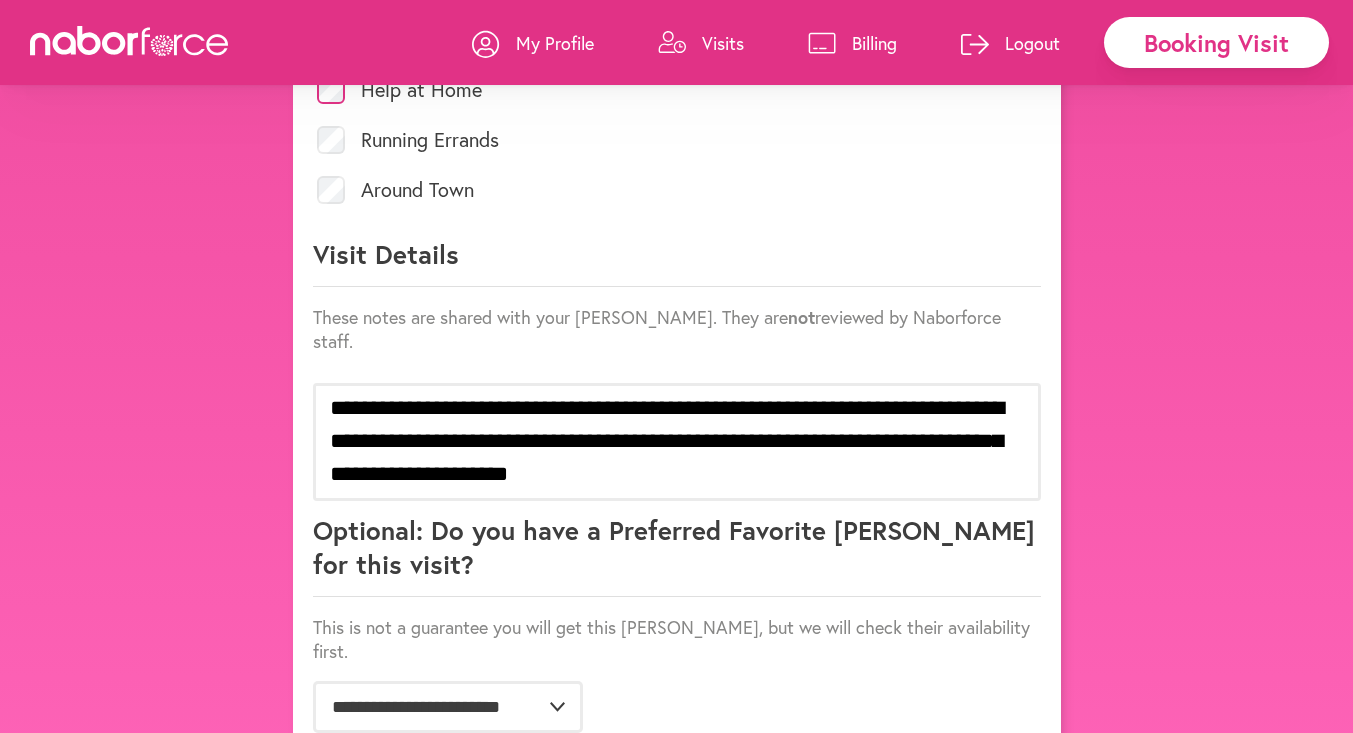 click on "Confirm Booking" at bounding box center [915, 772] 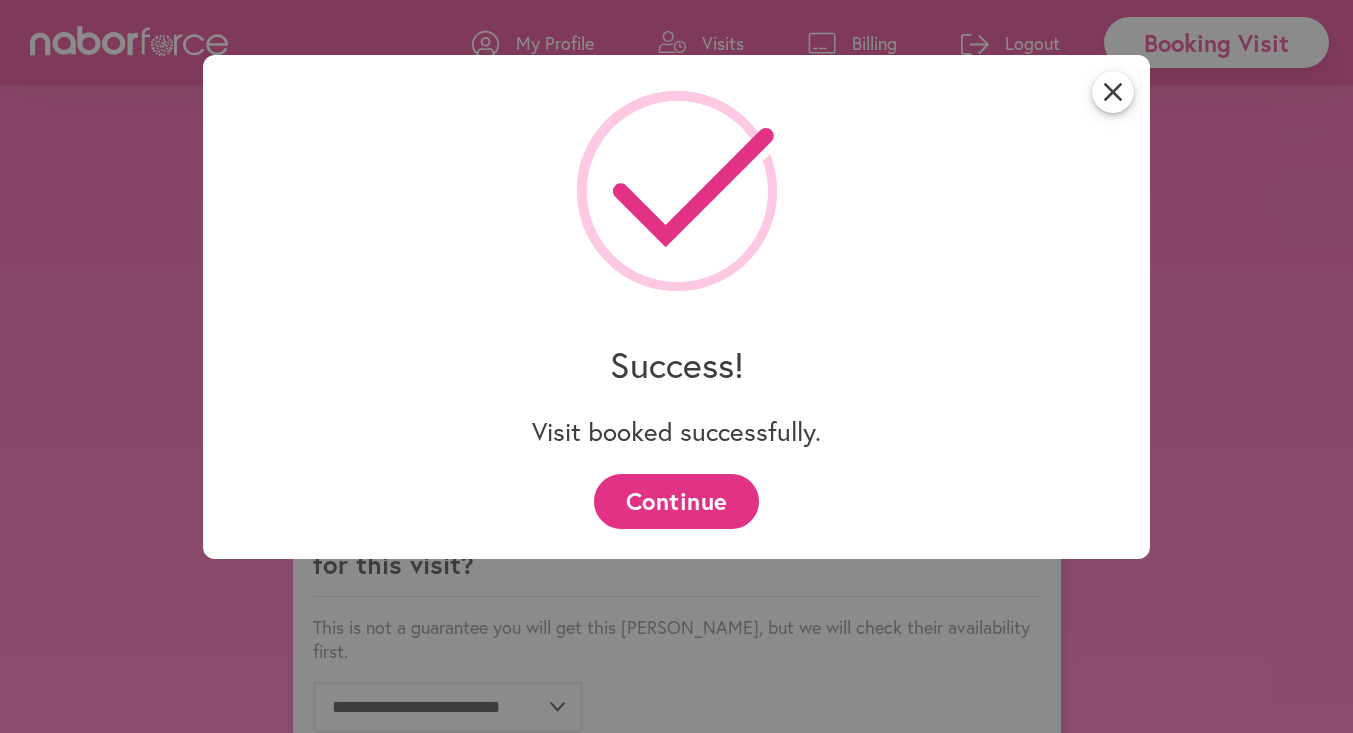 click on "Continue" at bounding box center [676, 501] 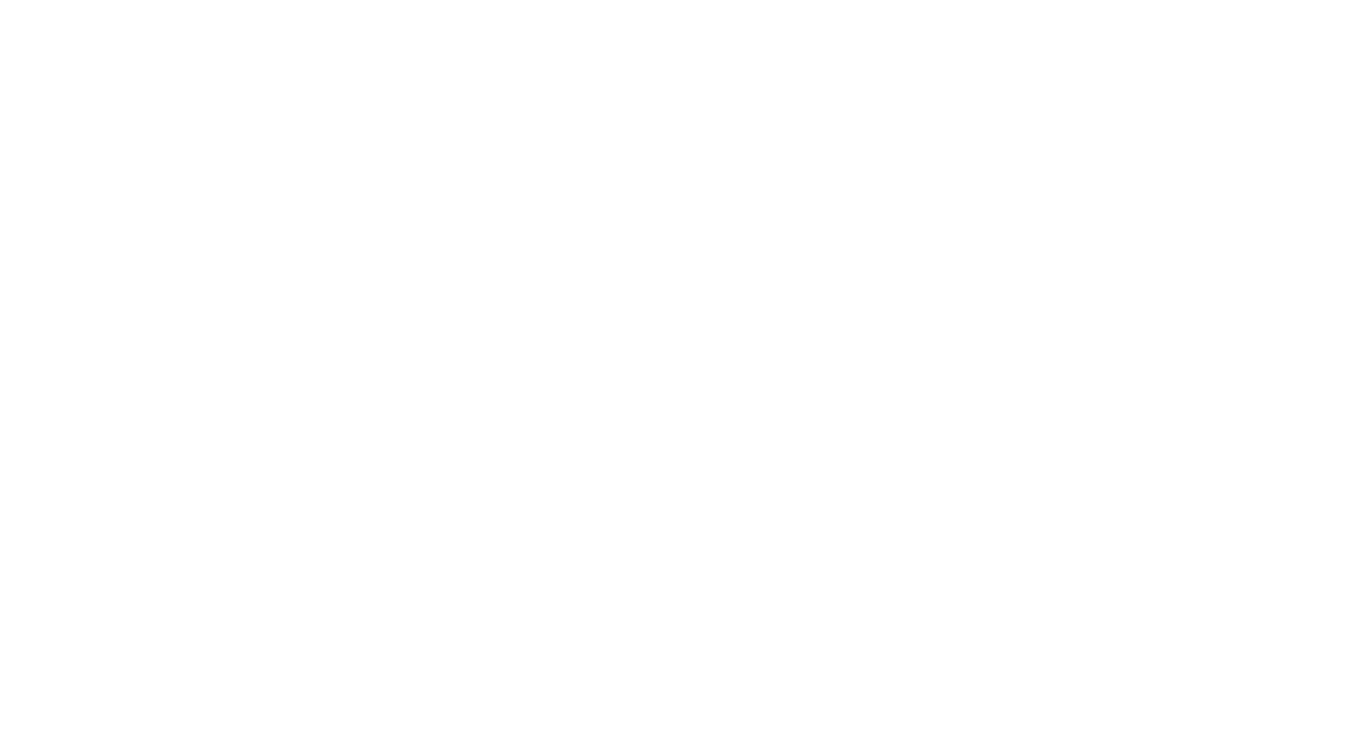 scroll, scrollTop: 0, scrollLeft: 0, axis: both 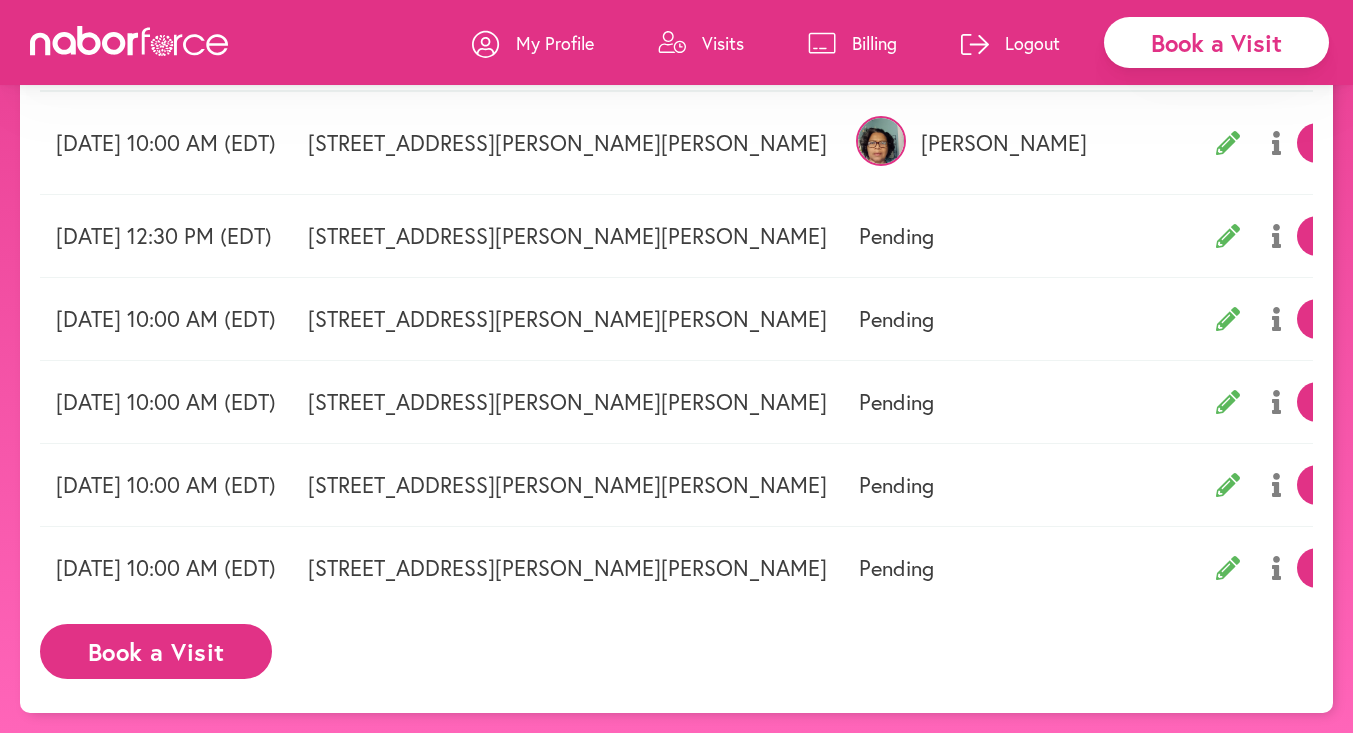 click on "Book a Visit" at bounding box center [156, 651] 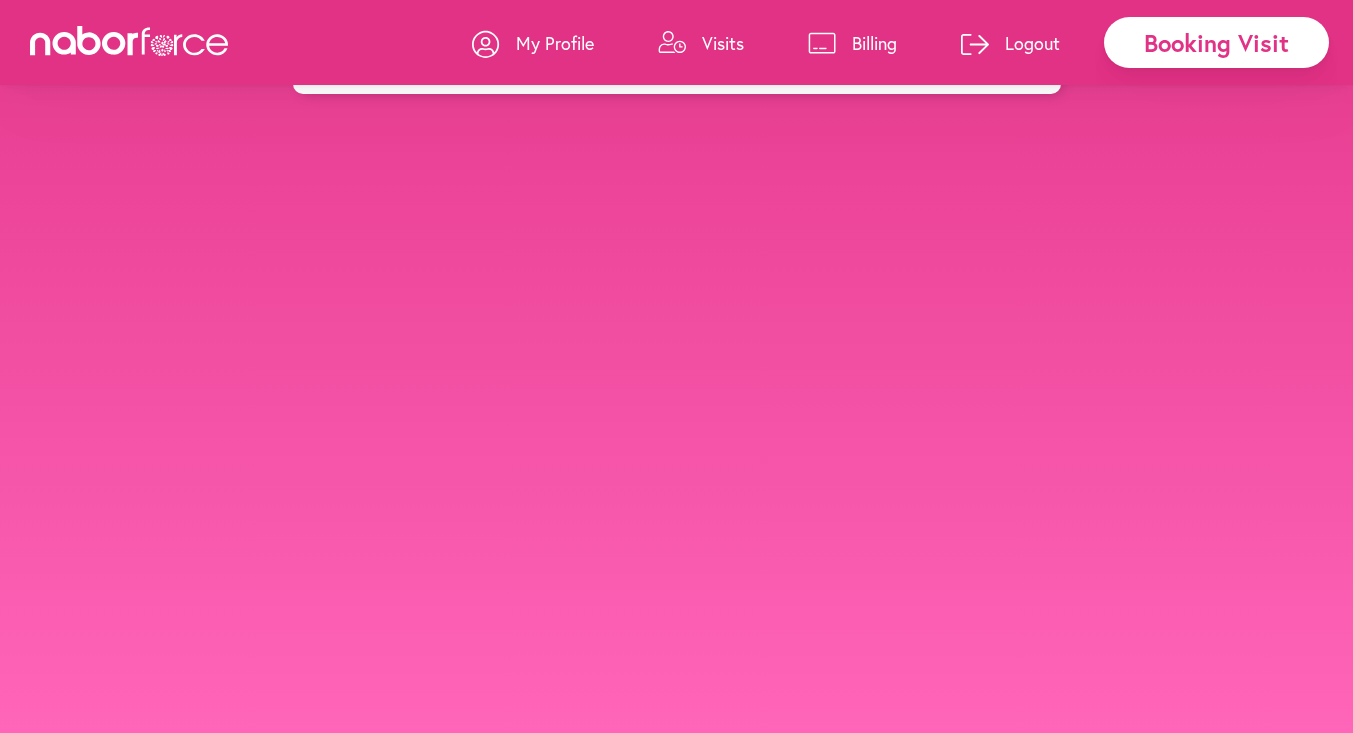 scroll, scrollTop: 0, scrollLeft: 0, axis: both 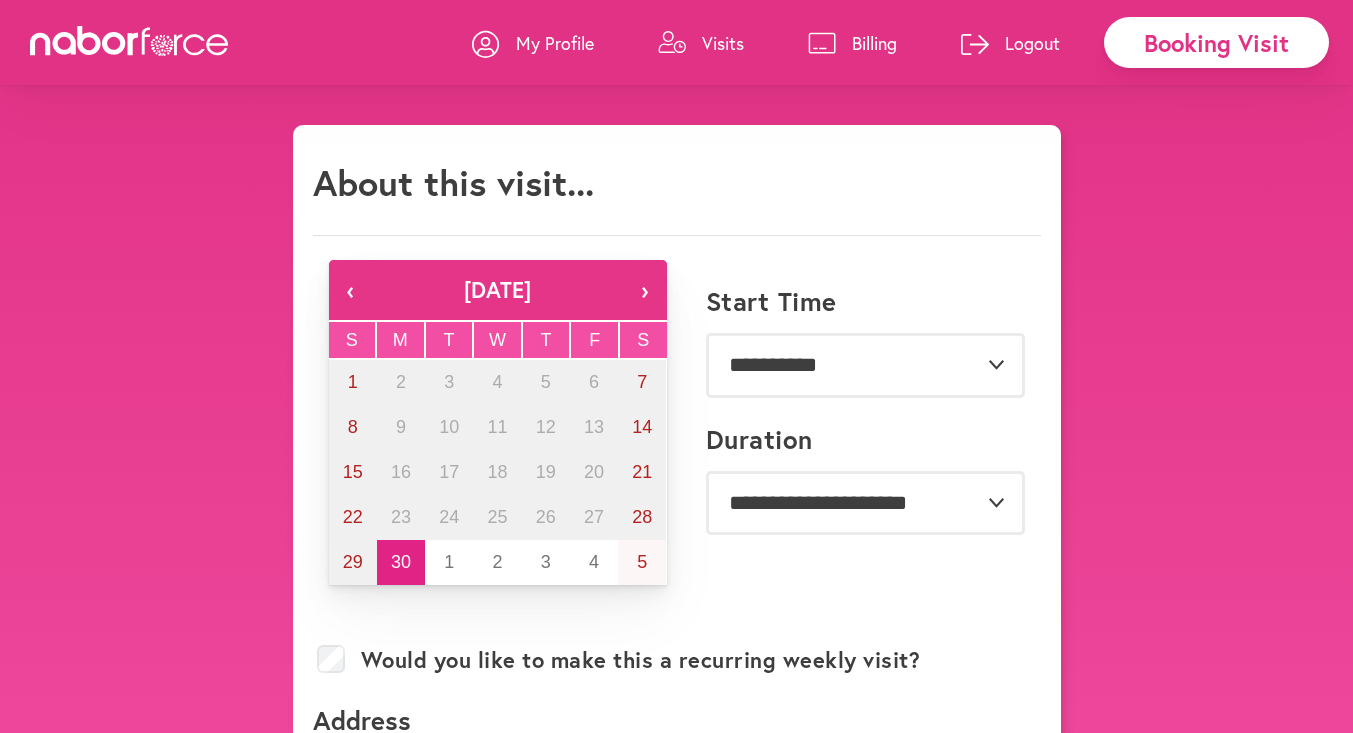 click on "›" at bounding box center (645, 290) 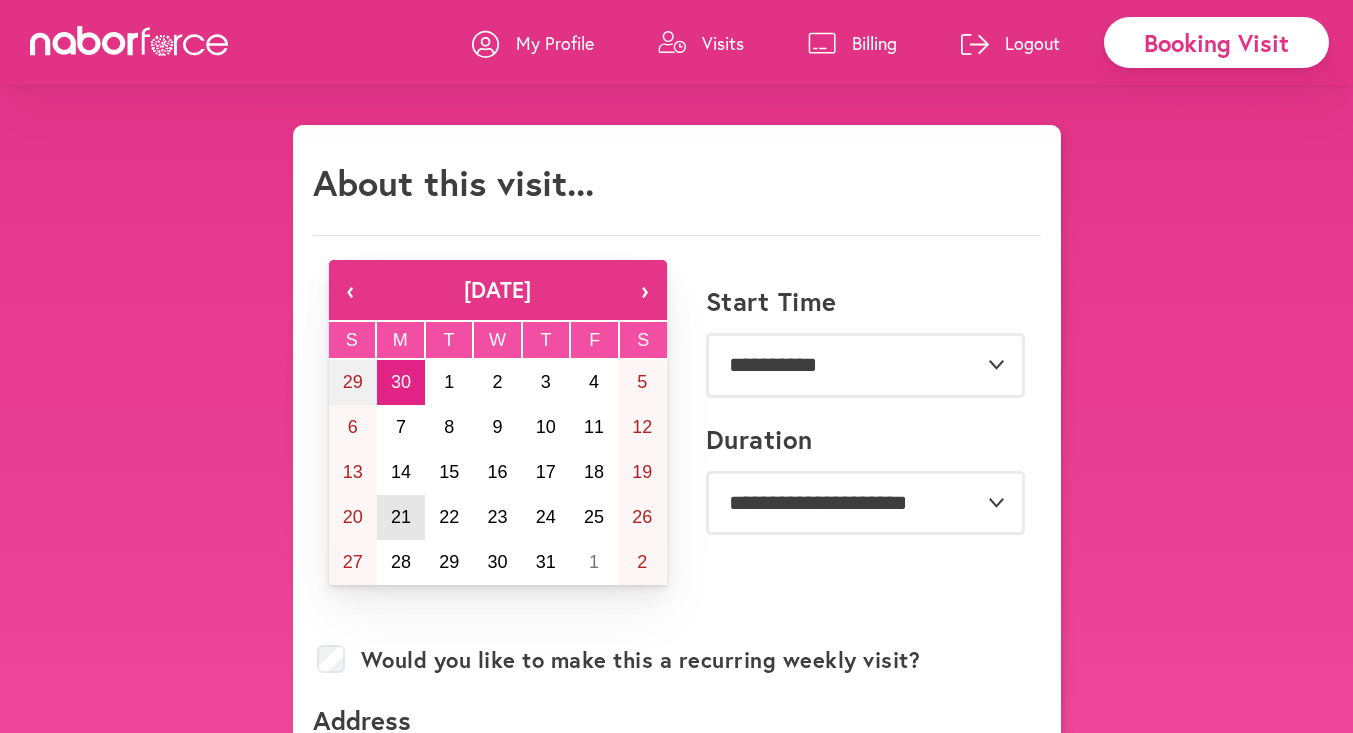 click on "21" at bounding box center (401, 517) 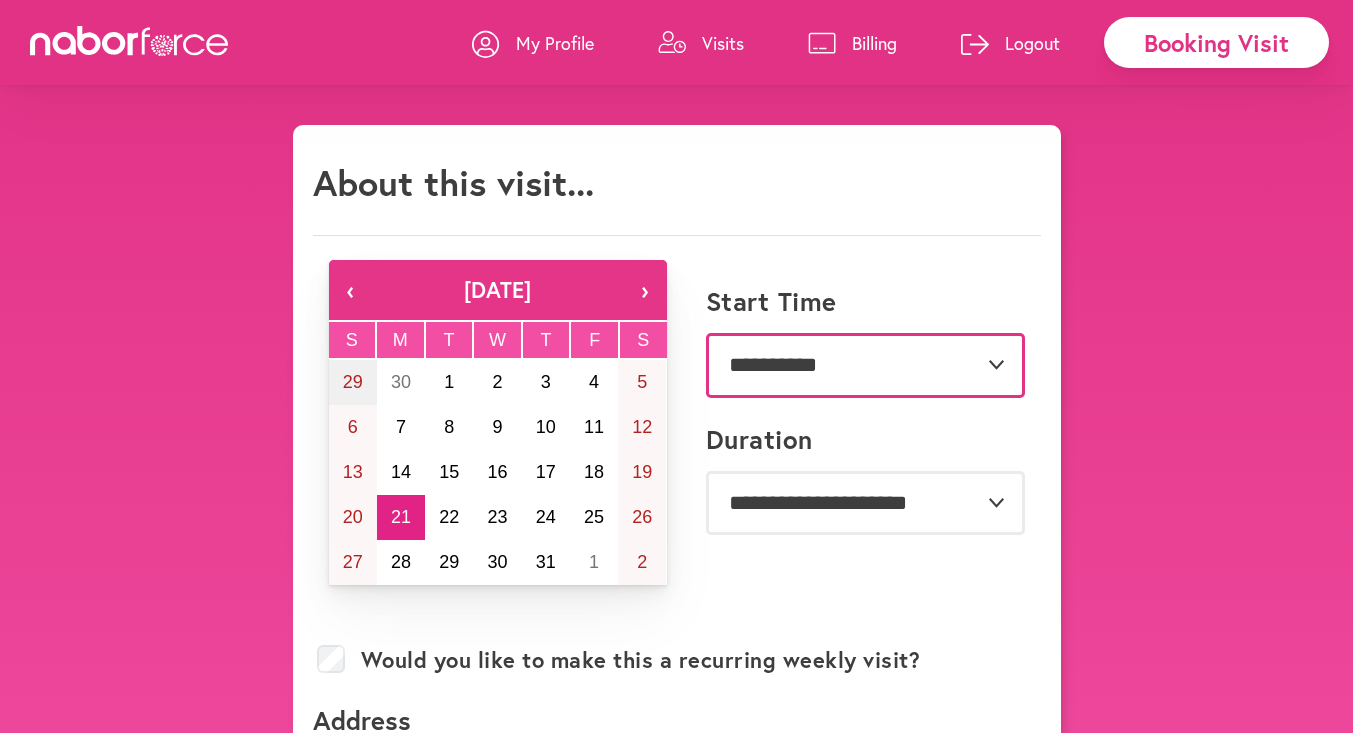 click on "**********" at bounding box center (865, 365) 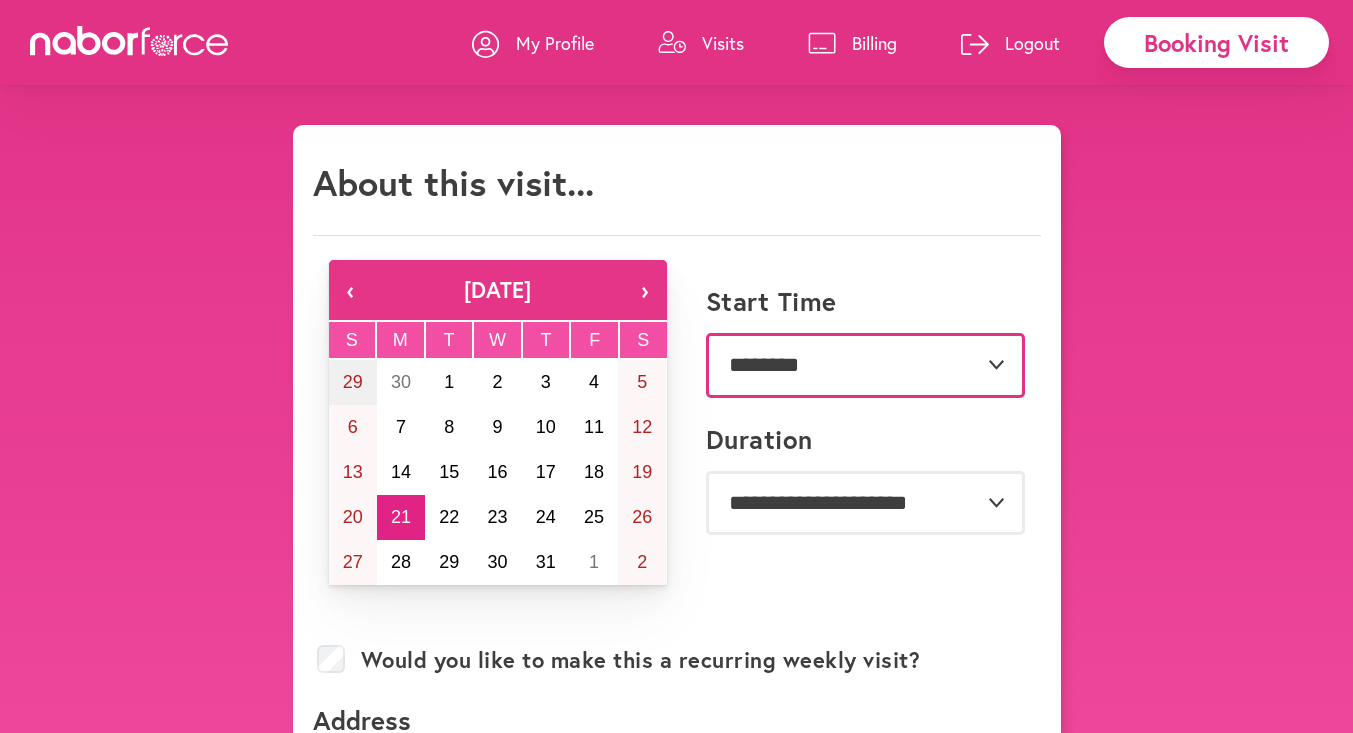click on "**********" at bounding box center (865, 365) 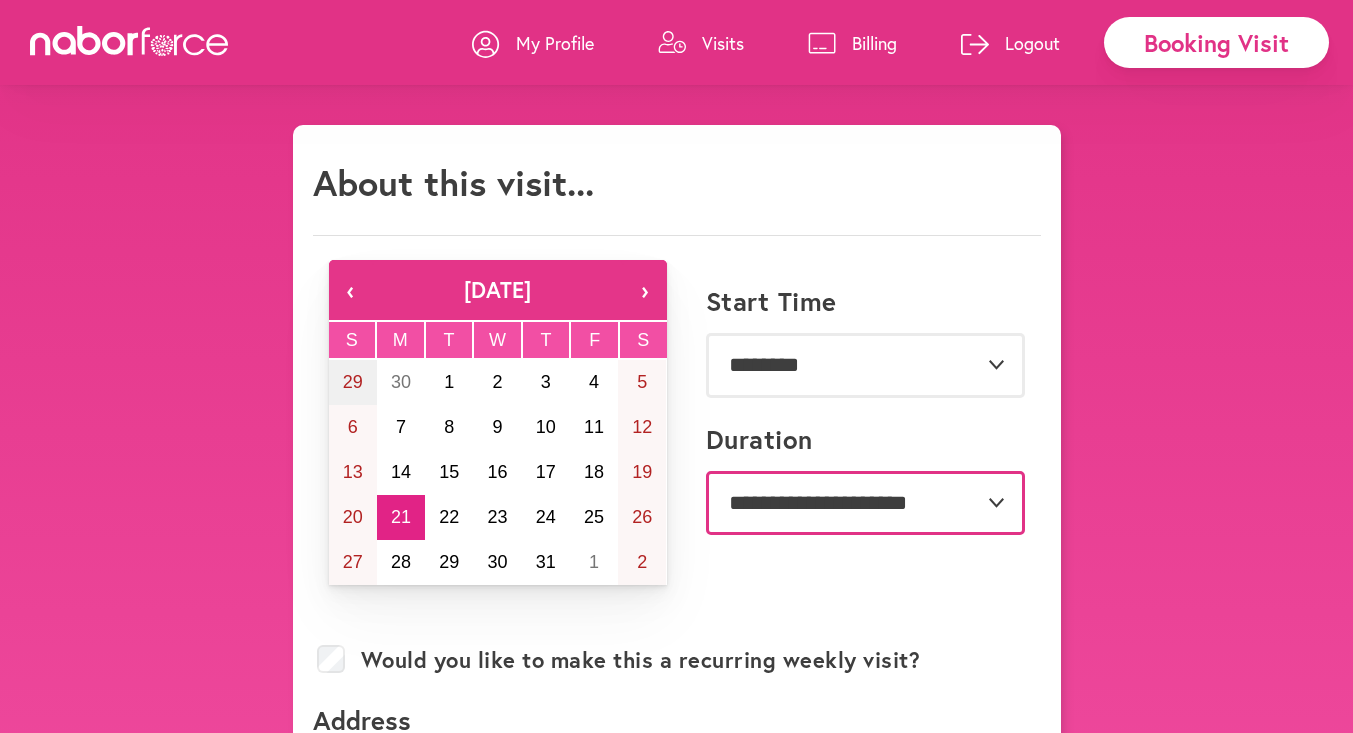 click on "**********" at bounding box center (865, 503) 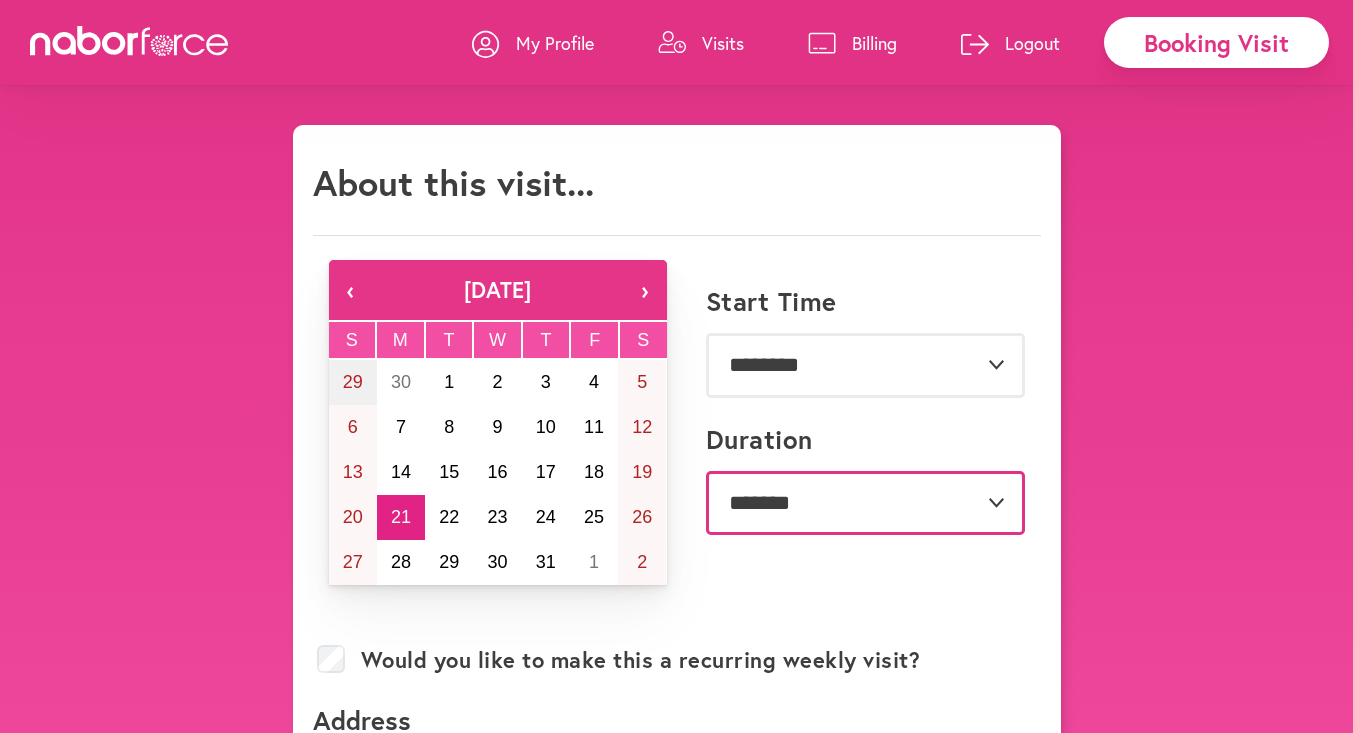 click on "**********" at bounding box center [865, 503] 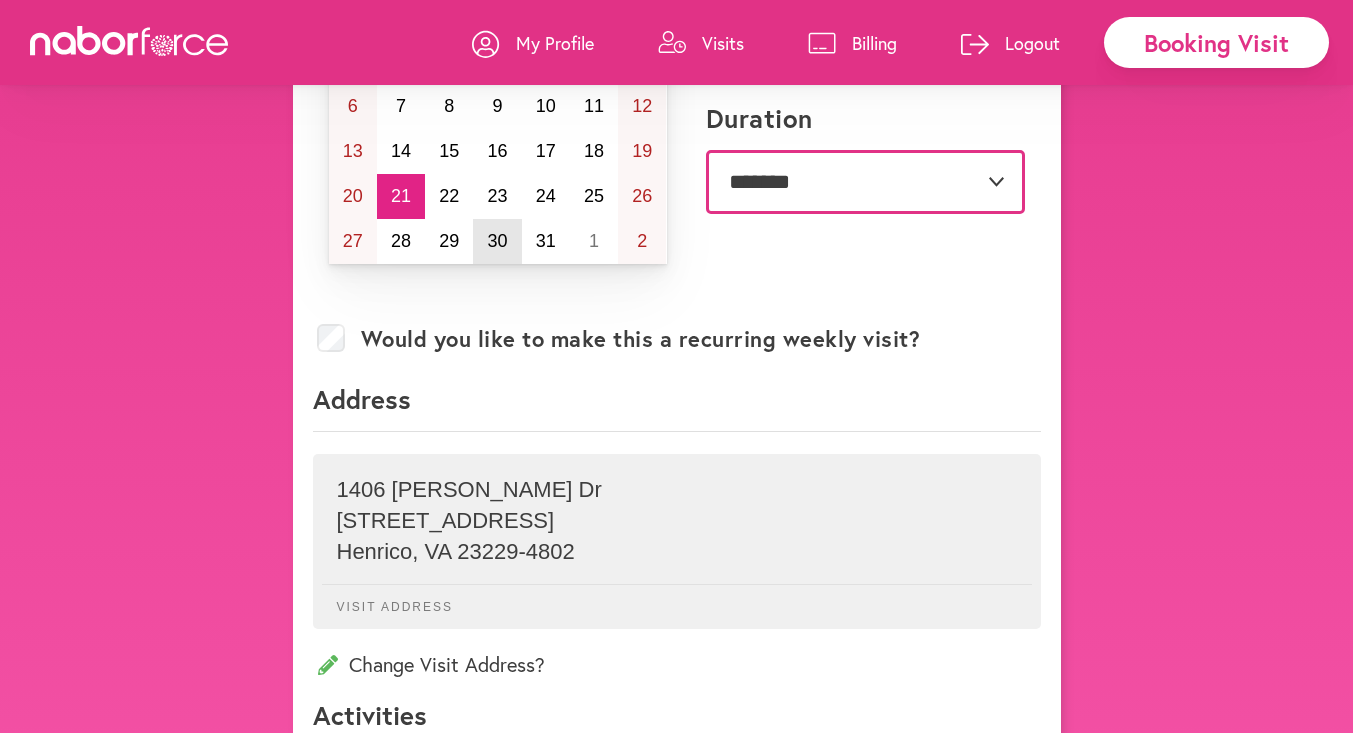 scroll, scrollTop: 322, scrollLeft: 0, axis: vertical 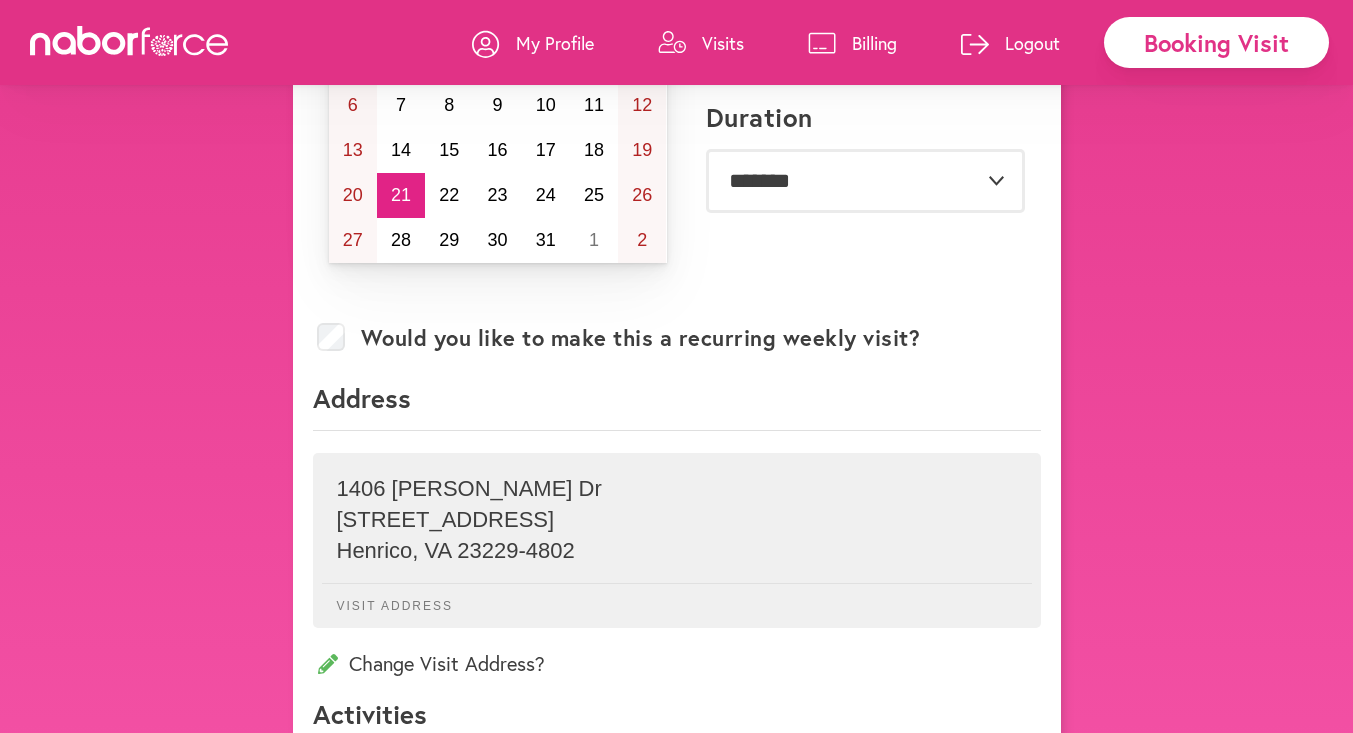 click on "Change Visit Address?" at bounding box center [677, 663] 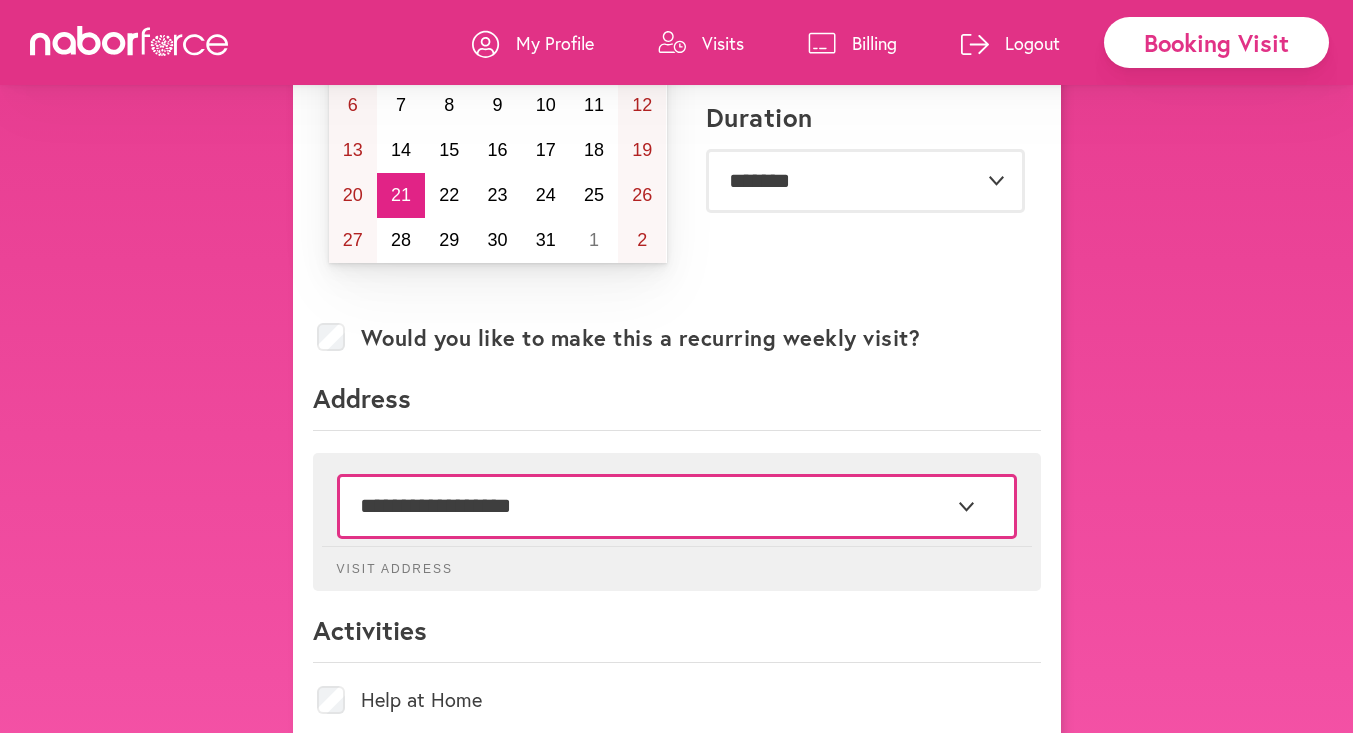 click on "**********" at bounding box center (677, 506) 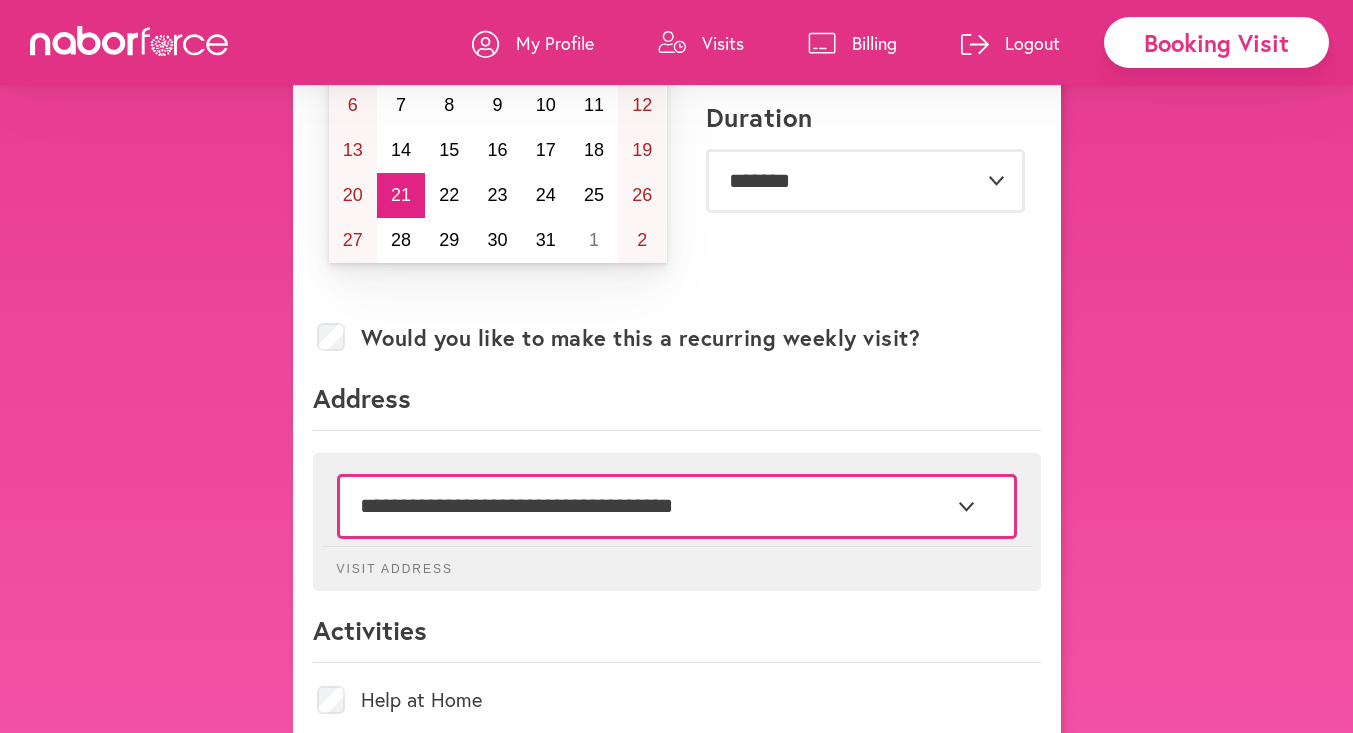 click on "**********" at bounding box center (677, 506) 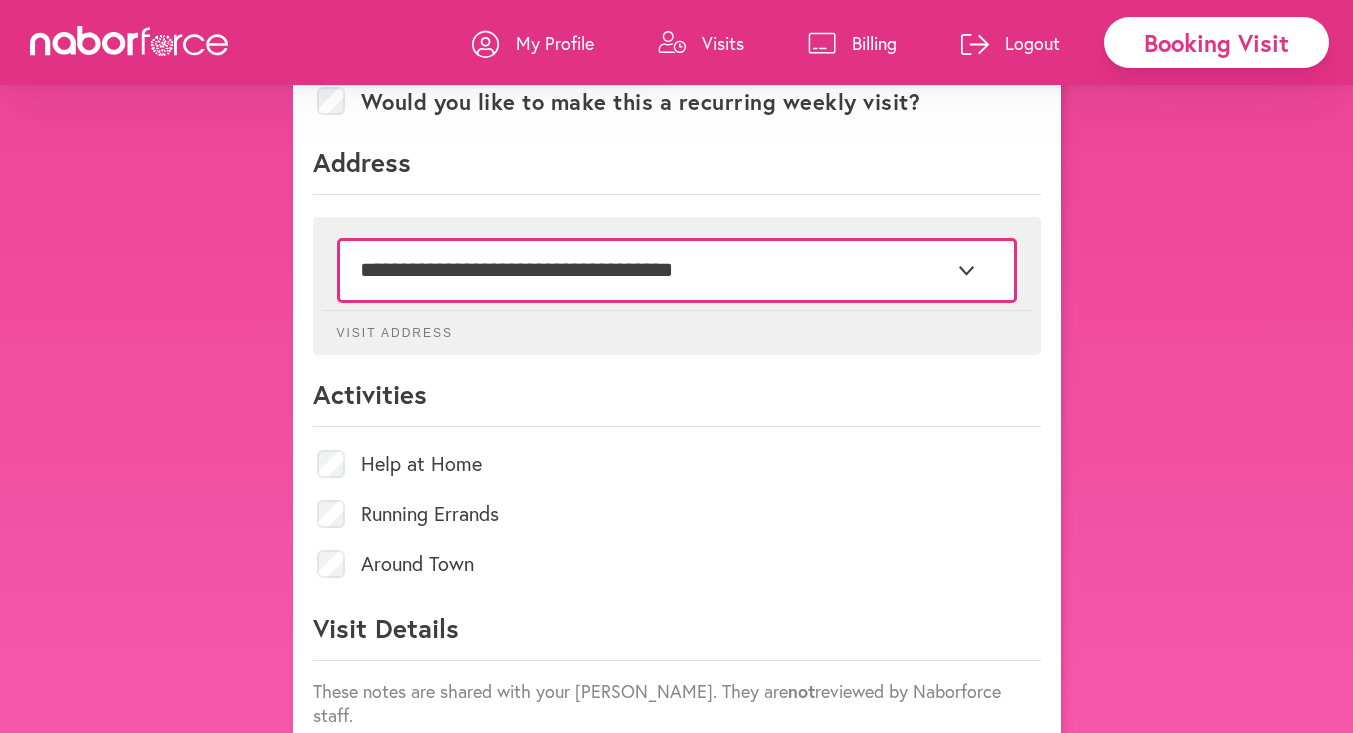 scroll, scrollTop: 560, scrollLeft: 0, axis: vertical 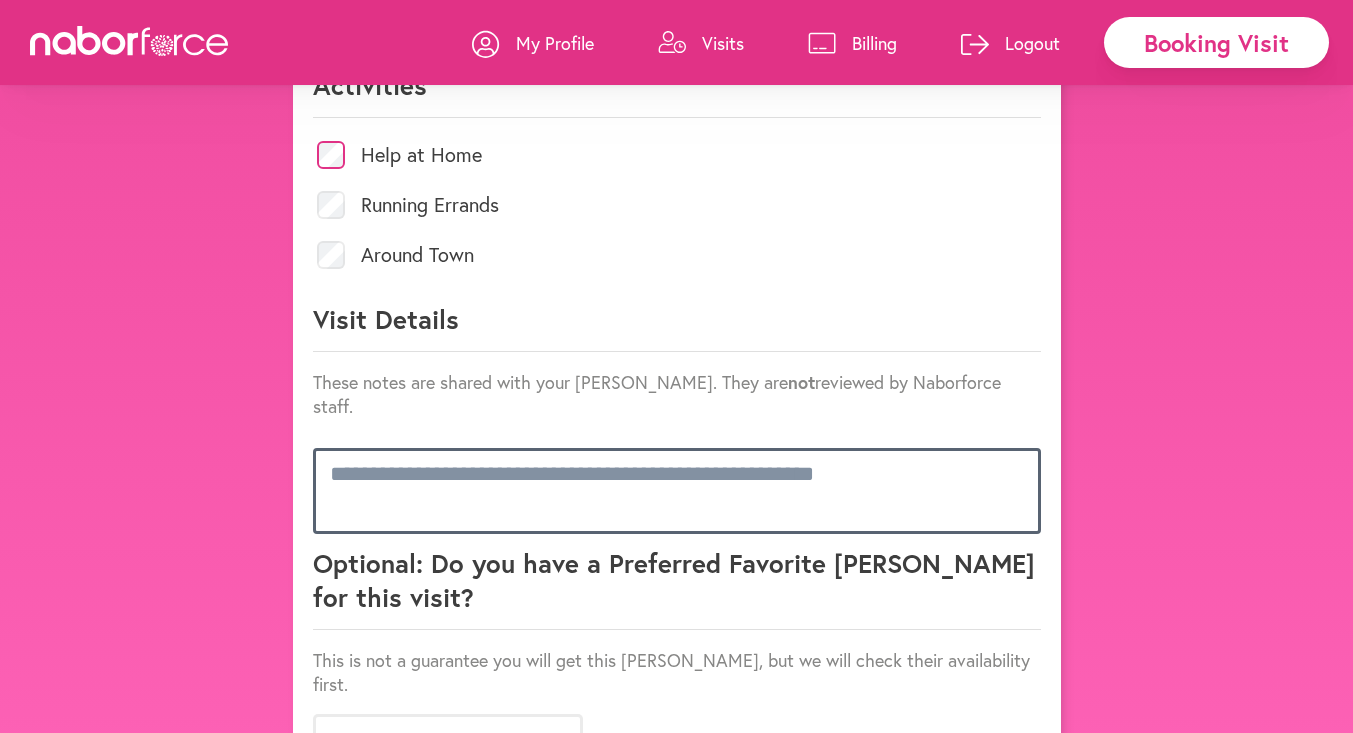 click at bounding box center [677, 491] 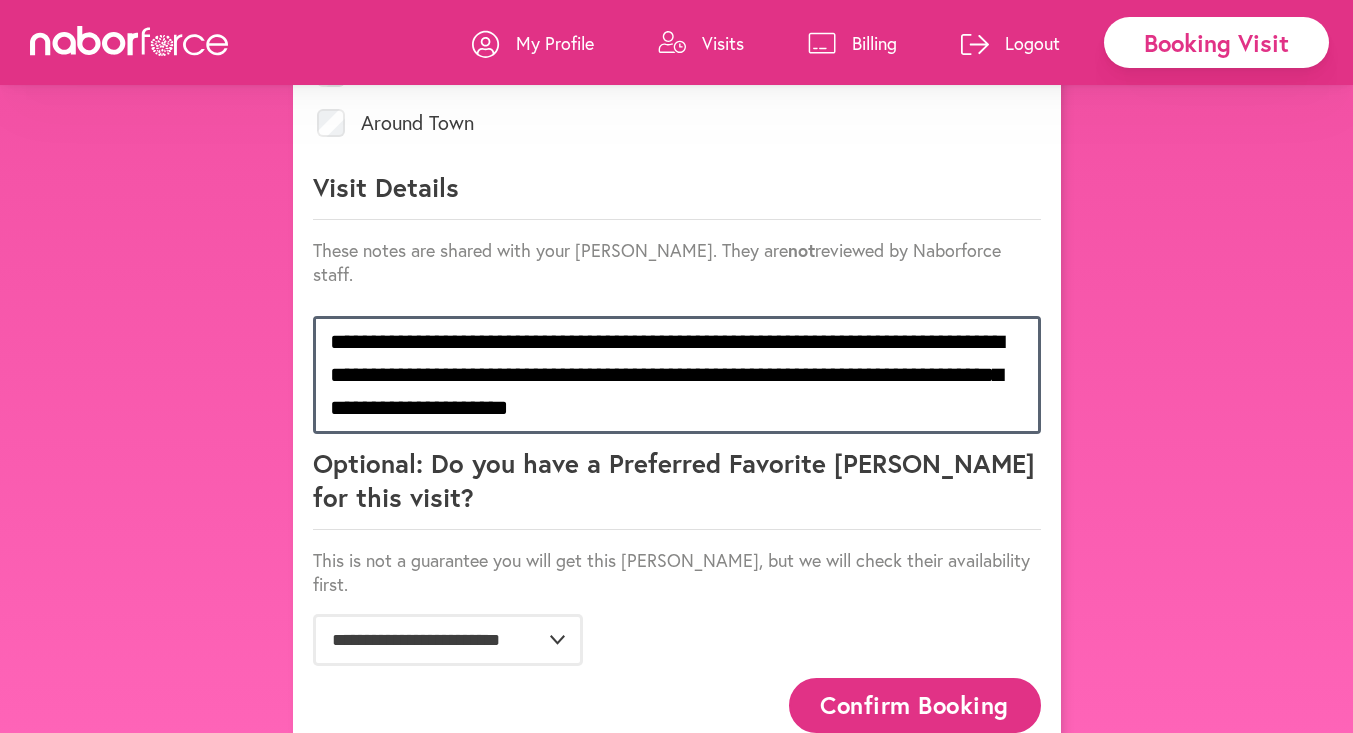 scroll, scrollTop: 1002, scrollLeft: 0, axis: vertical 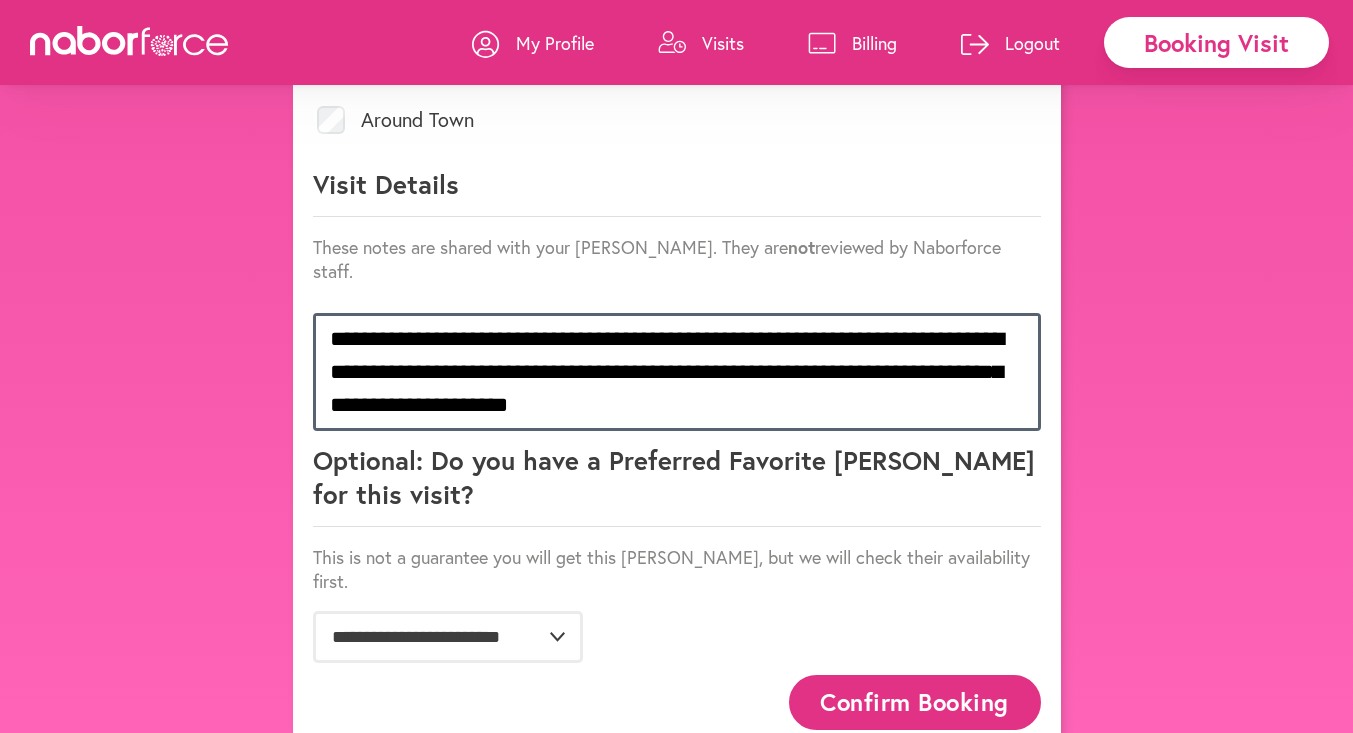type on "**********" 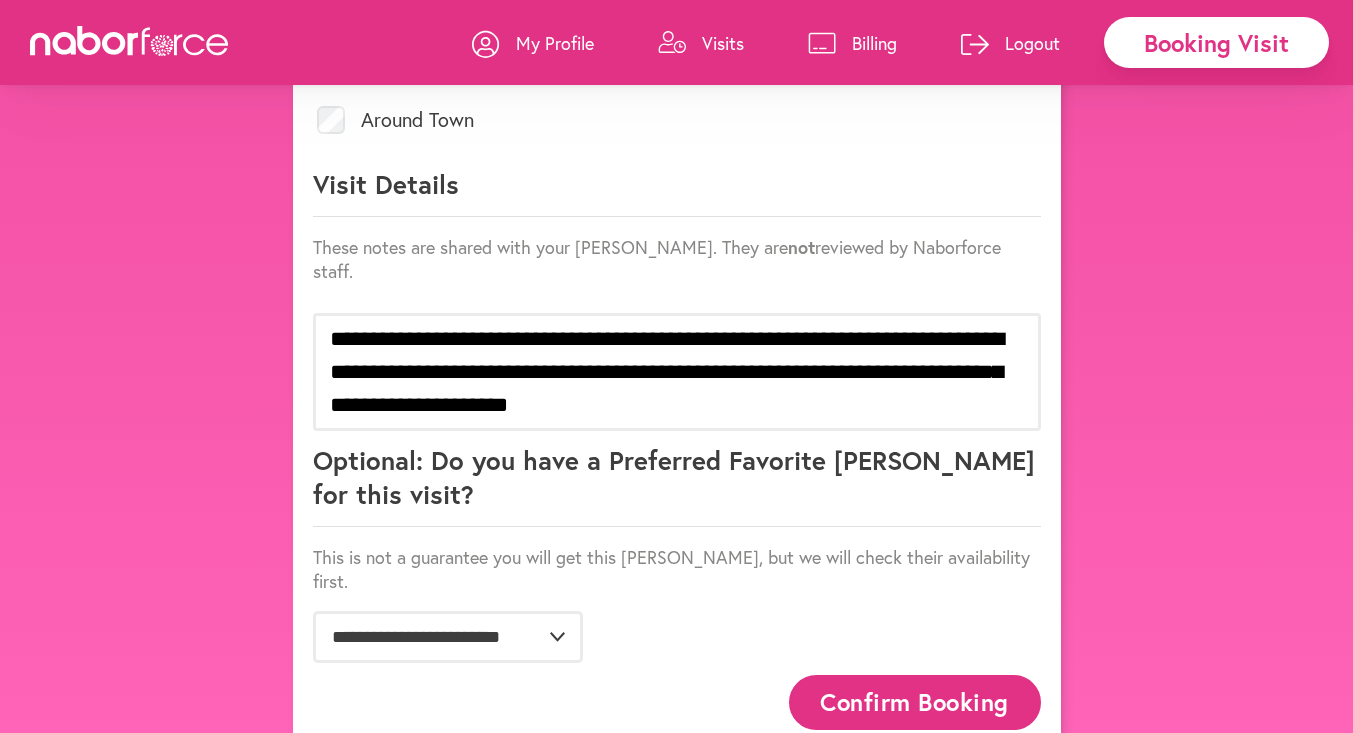 click on "Confirm Booking" at bounding box center (915, 702) 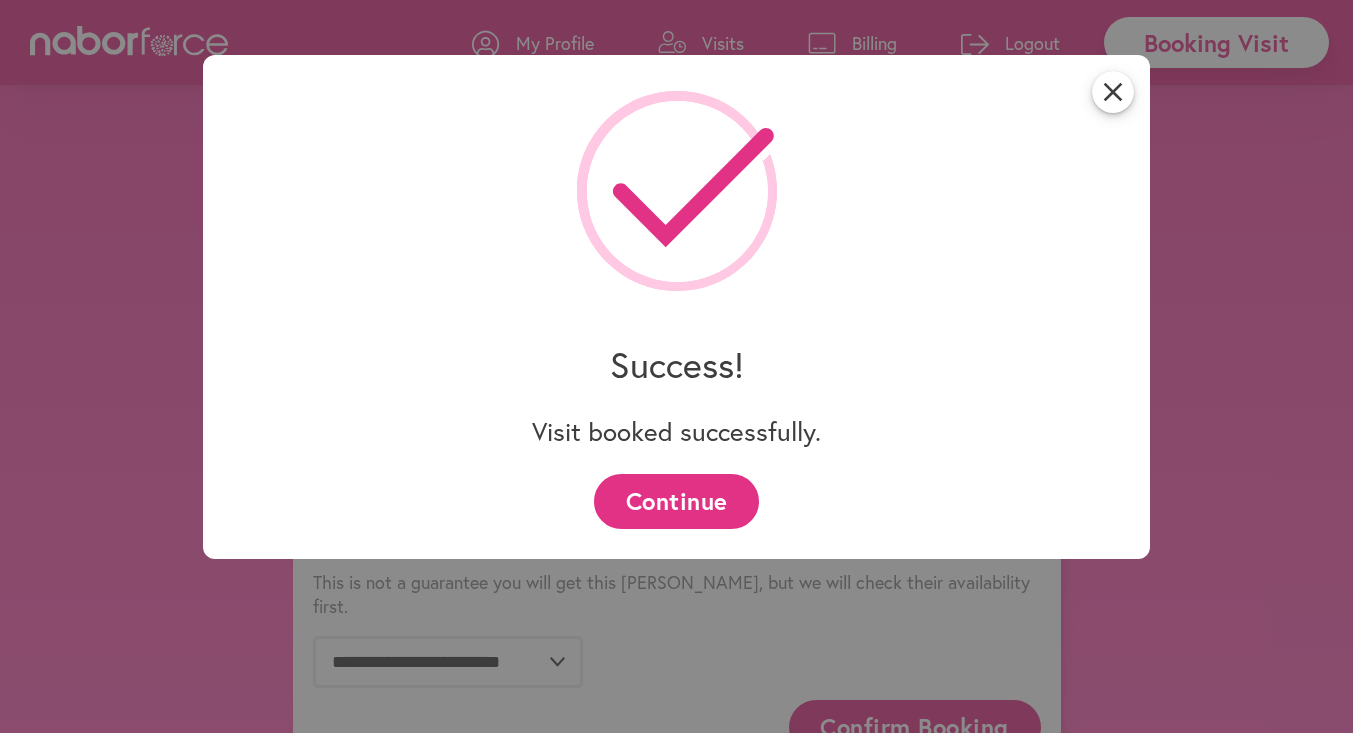 scroll, scrollTop: 1002, scrollLeft: 0, axis: vertical 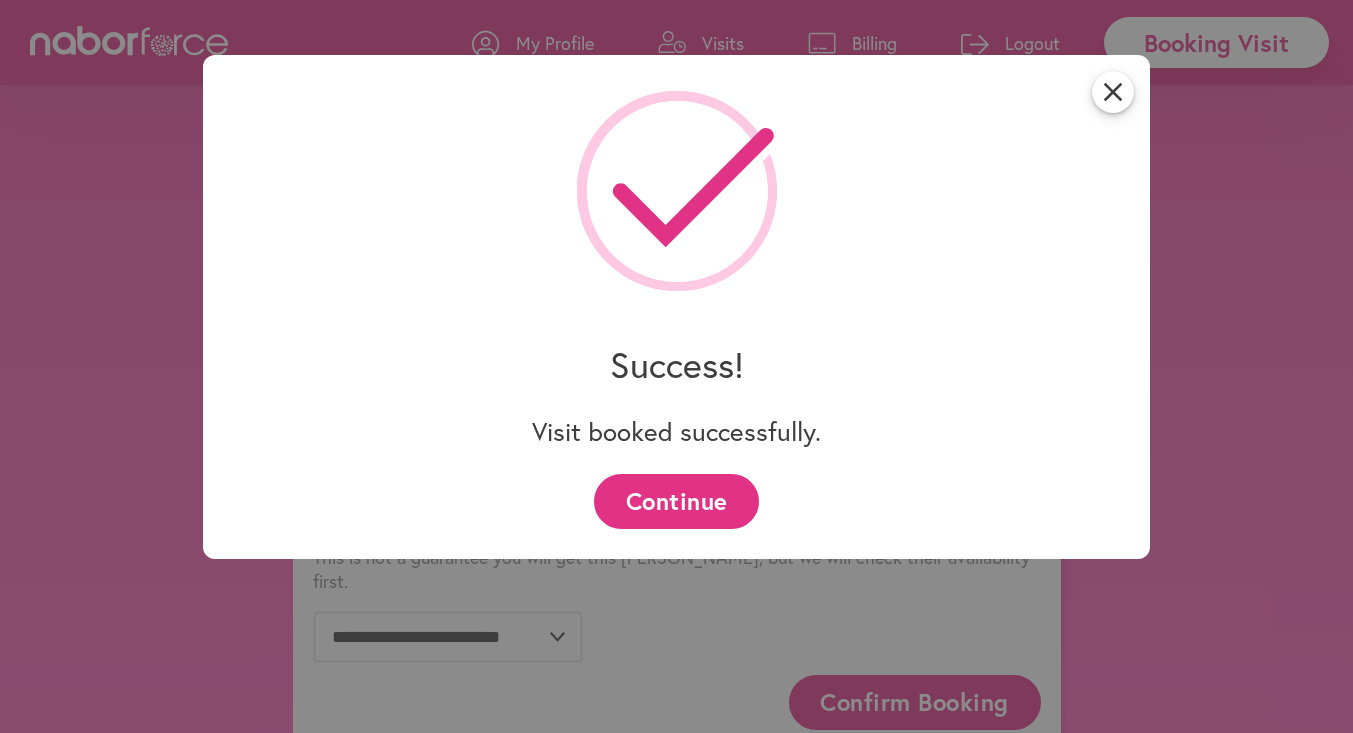 click on "Continue" at bounding box center [676, 501] 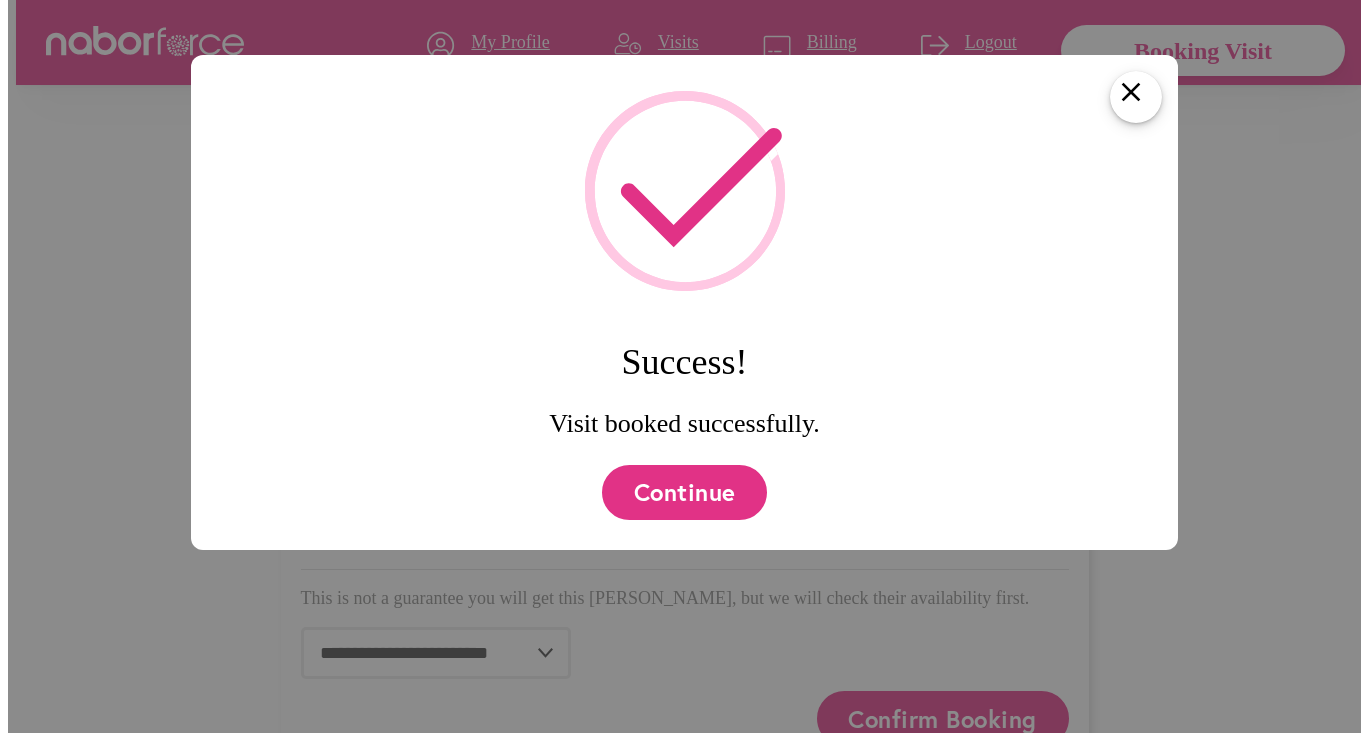 scroll, scrollTop: 0, scrollLeft: 0, axis: both 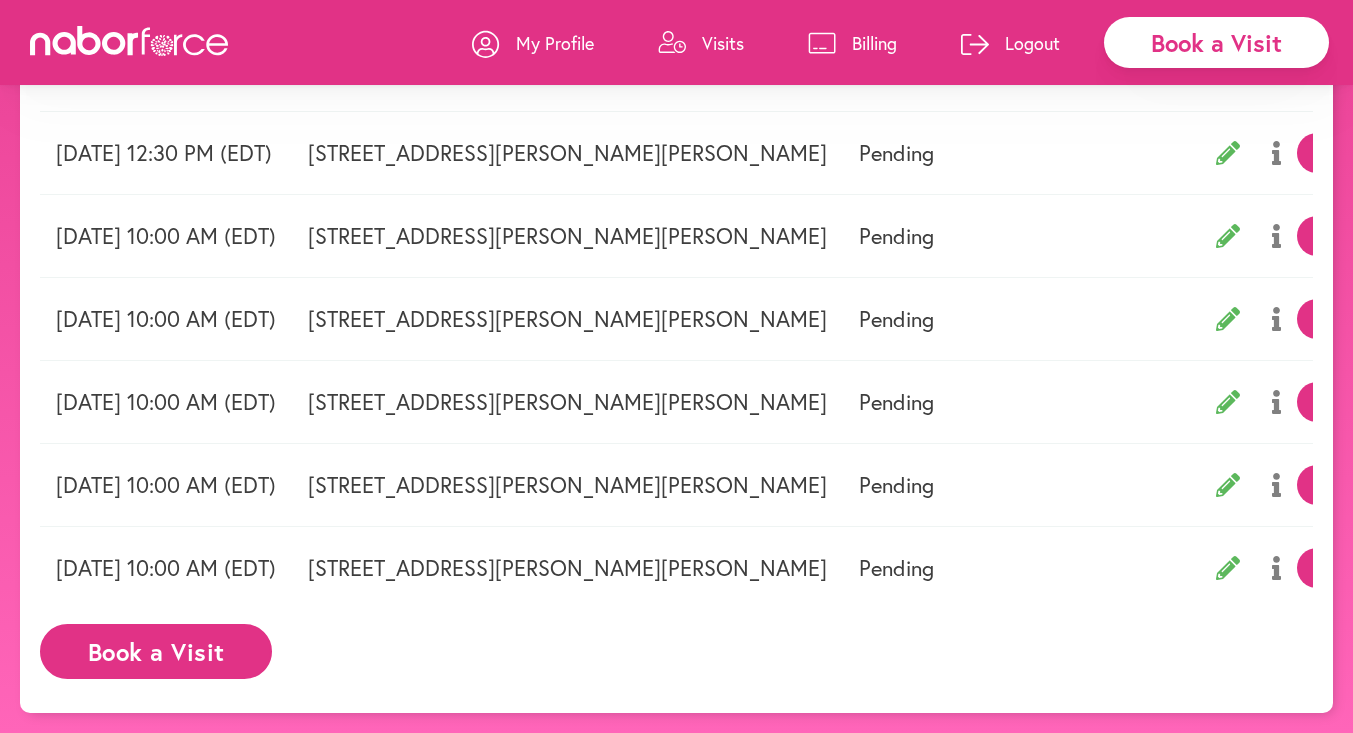 click on "Book a Visit" at bounding box center [156, 651] 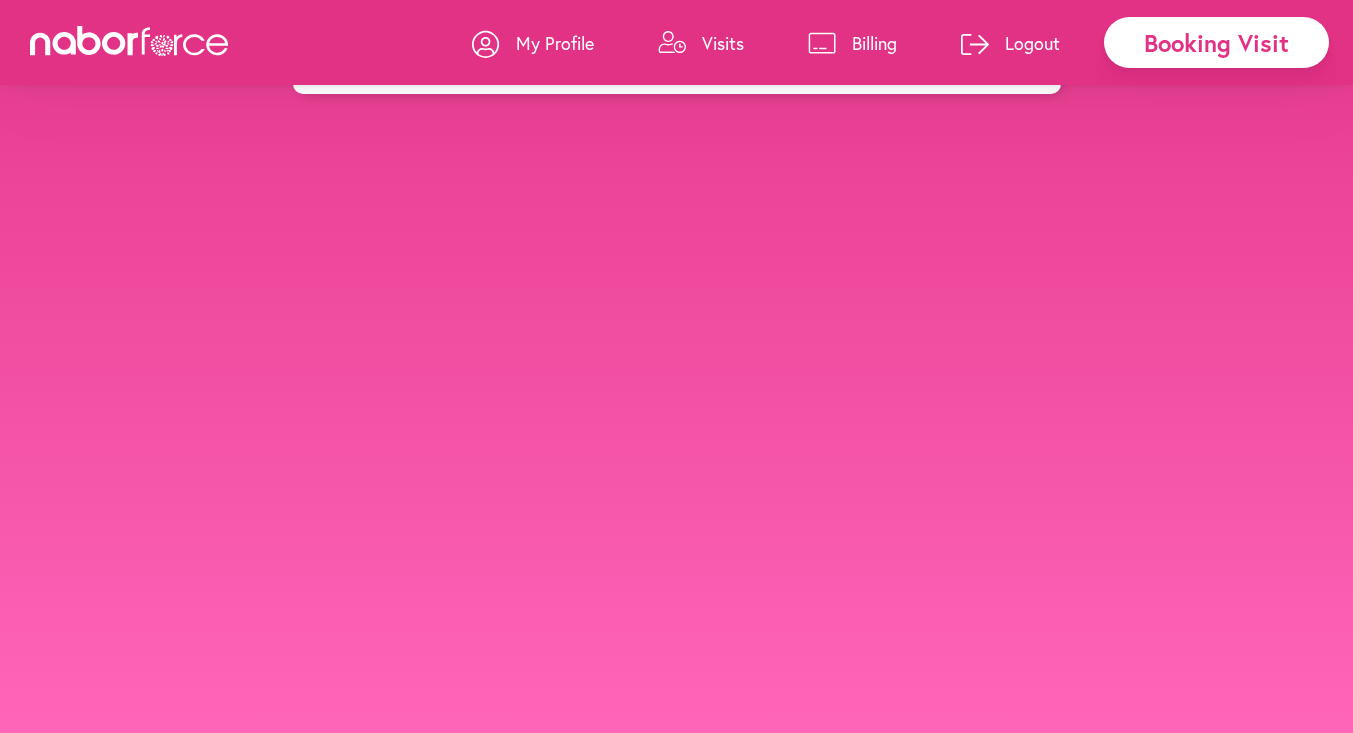scroll, scrollTop: 0, scrollLeft: 0, axis: both 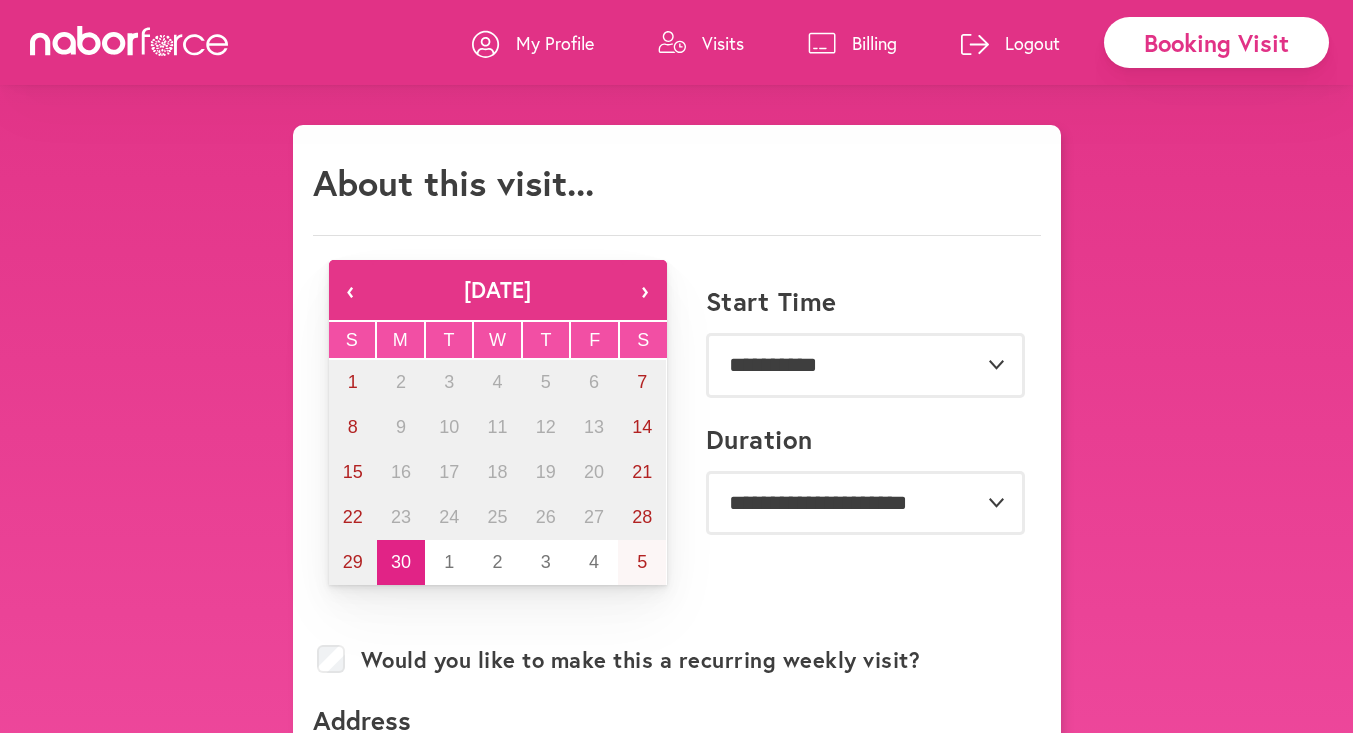 click on "›" at bounding box center [645, 290] 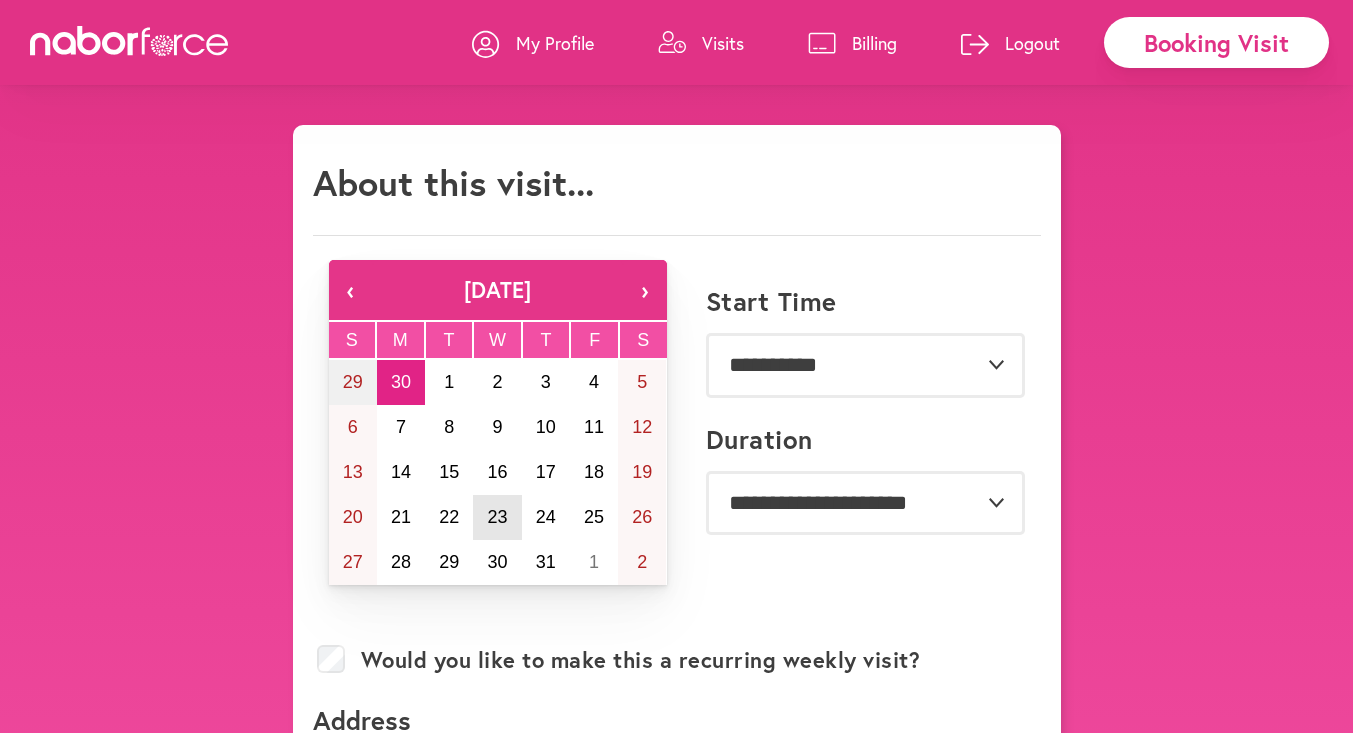 click on "23" at bounding box center (497, 517) 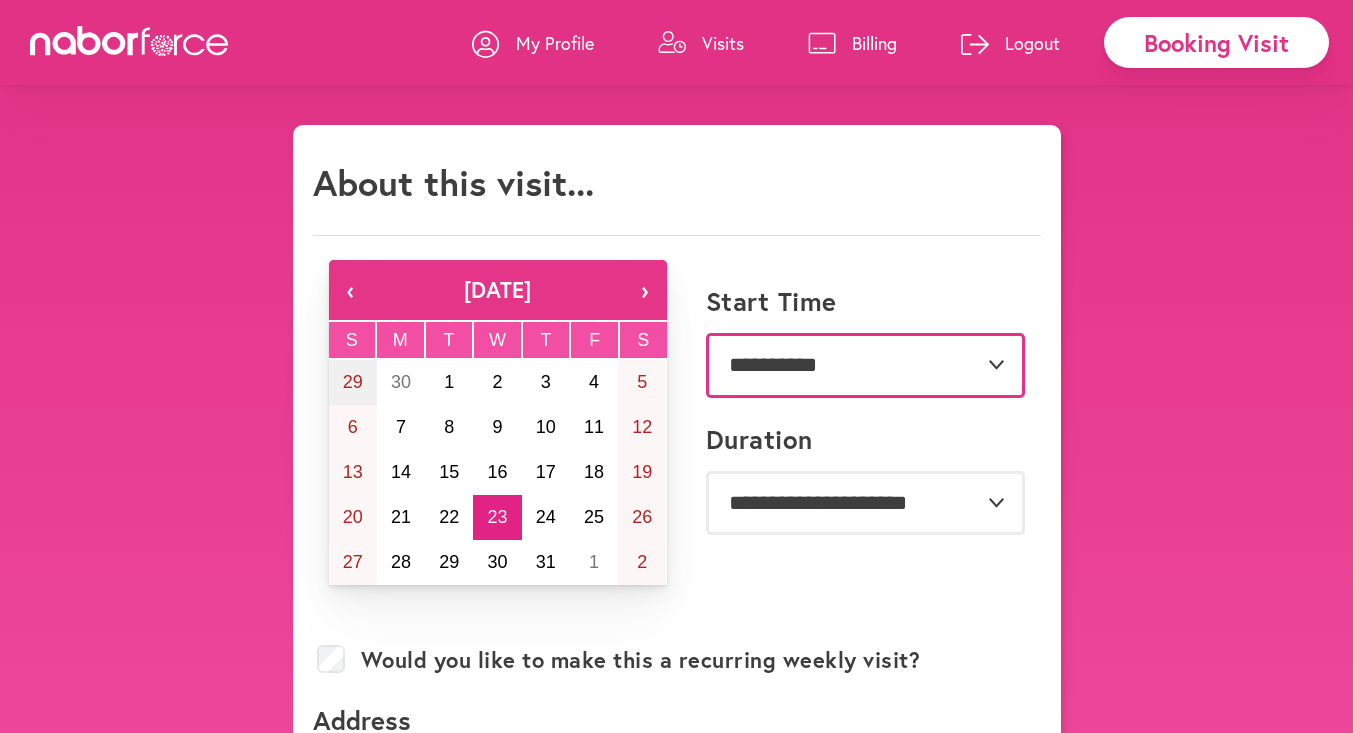 click on "**********" at bounding box center [865, 365] 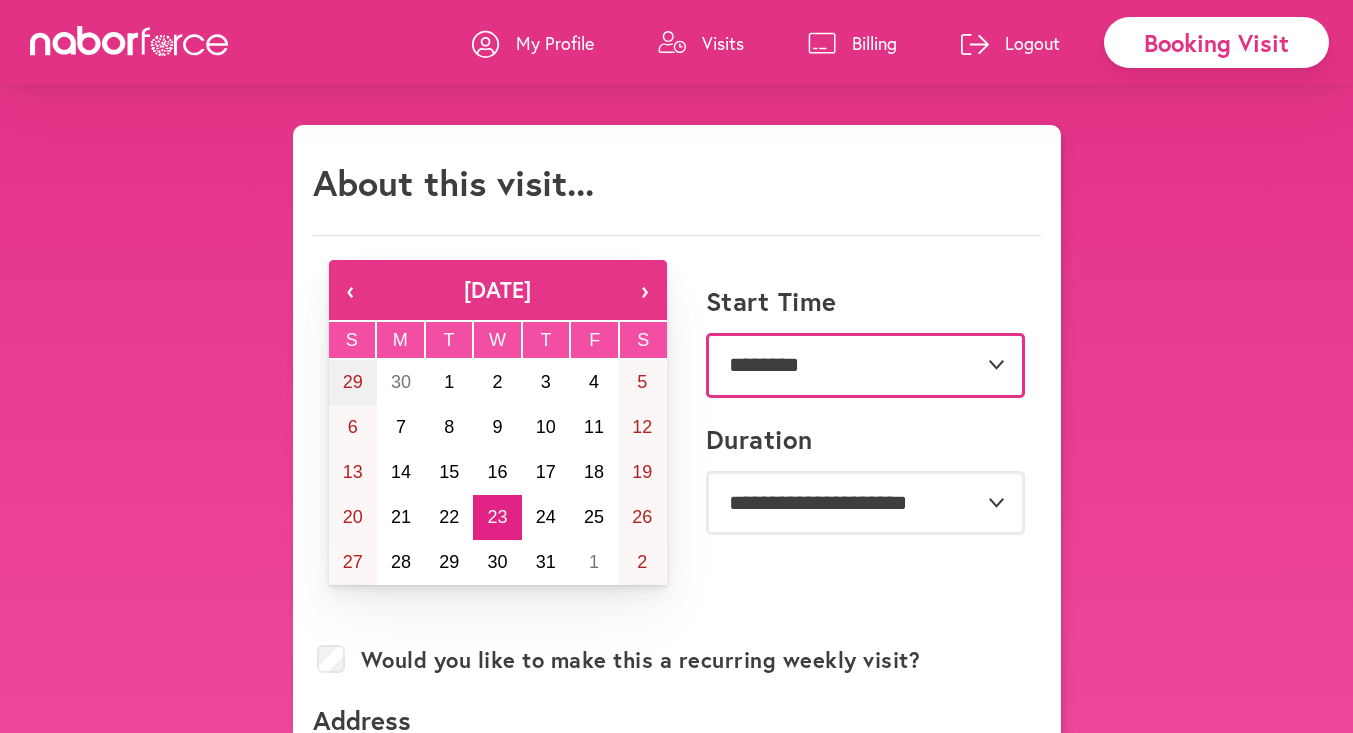 click on "**********" at bounding box center (865, 365) 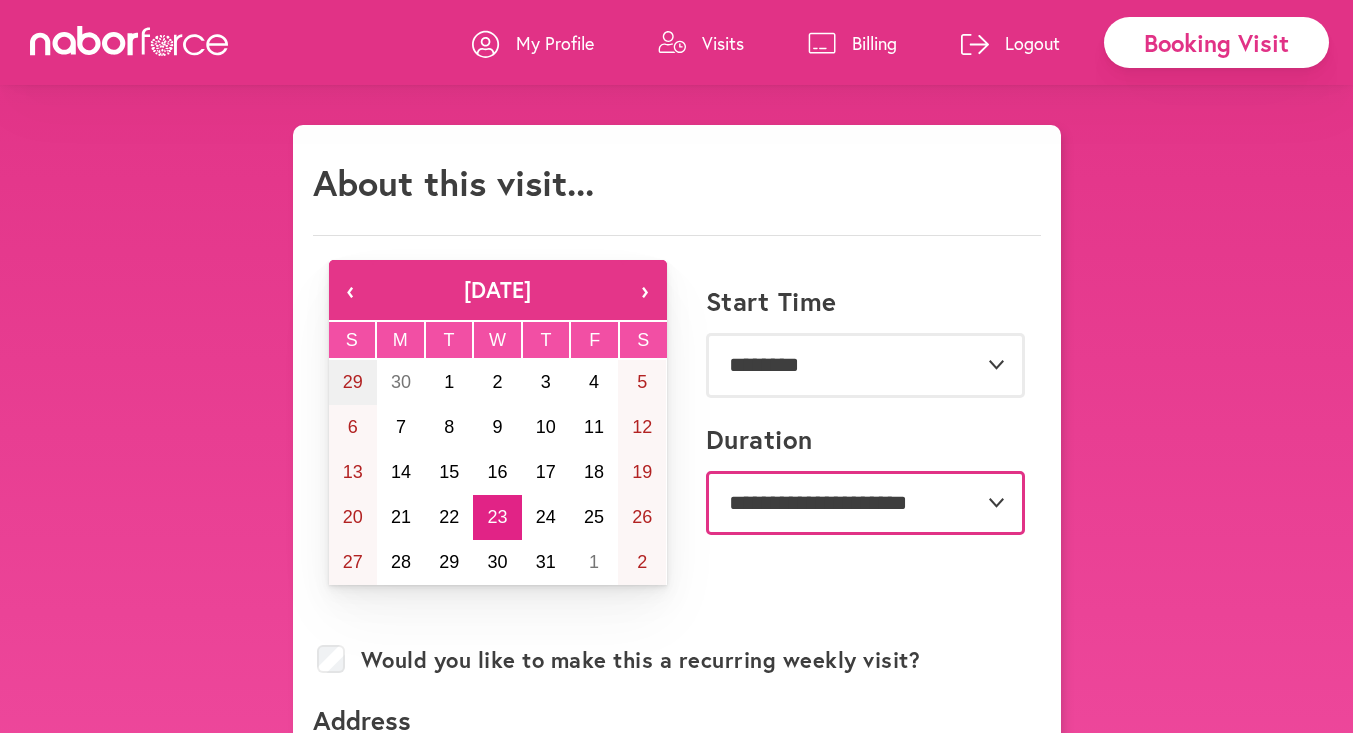click on "**********" at bounding box center [865, 503] 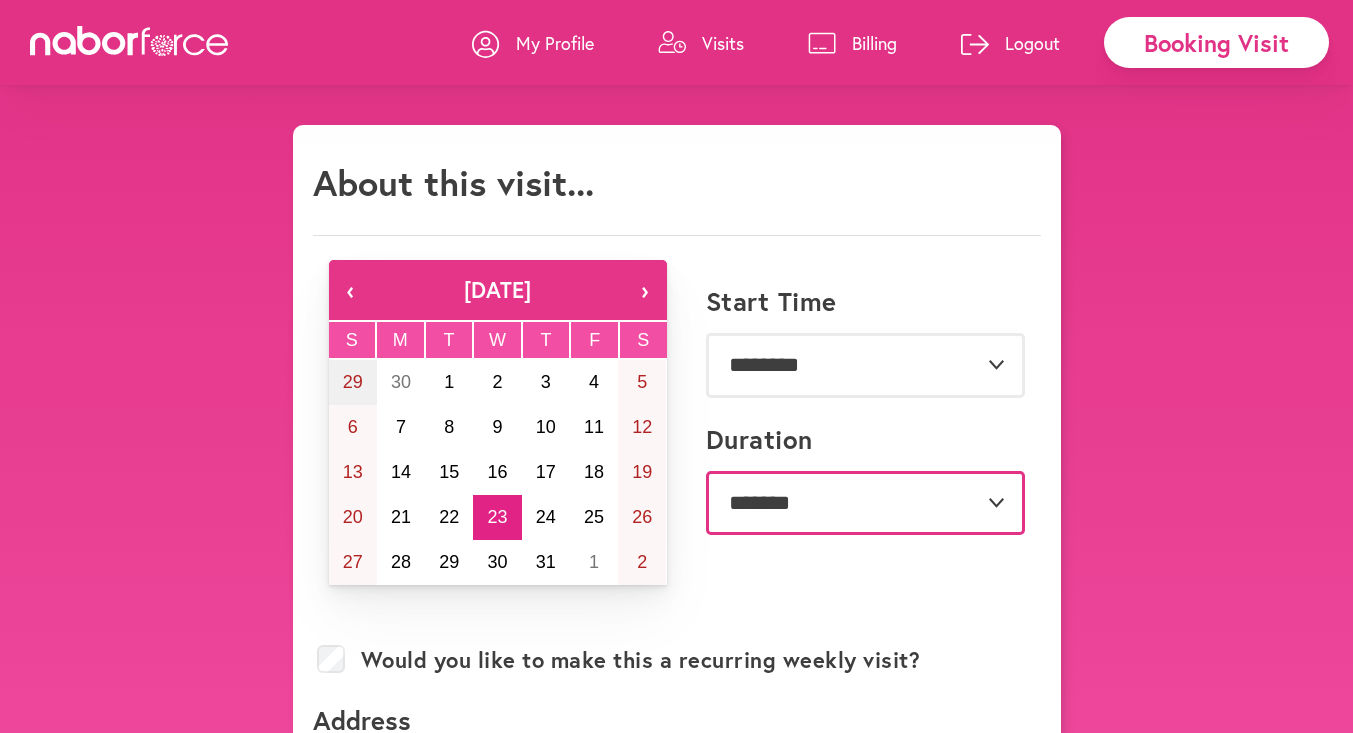 click on "**********" at bounding box center [865, 503] 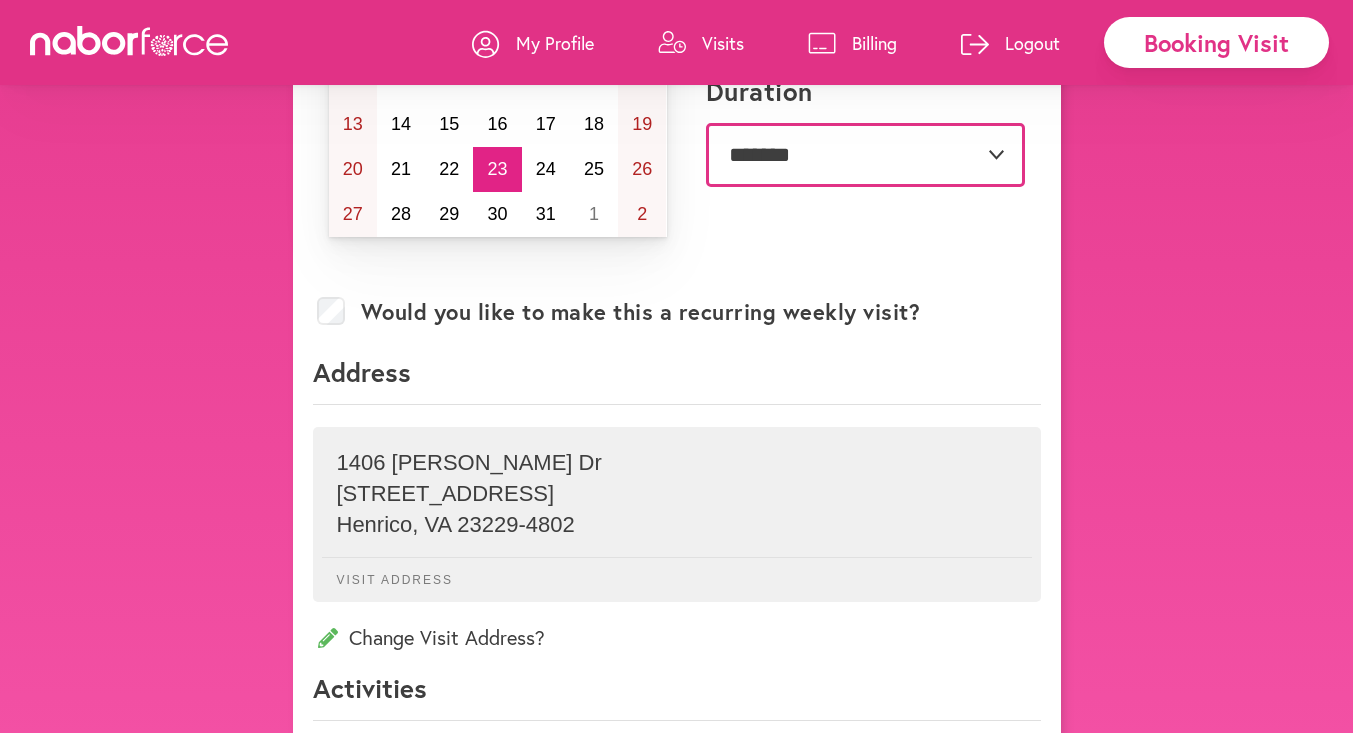 scroll, scrollTop: 349, scrollLeft: 0, axis: vertical 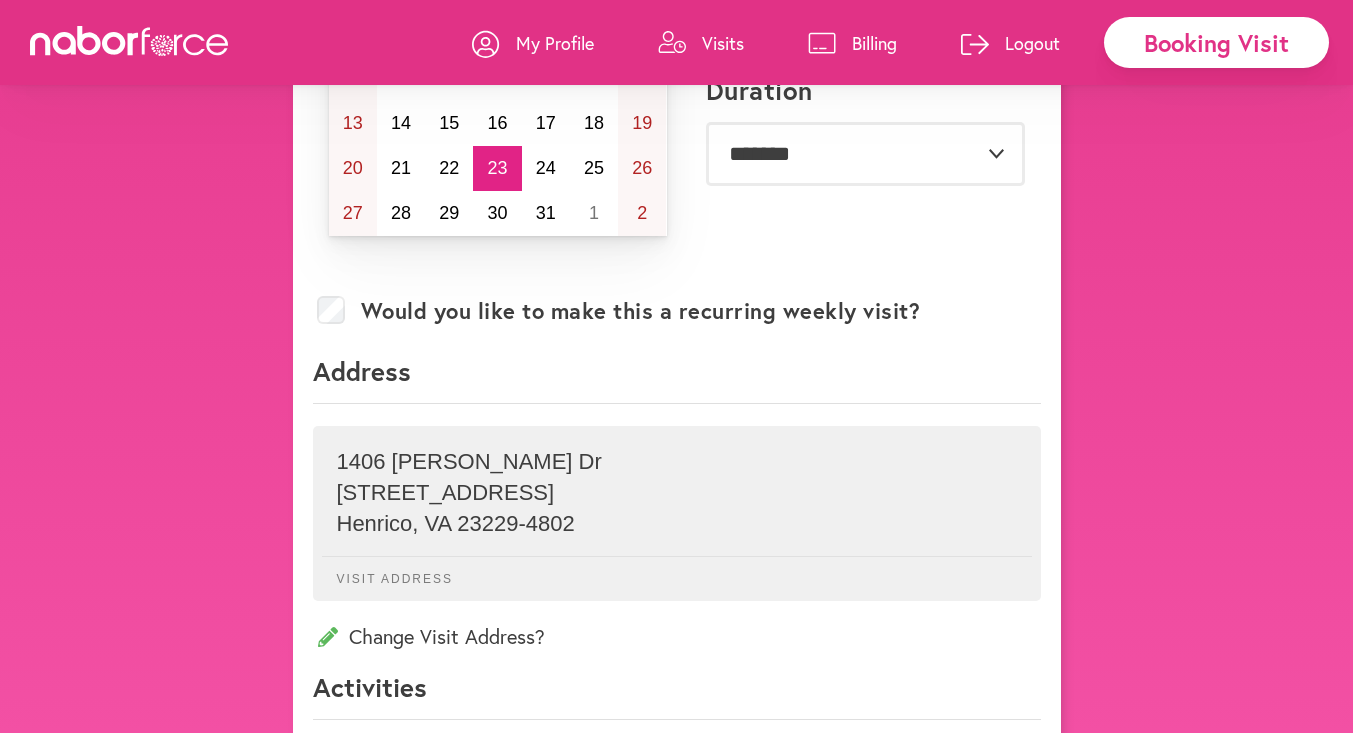 click on "Change Visit Address?" at bounding box center (677, 636) 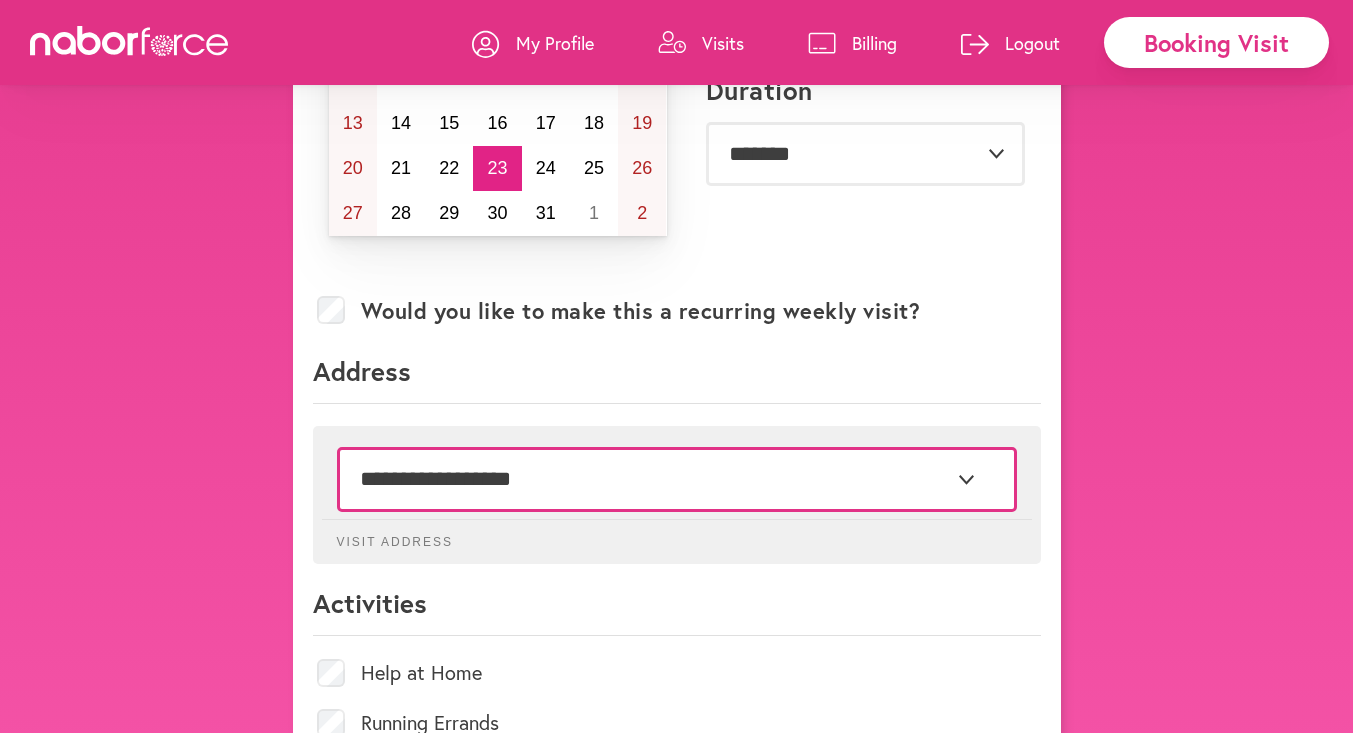 click on "**********" at bounding box center (677, 479) 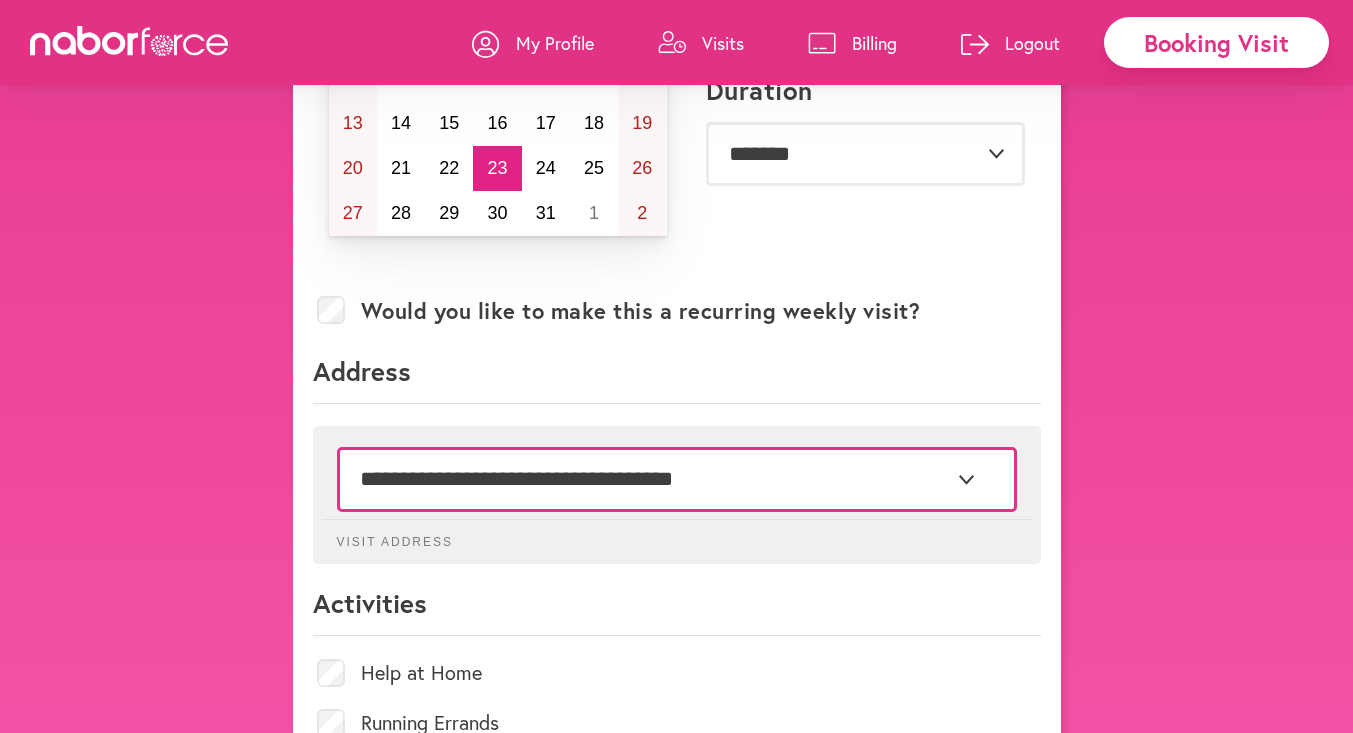 click on "**********" at bounding box center [677, 479] 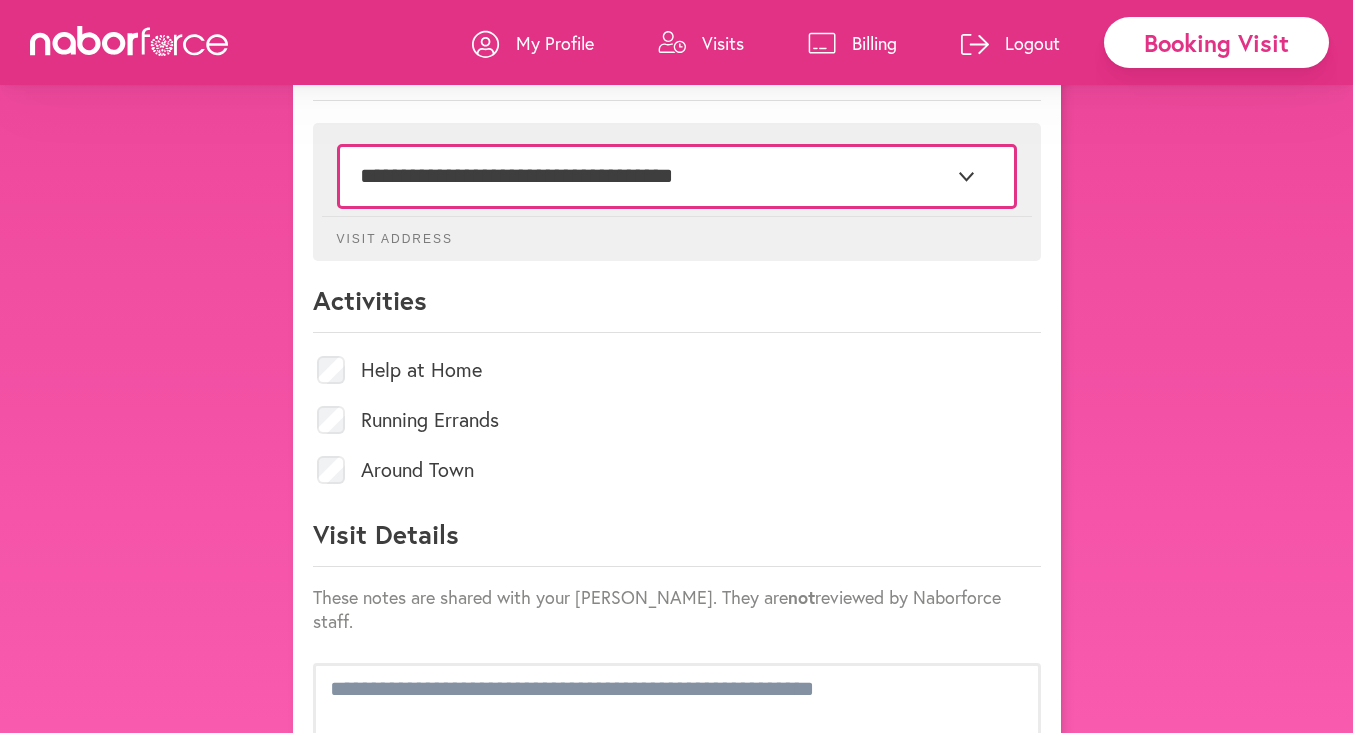 scroll, scrollTop: 653, scrollLeft: 0, axis: vertical 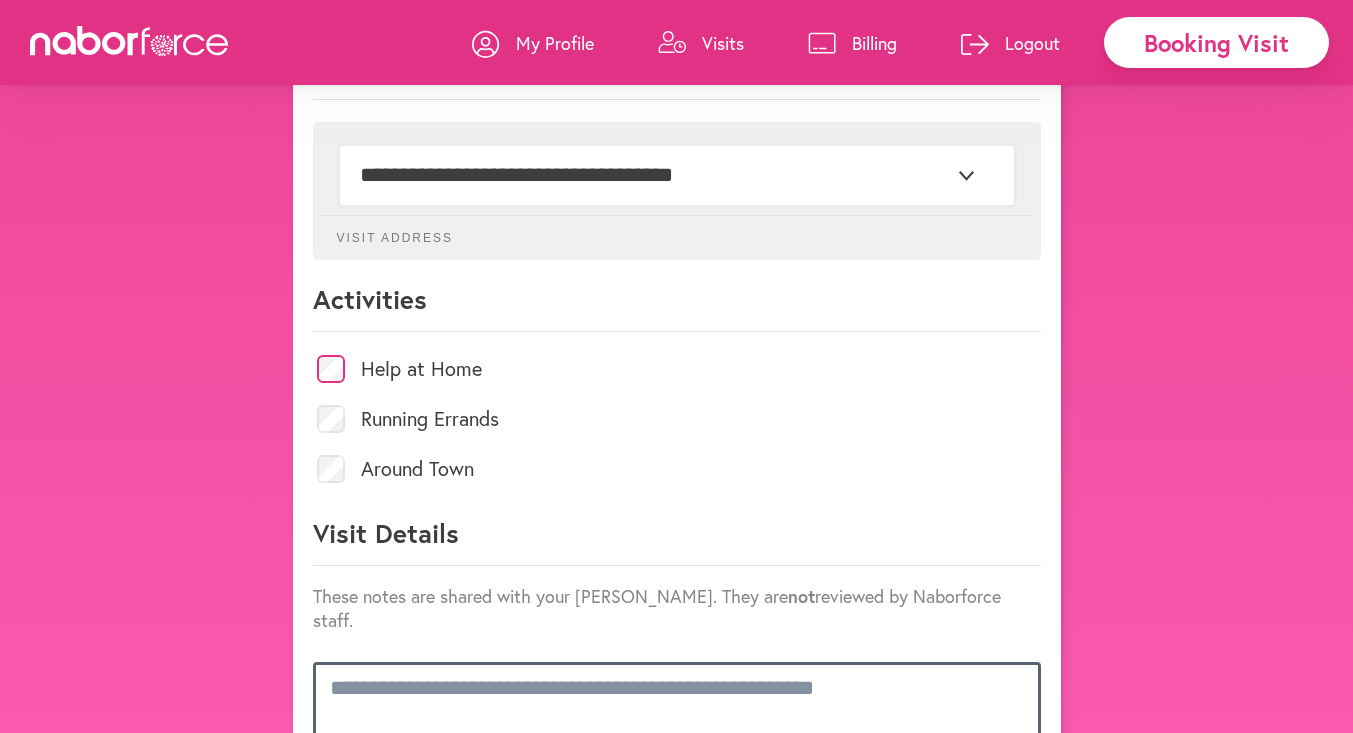 click at bounding box center [677, 705] 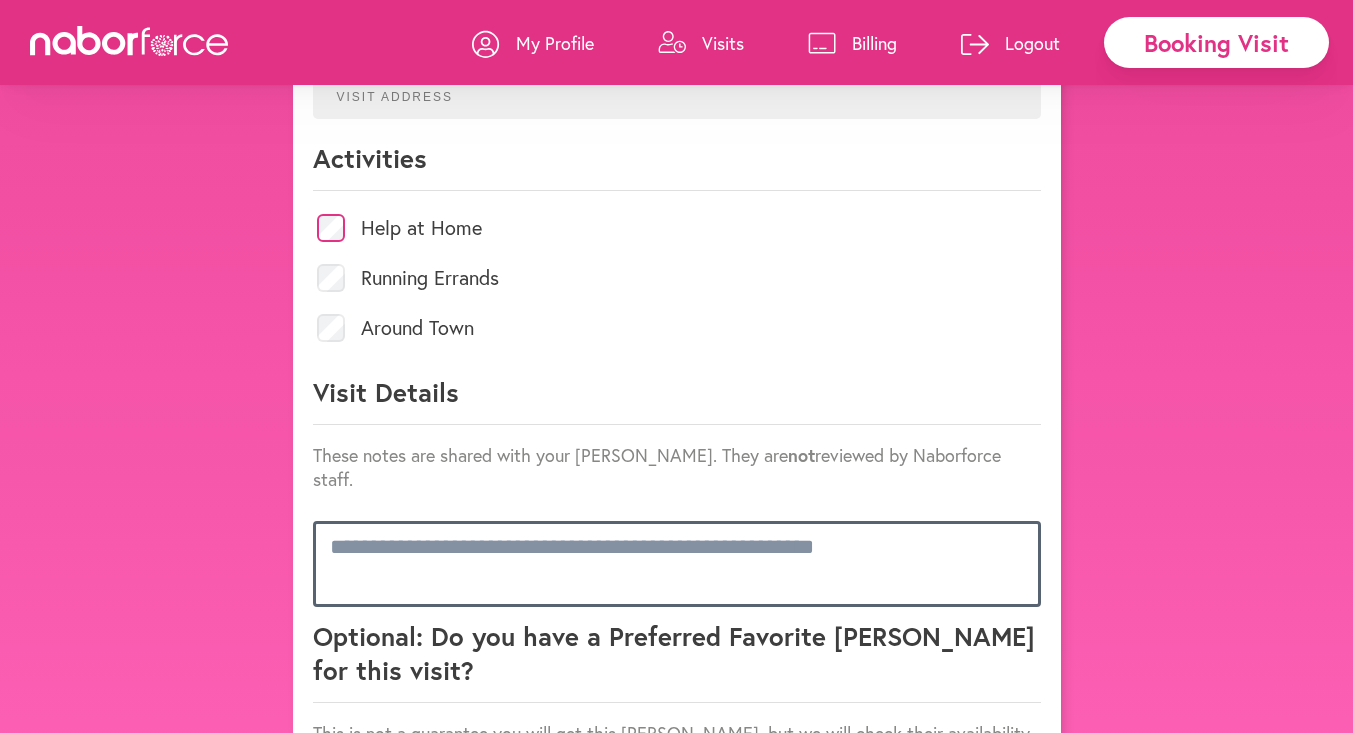 scroll, scrollTop: 815, scrollLeft: 0, axis: vertical 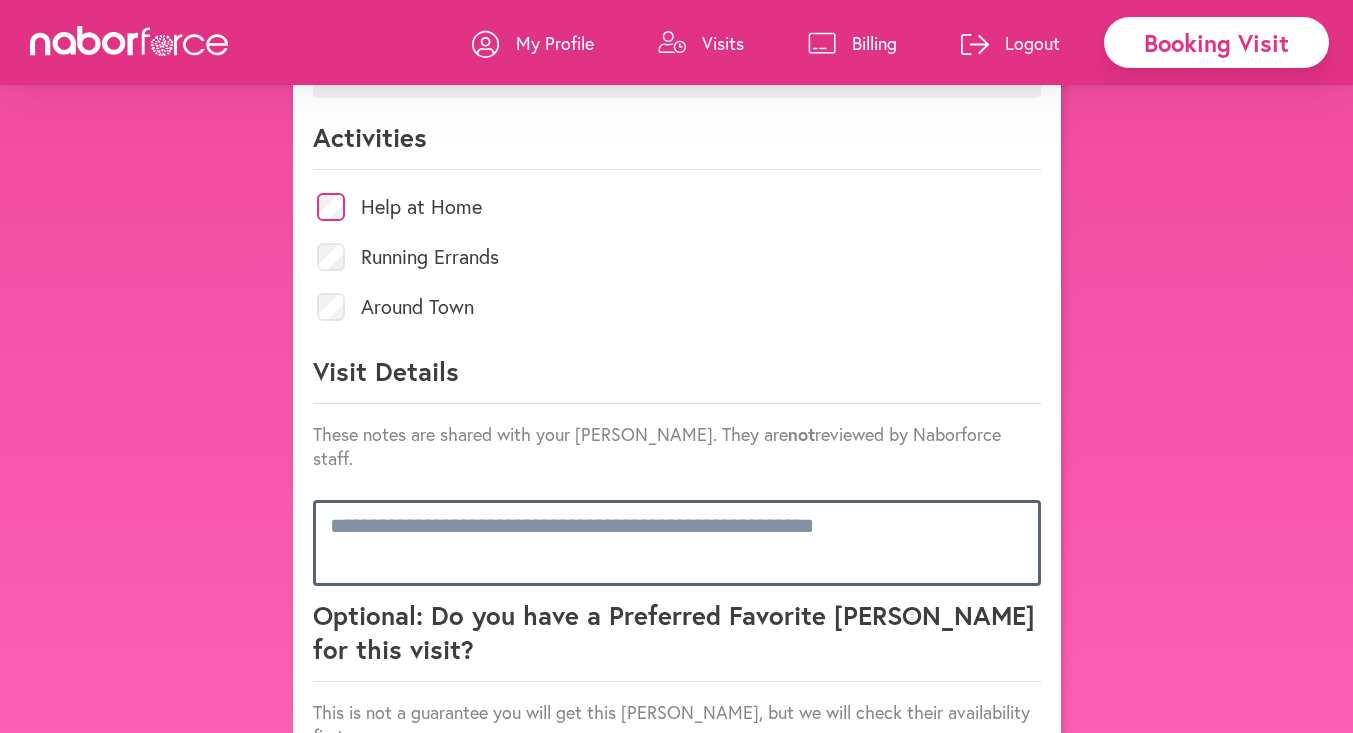 paste on "**********" 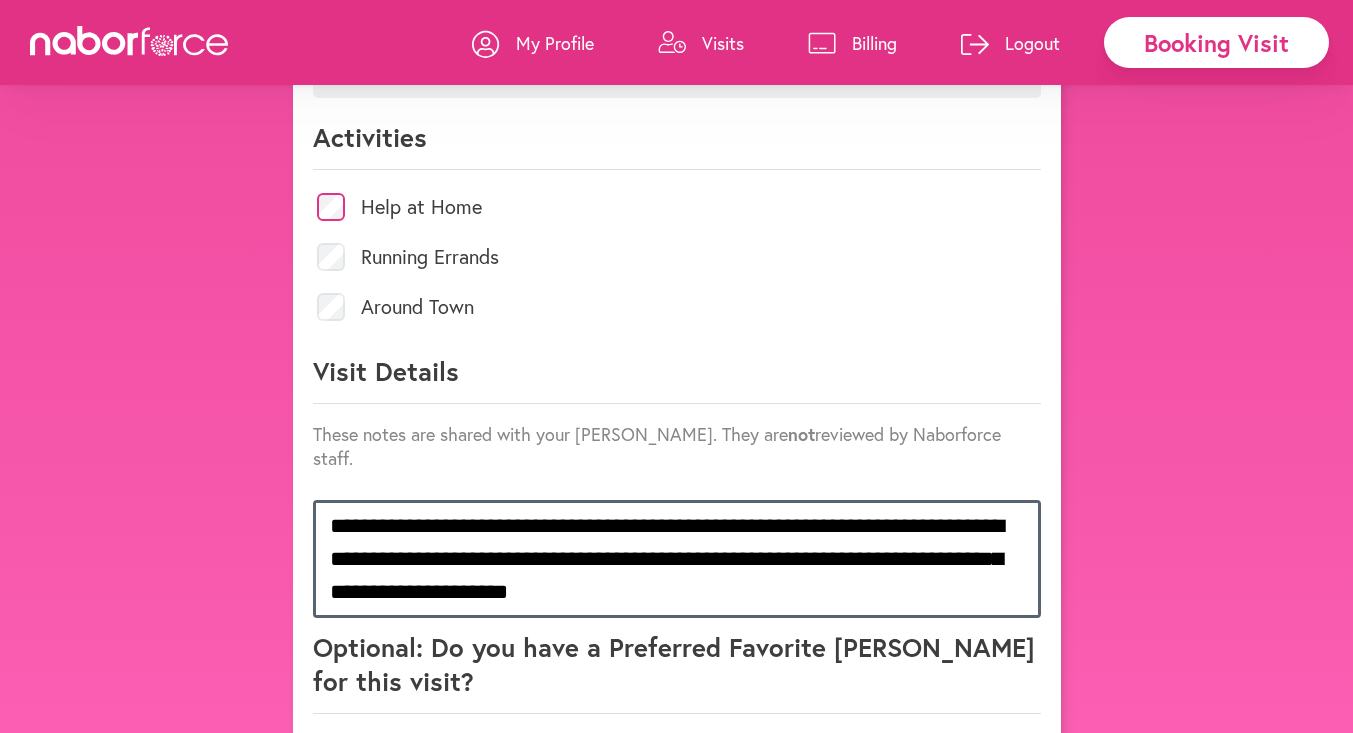 scroll, scrollTop: 1, scrollLeft: 0, axis: vertical 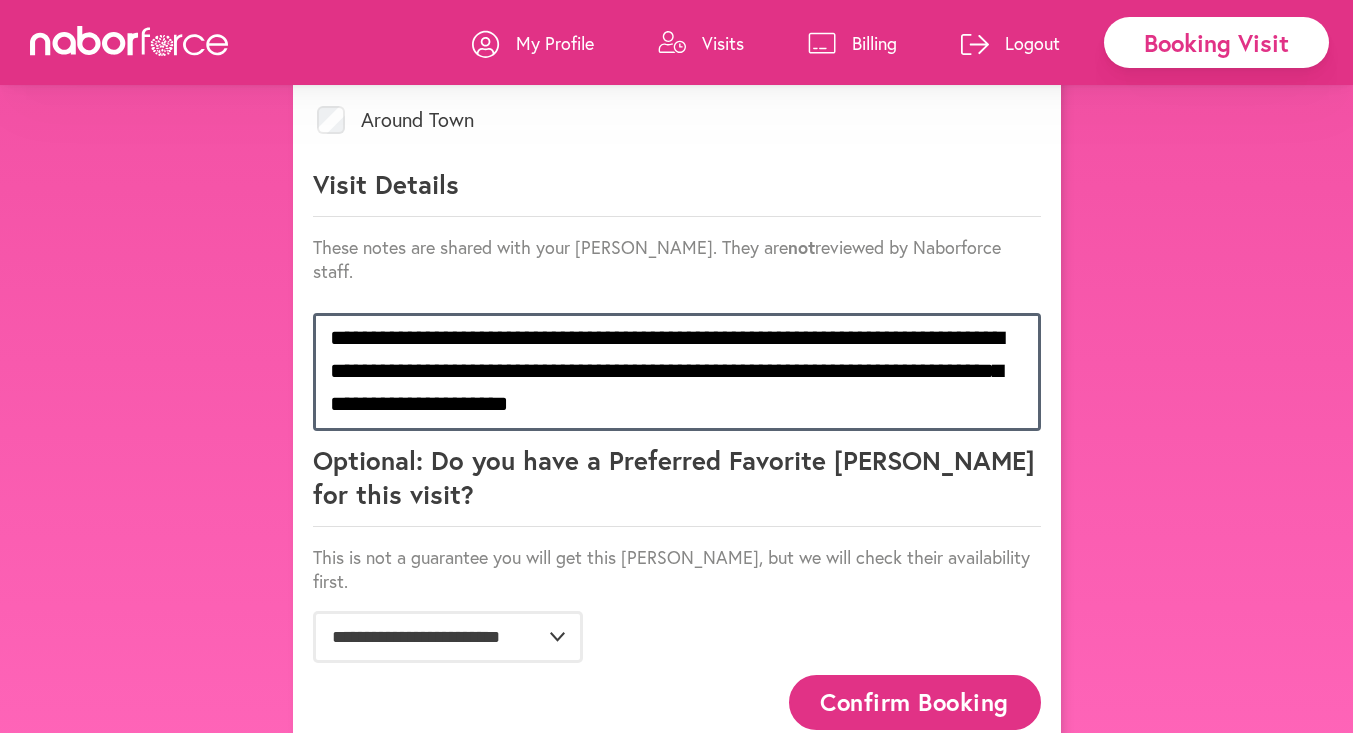 type on "**********" 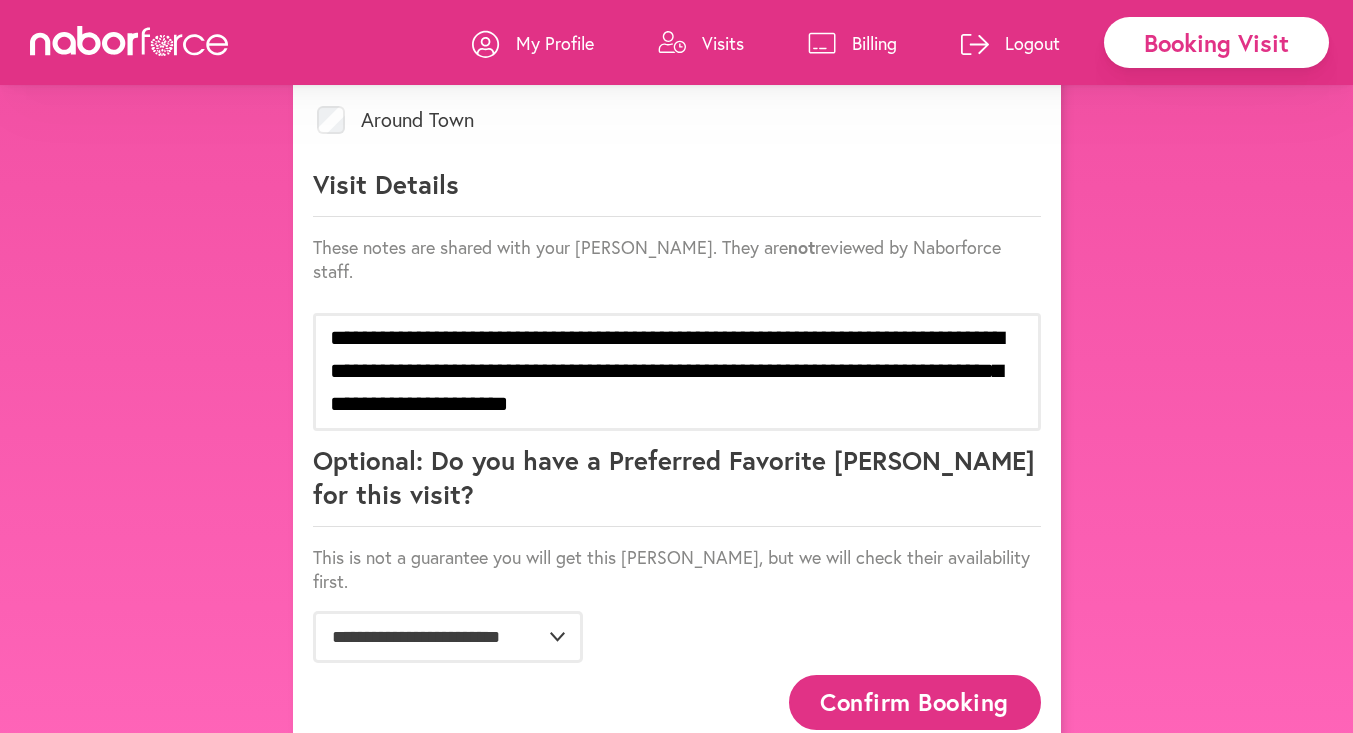 click on "Confirm Booking" at bounding box center (915, 702) 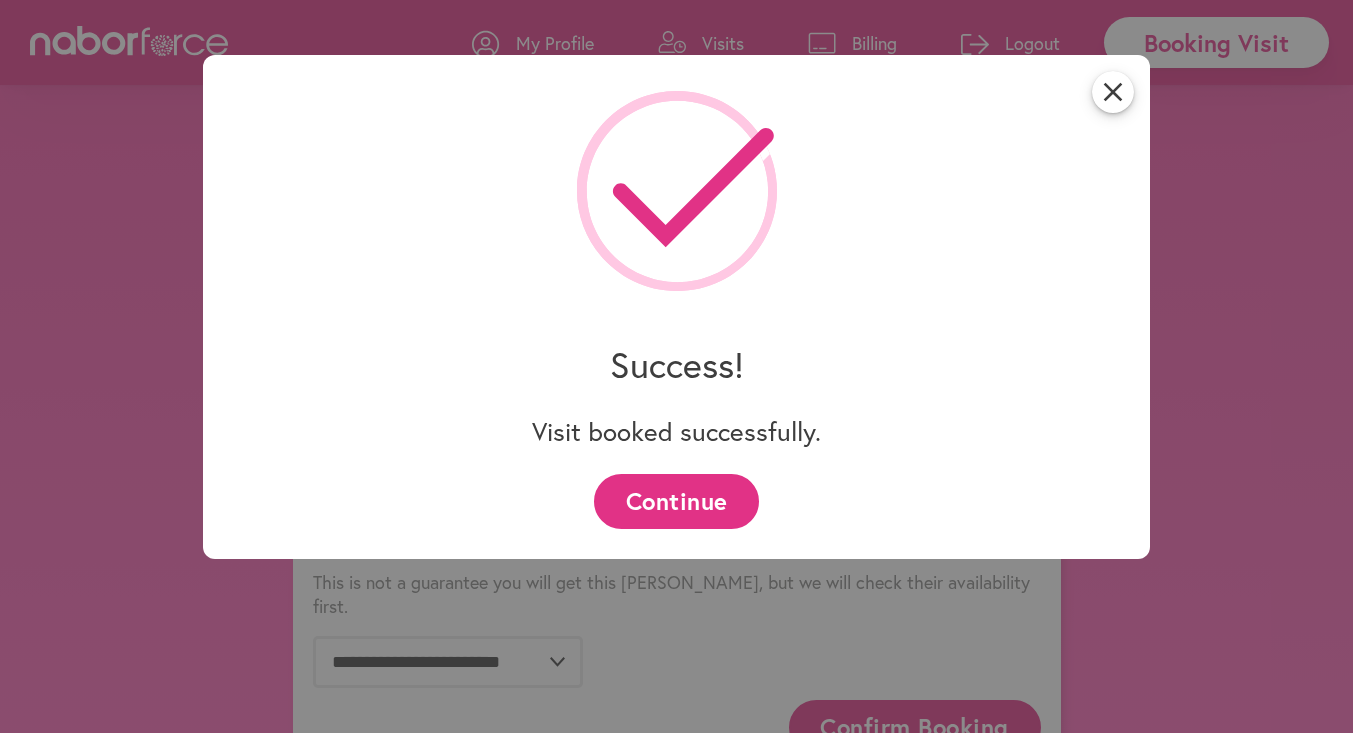 scroll, scrollTop: 1002, scrollLeft: 0, axis: vertical 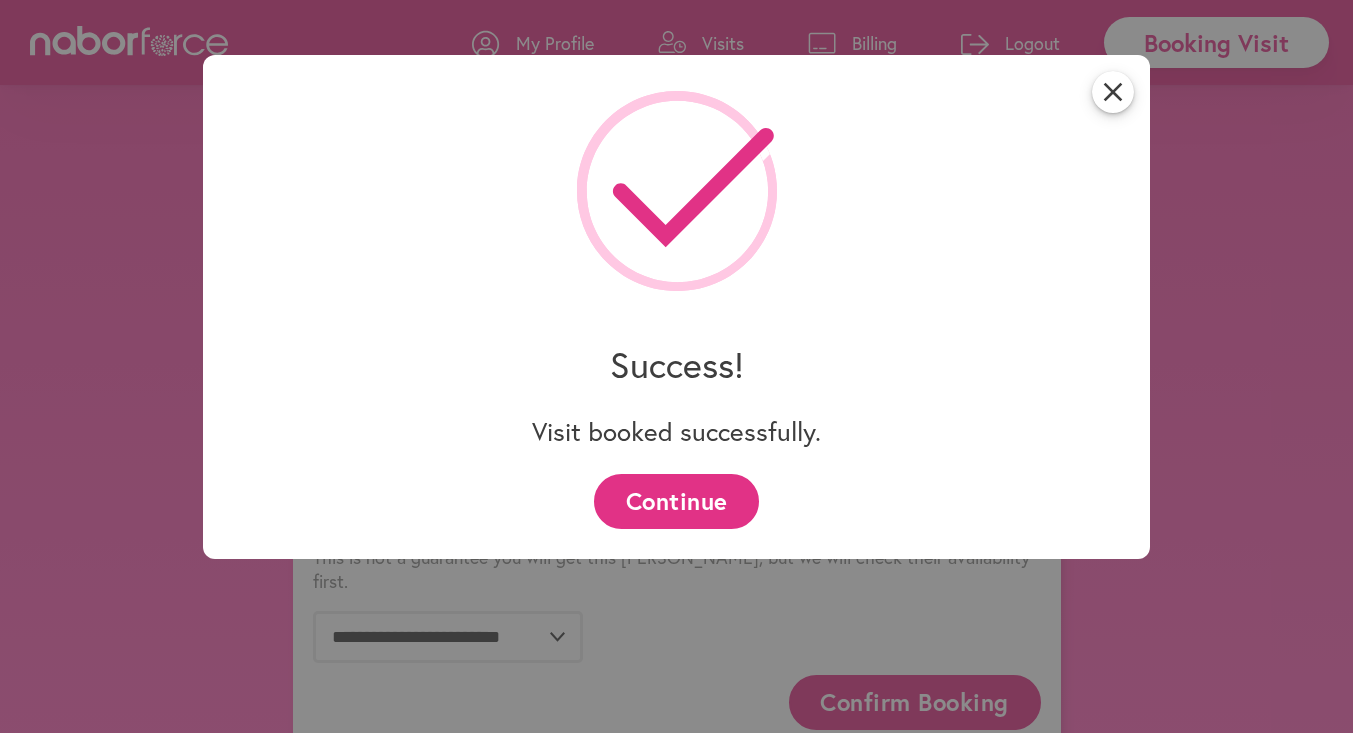 click on "Continue" at bounding box center [676, 501] 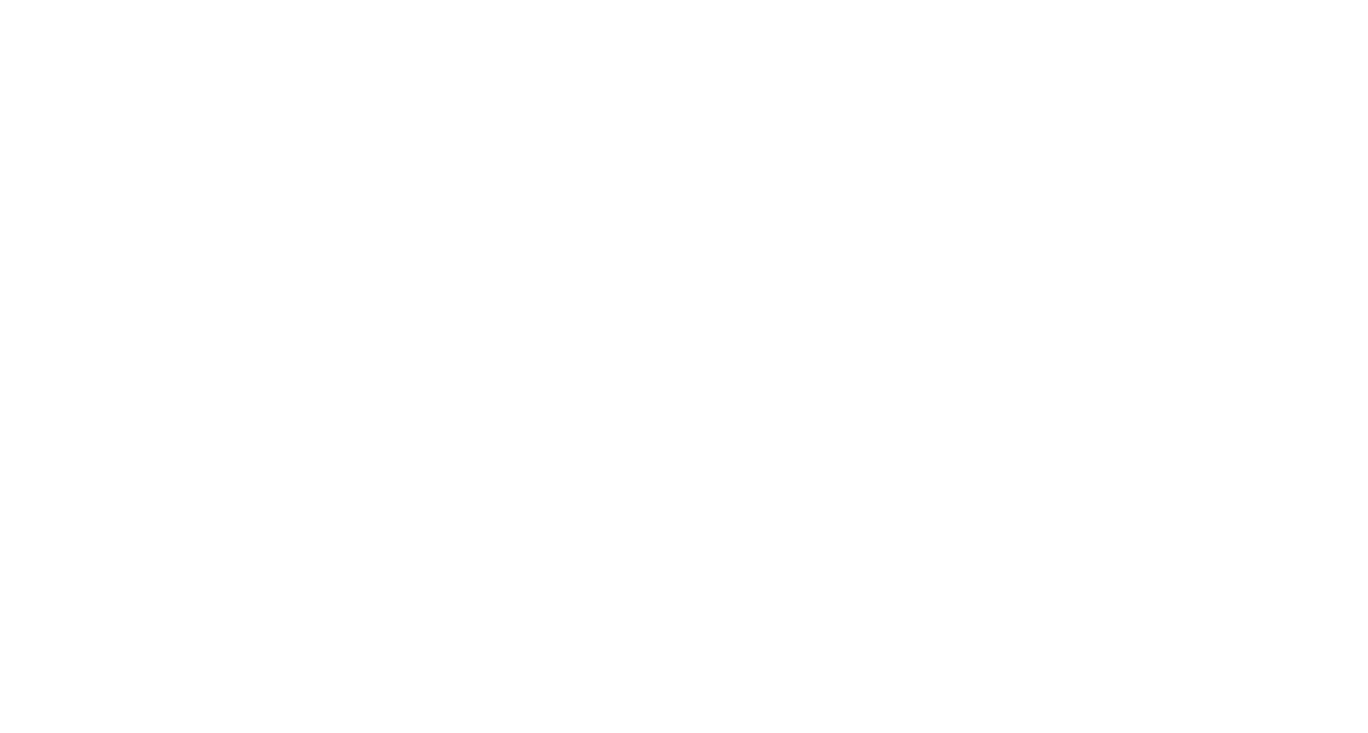 scroll, scrollTop: 0, scrollLeft: 0, axis: both 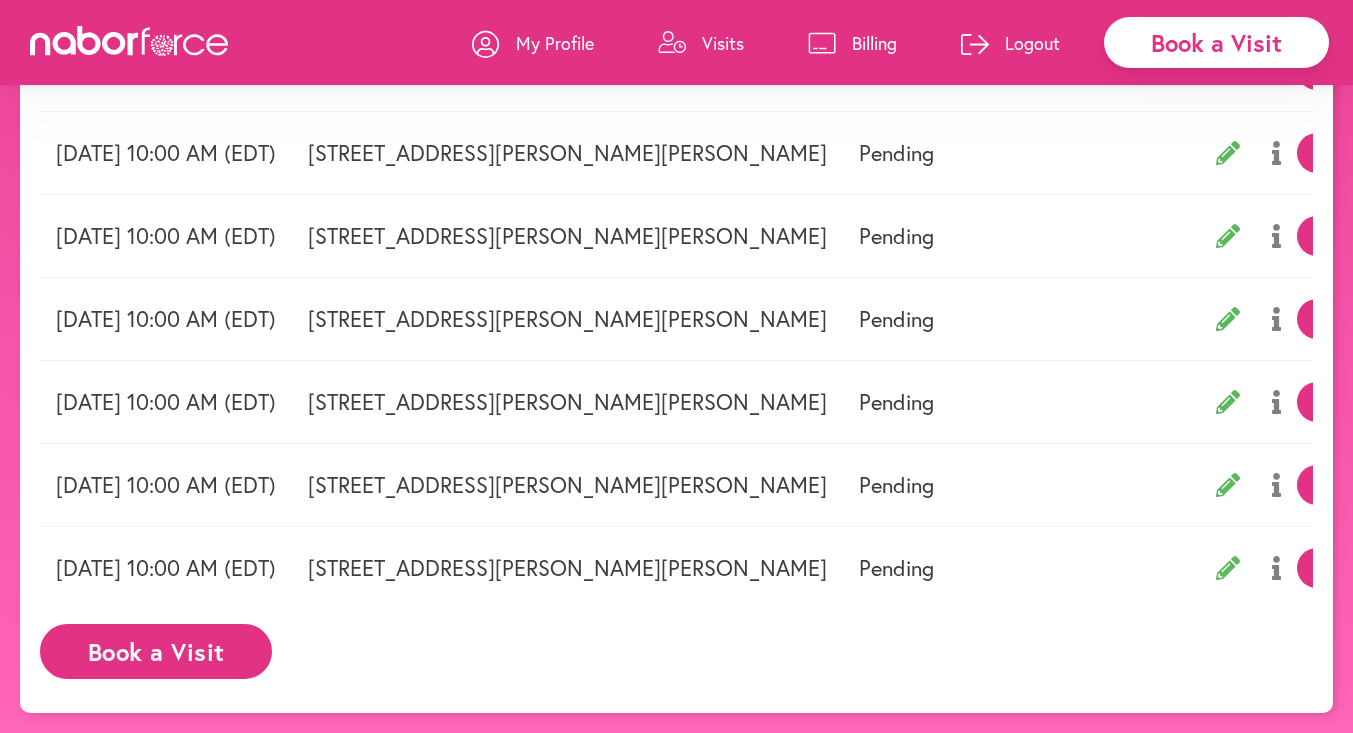 click on "Book a Visit" at bounding box center (156, 651) 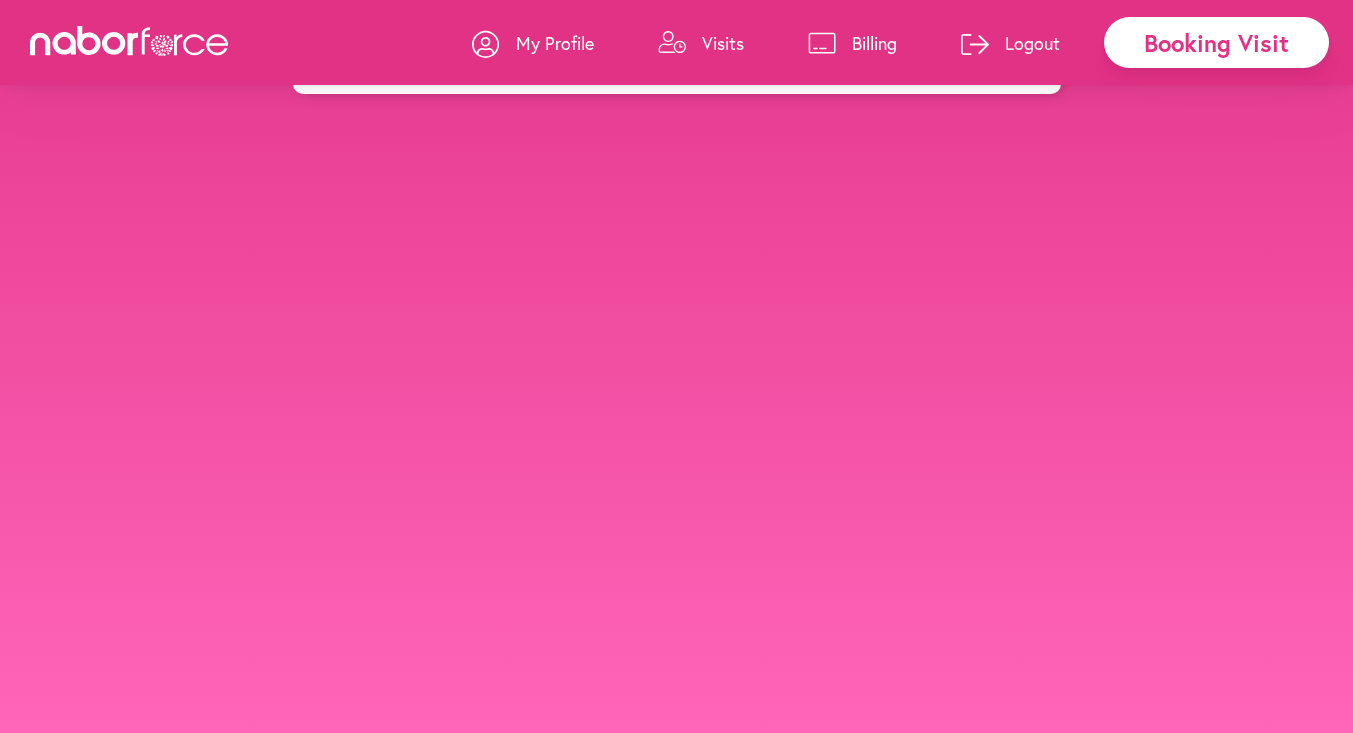 scroll, scrollTop: 0, scrollLeft: 0, axis: both 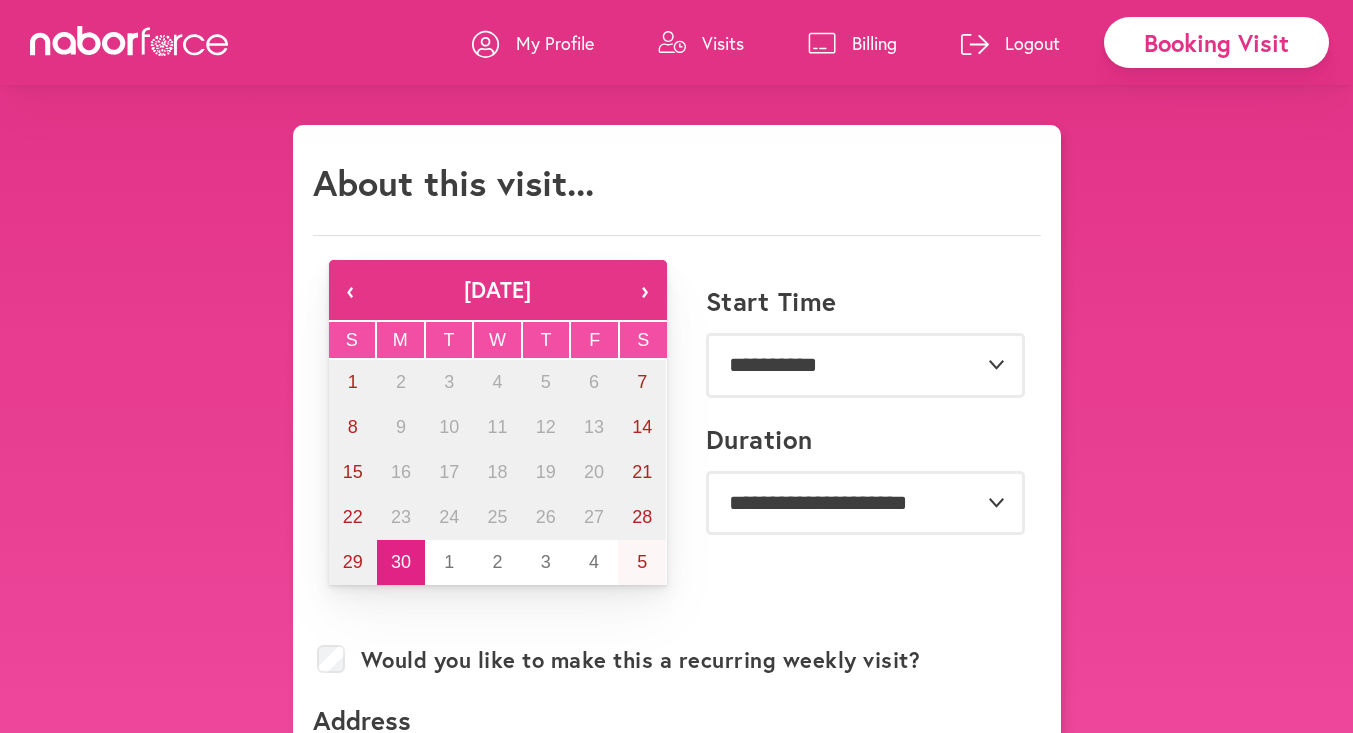click on "›" at bounding box center [645, 290] 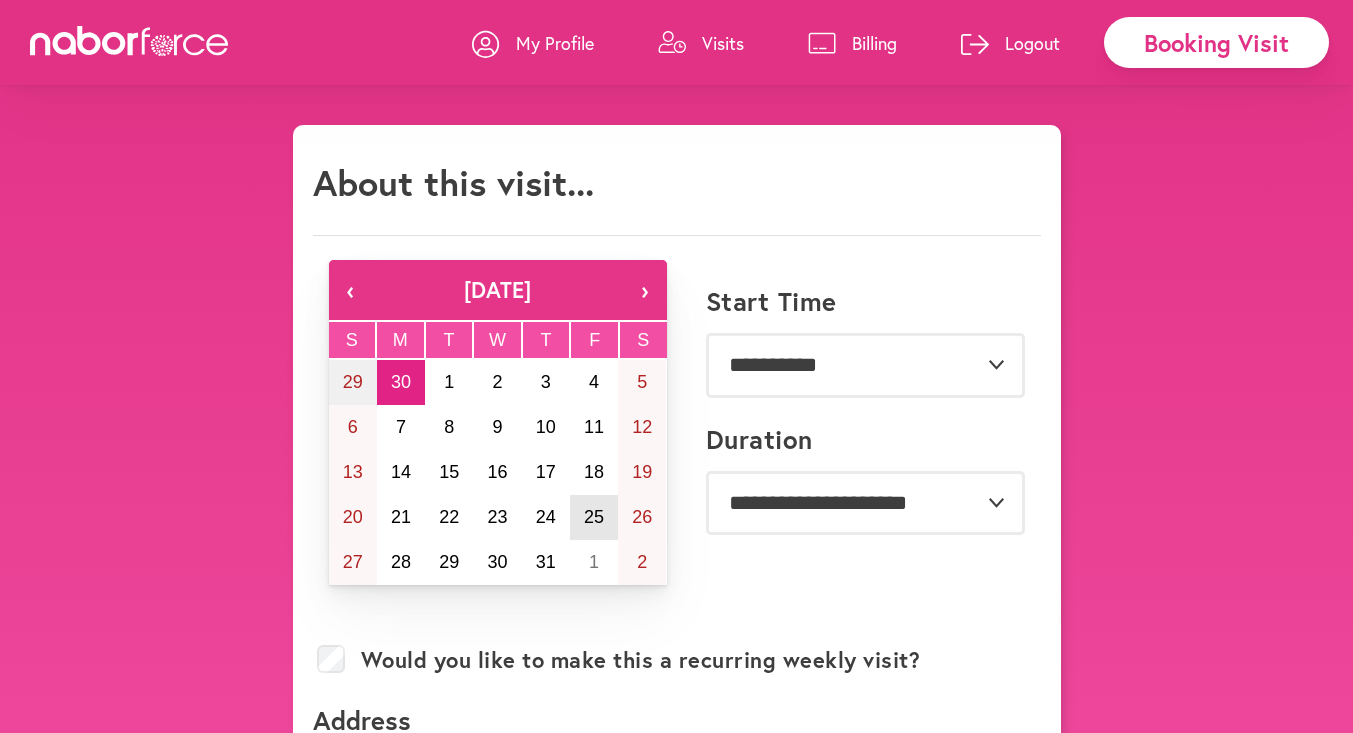 click on "25" at bounding box center (594, 517) 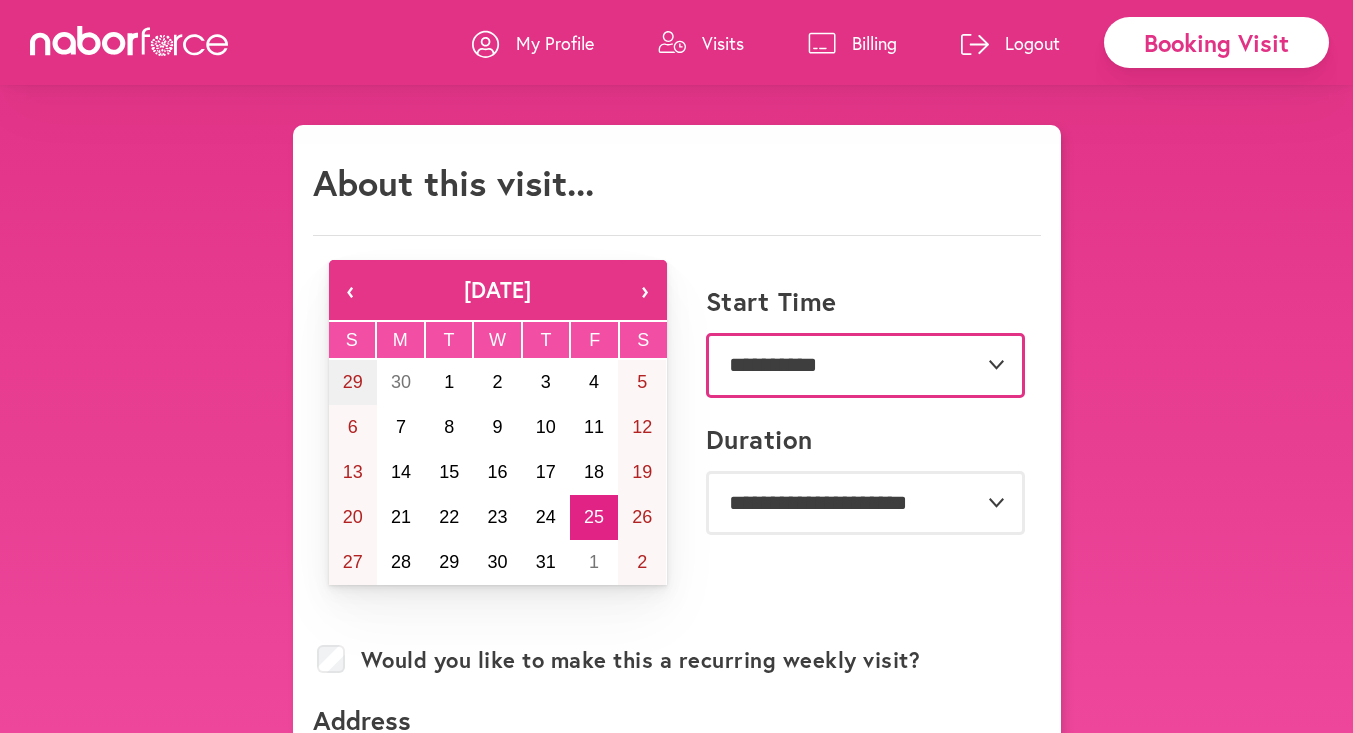 click on "**********" at bounding box center (865, 365) 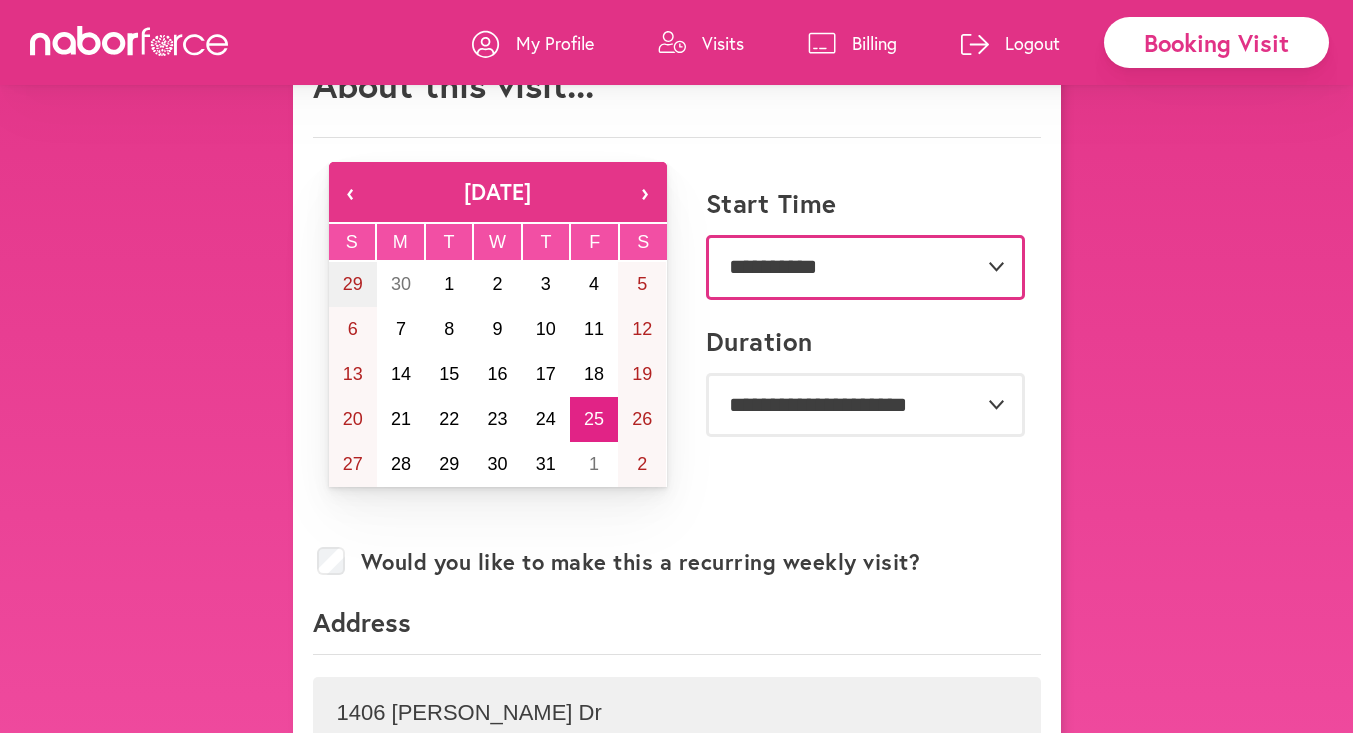 scroll, scrollTop: 107, scrollLeft: 0, axis: vertical 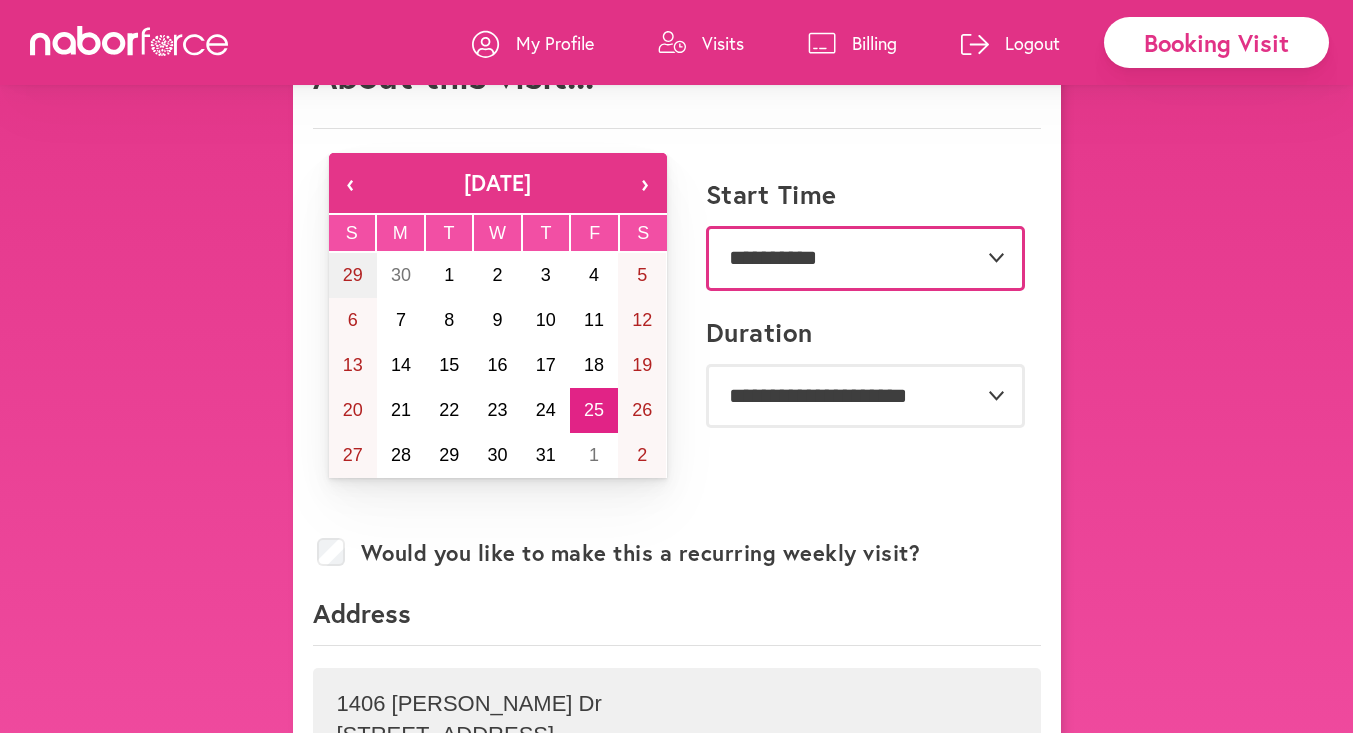 click on "**********" at bounding box center [865, 258] 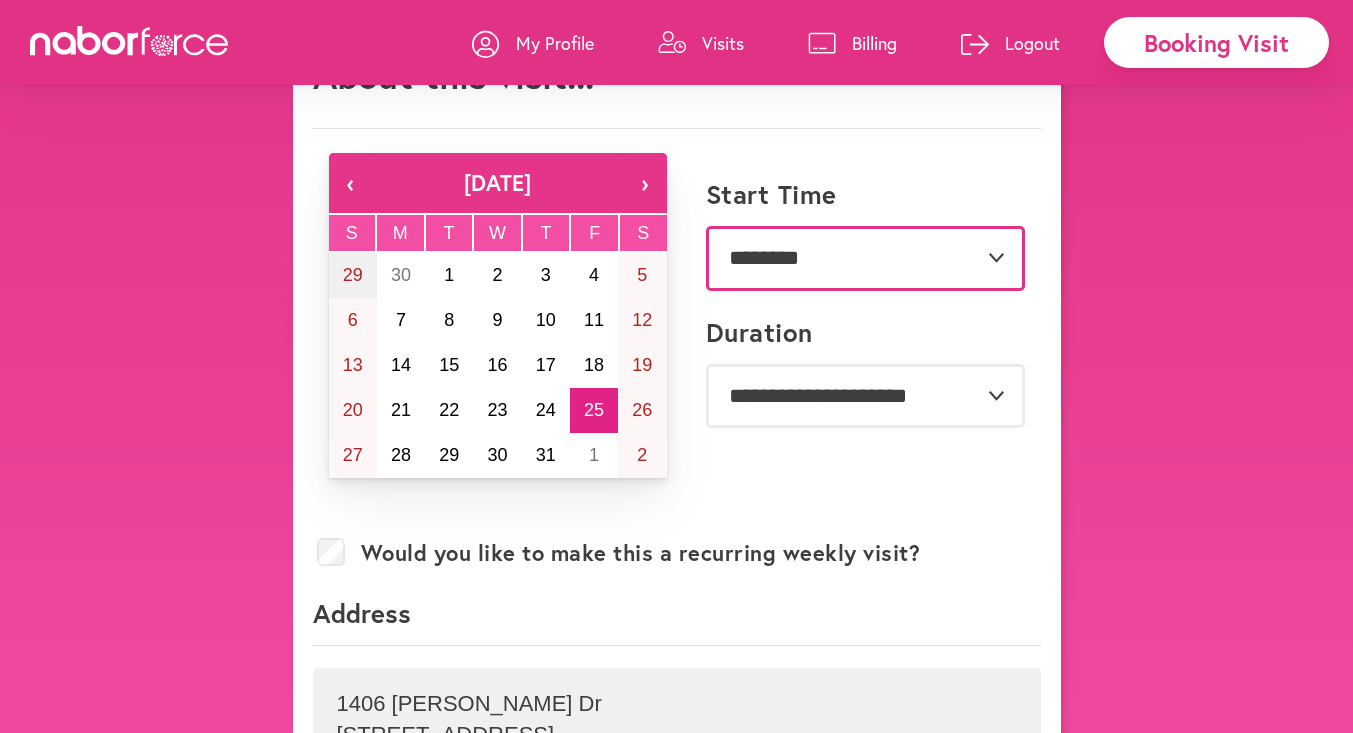 click on "**********" at bounding box center (865, 258) 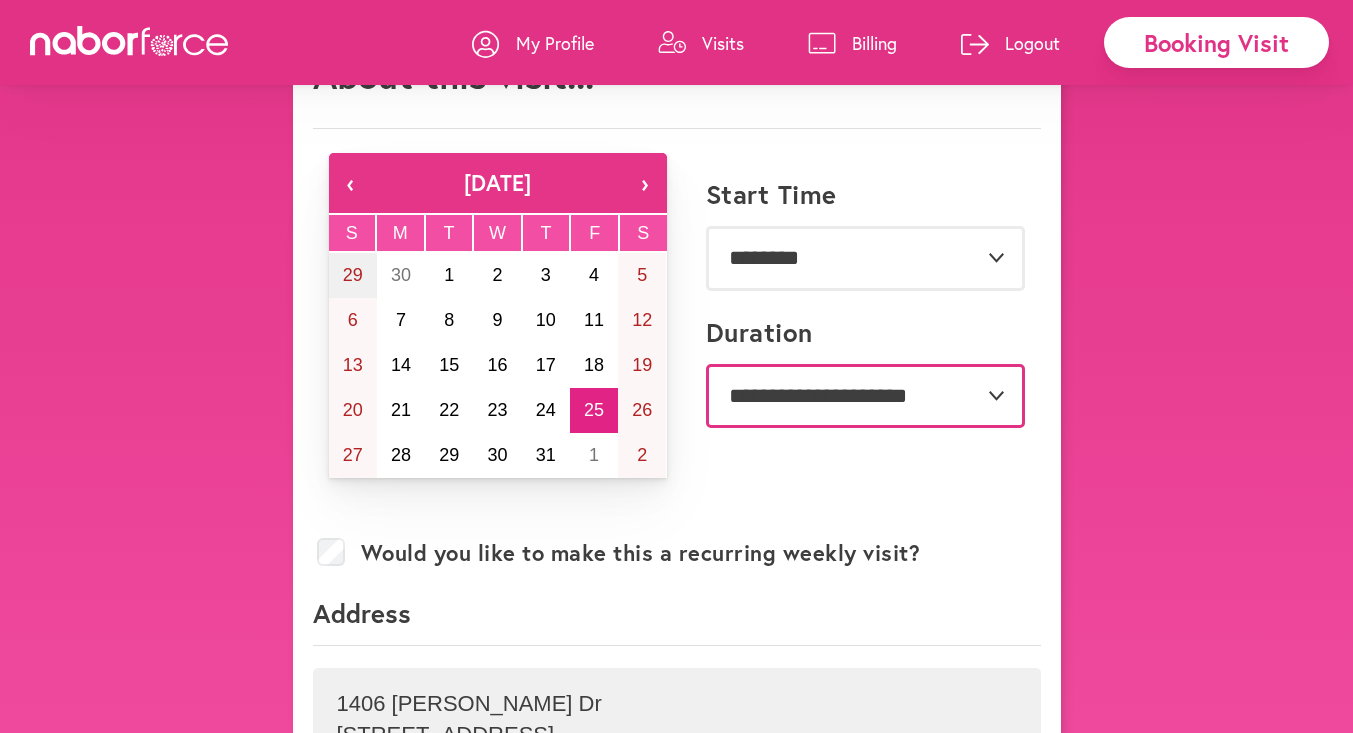 click on "**********" at bounding box center (865, 396) 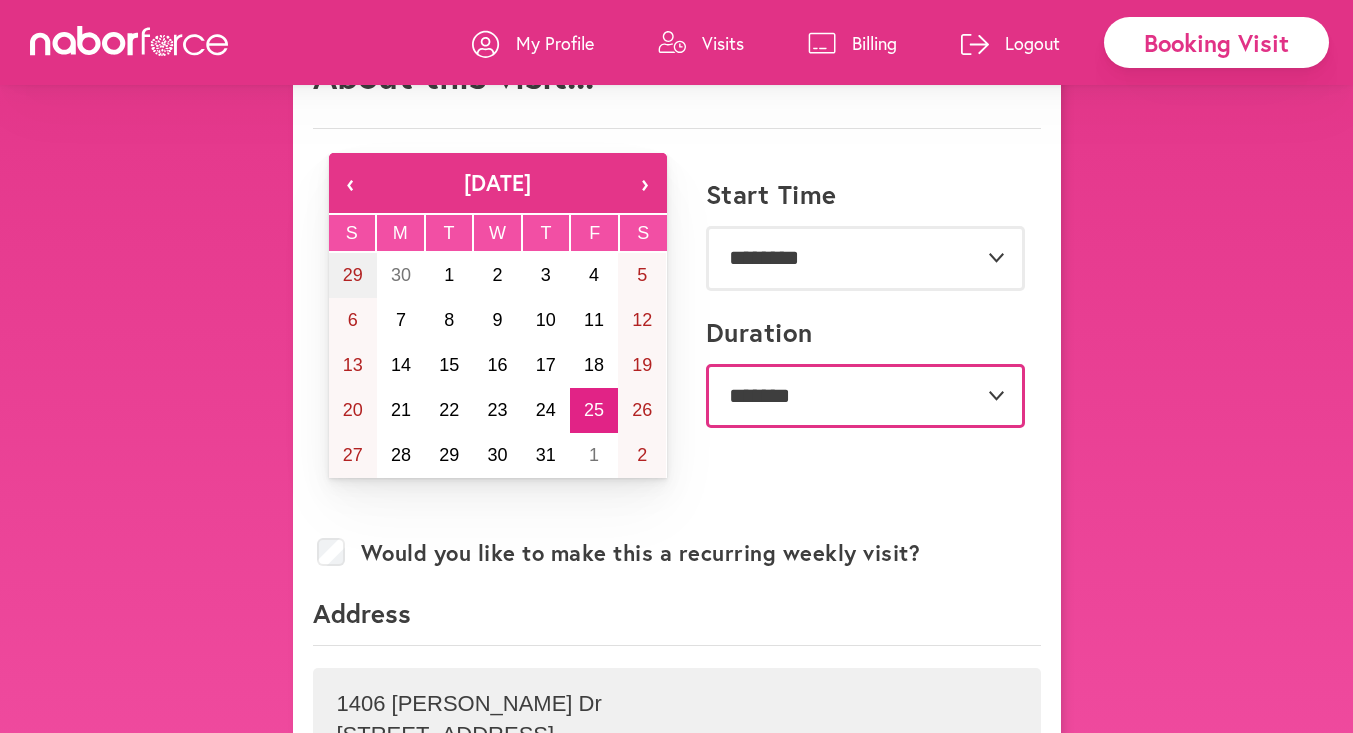click on "**********" at bounding box center [865, 396] 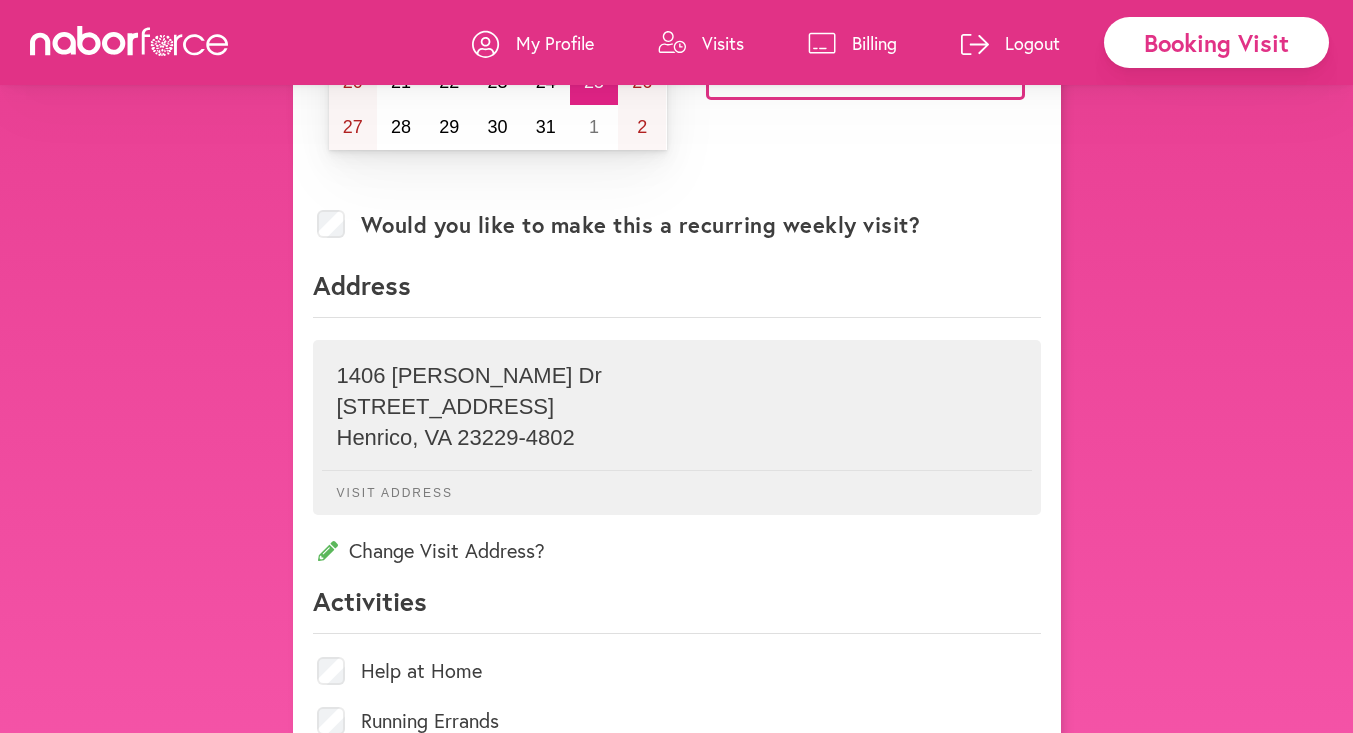 scroll, scrollTop: 436, scrollLeft: 0, axis: vertical 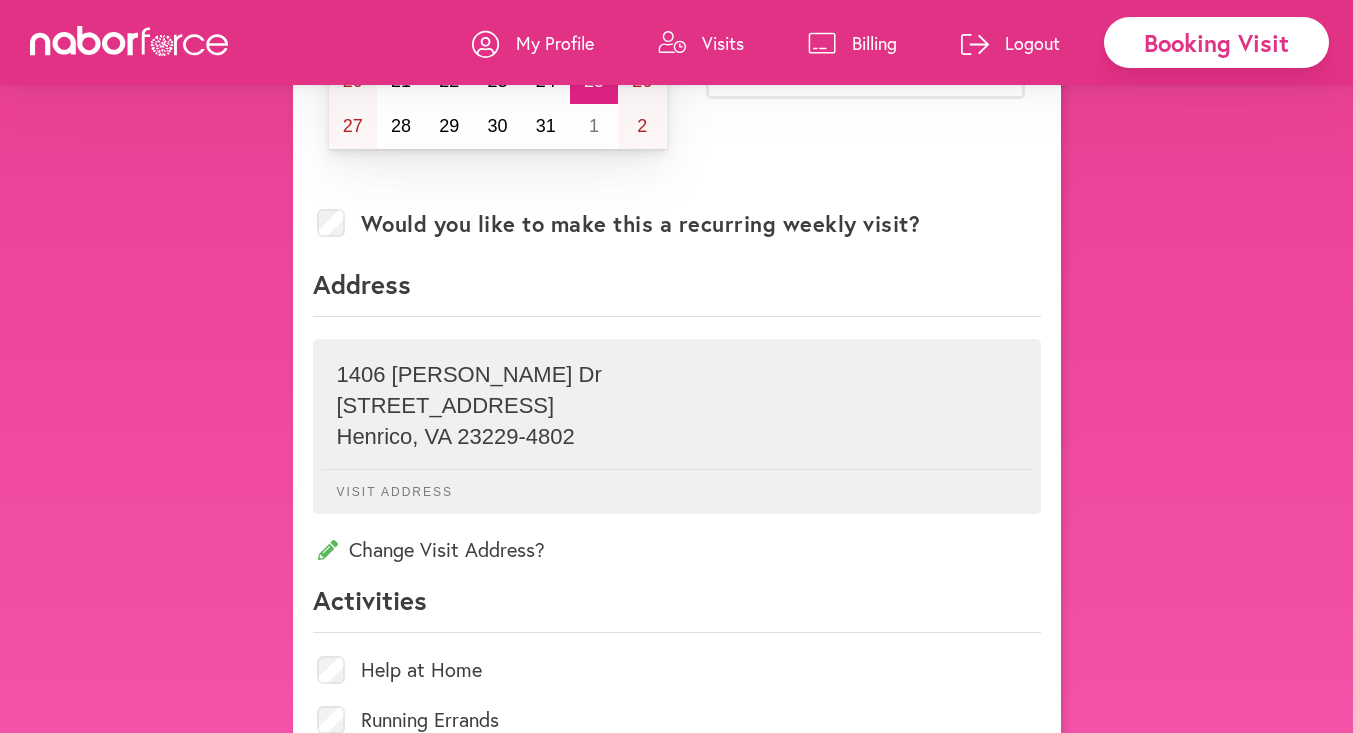 click on "Change Visit Address?" at bounding box center (677, 549) 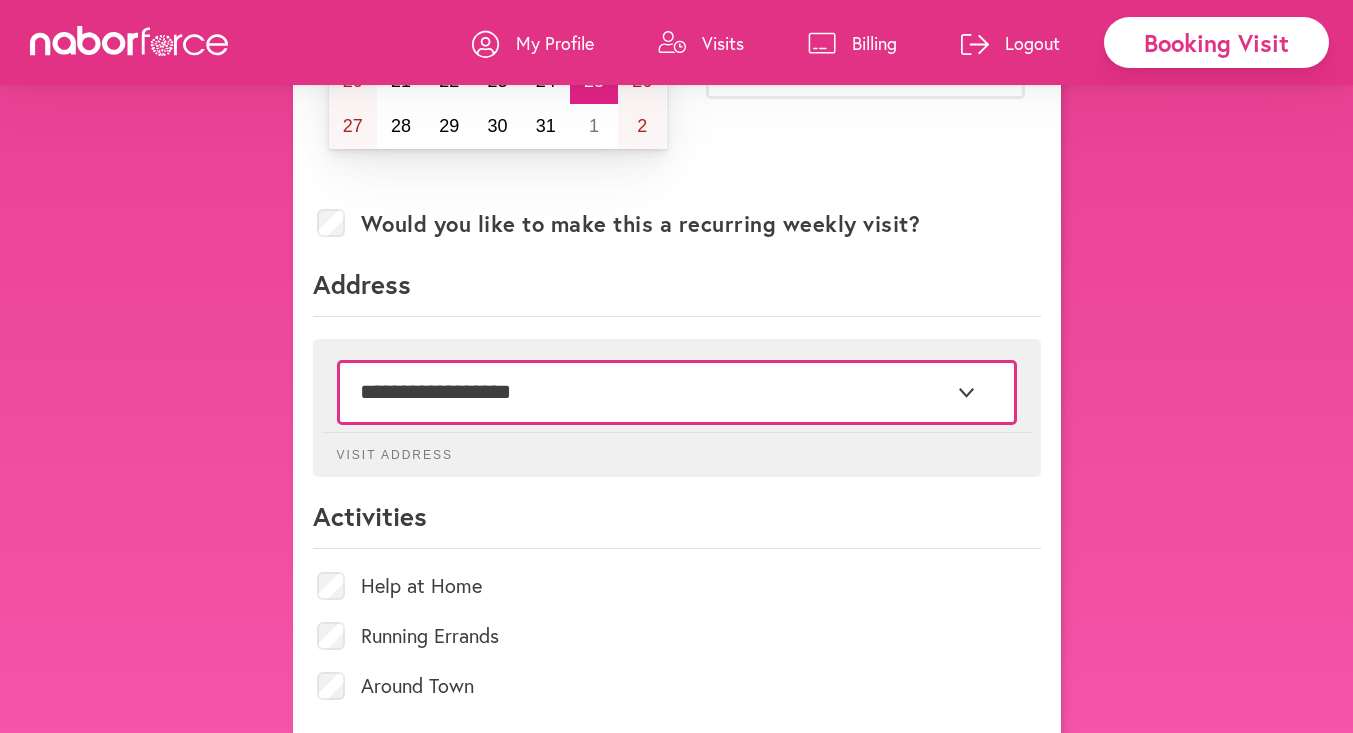 click on "**********" at bounding box center [677, 392] 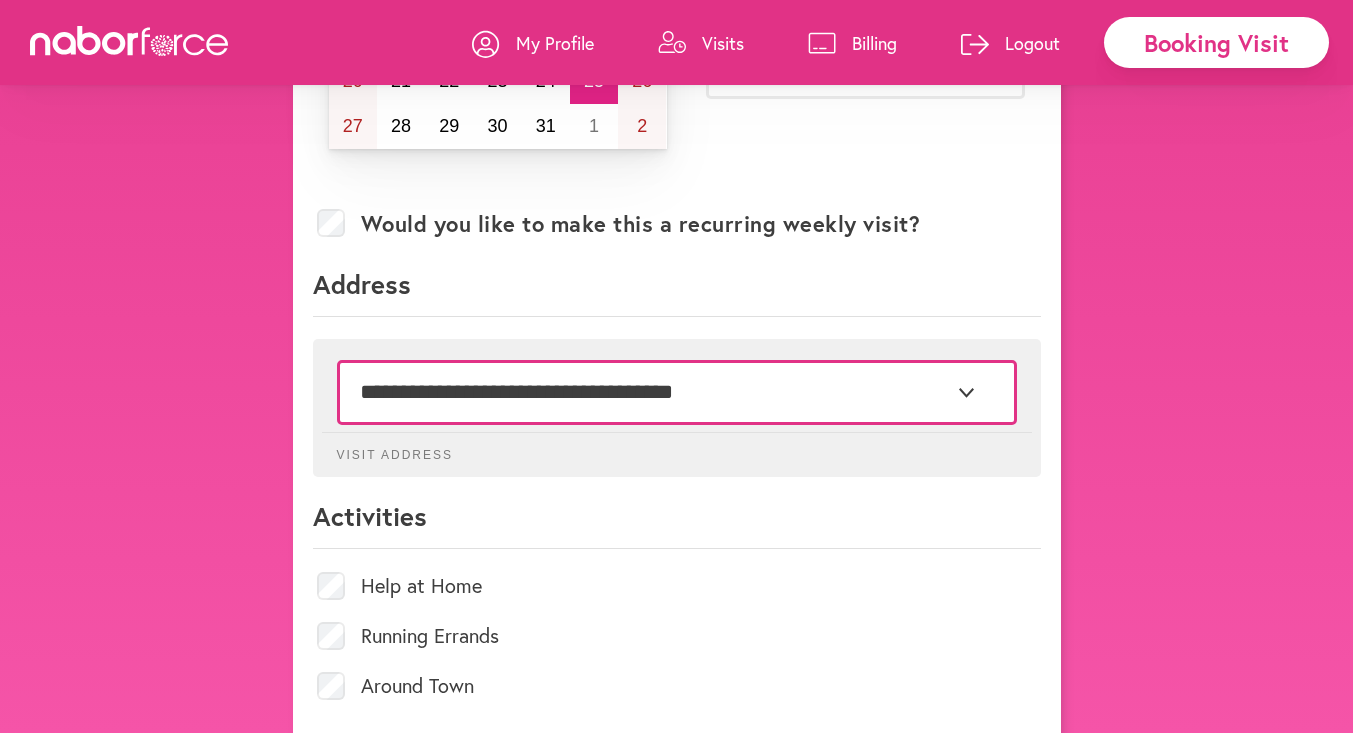 click on "**********" at bounding box center (677, 392) 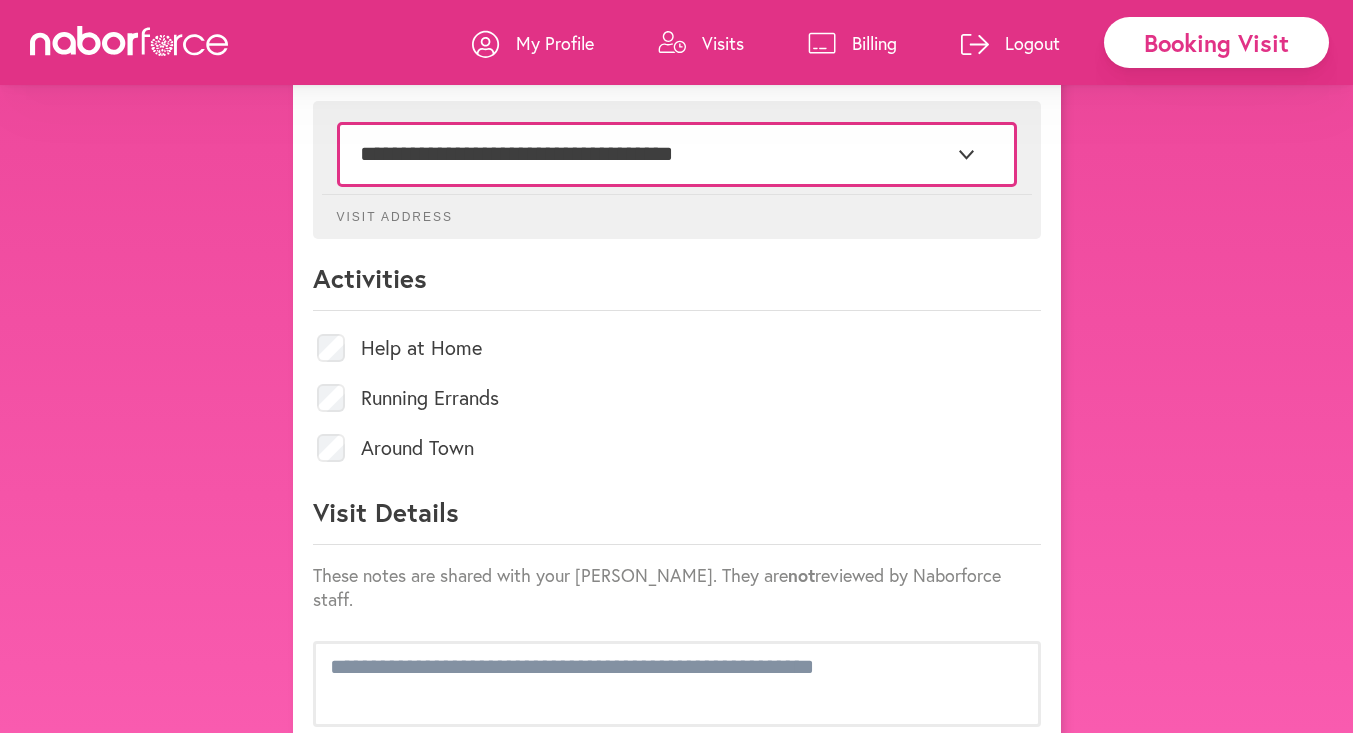scroll, scrollTop: 676, scrollLeft: 0, axis: vertical 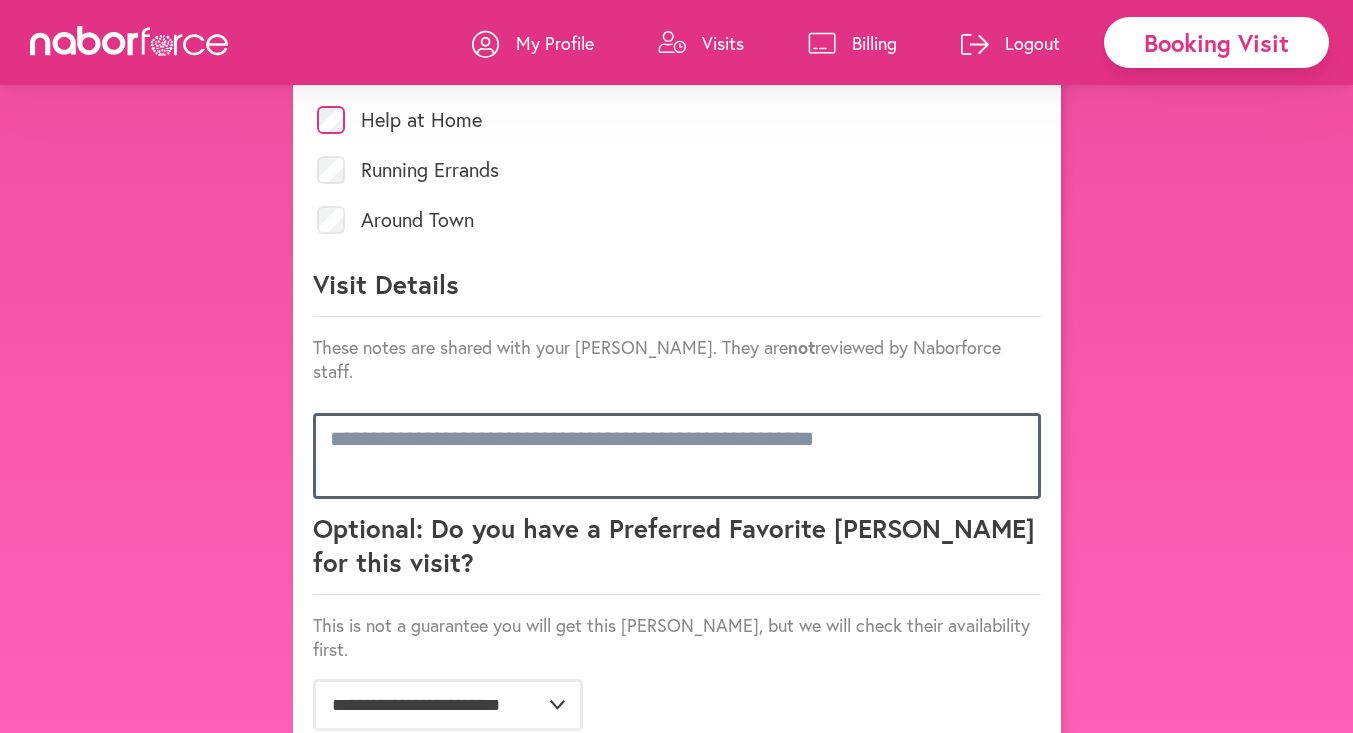 click at bounding box center [677, 456] 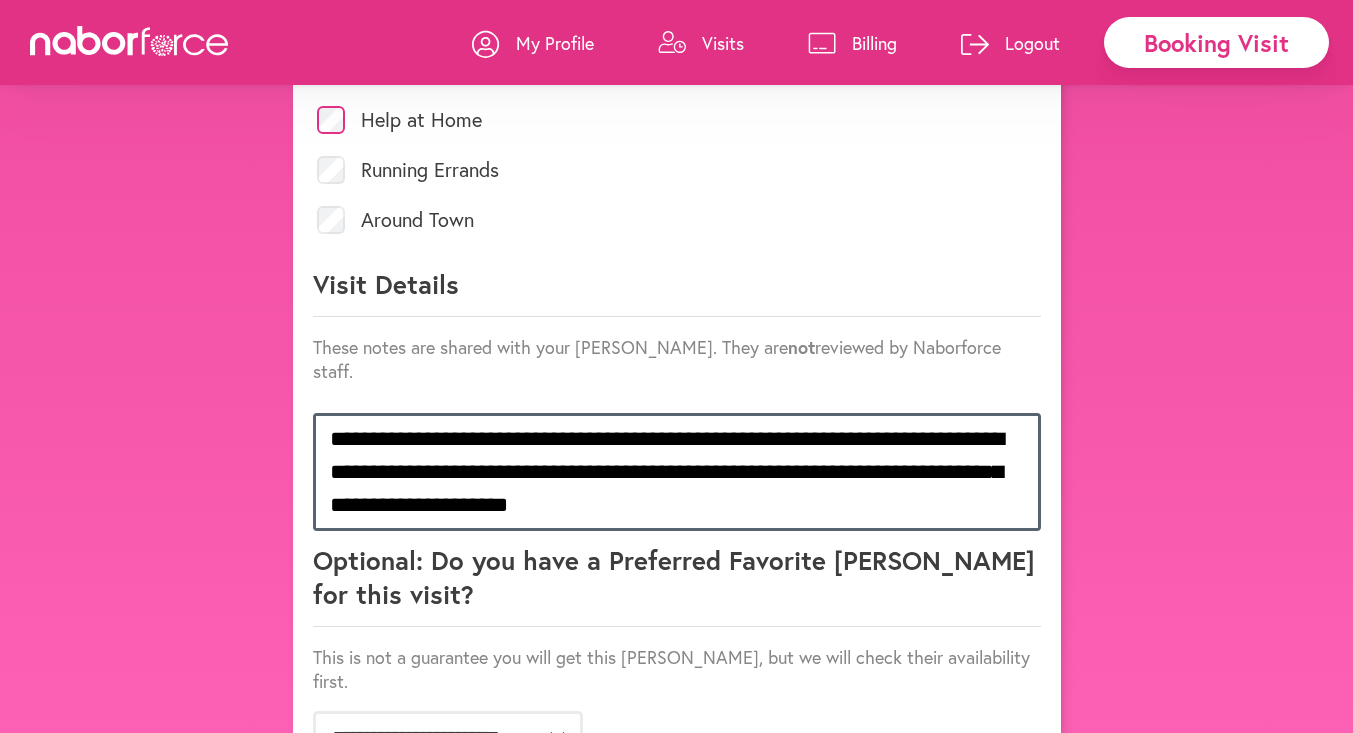 scroll, scrollTop: 1002, scrollLeft: 0, axis: vertical 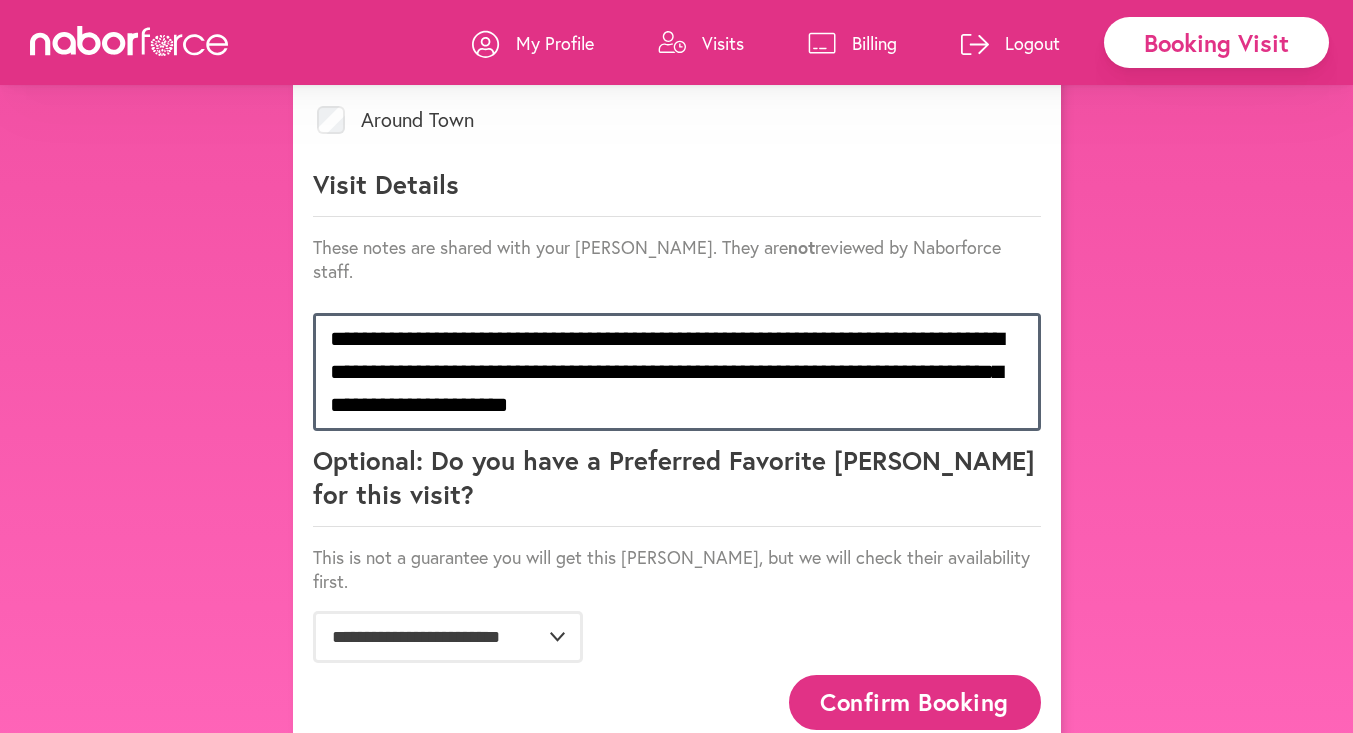type on "**********" 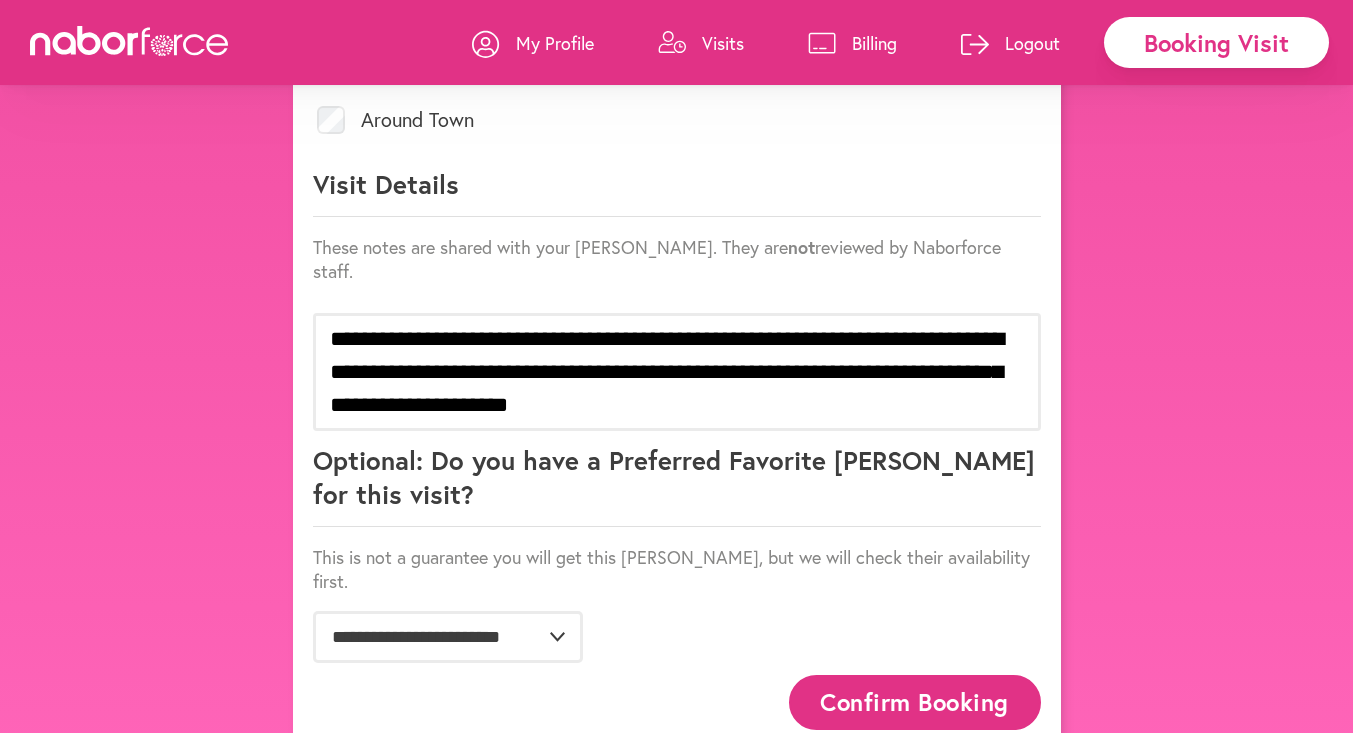 click on "Confirm Booking" at bounding box center (915, 702) 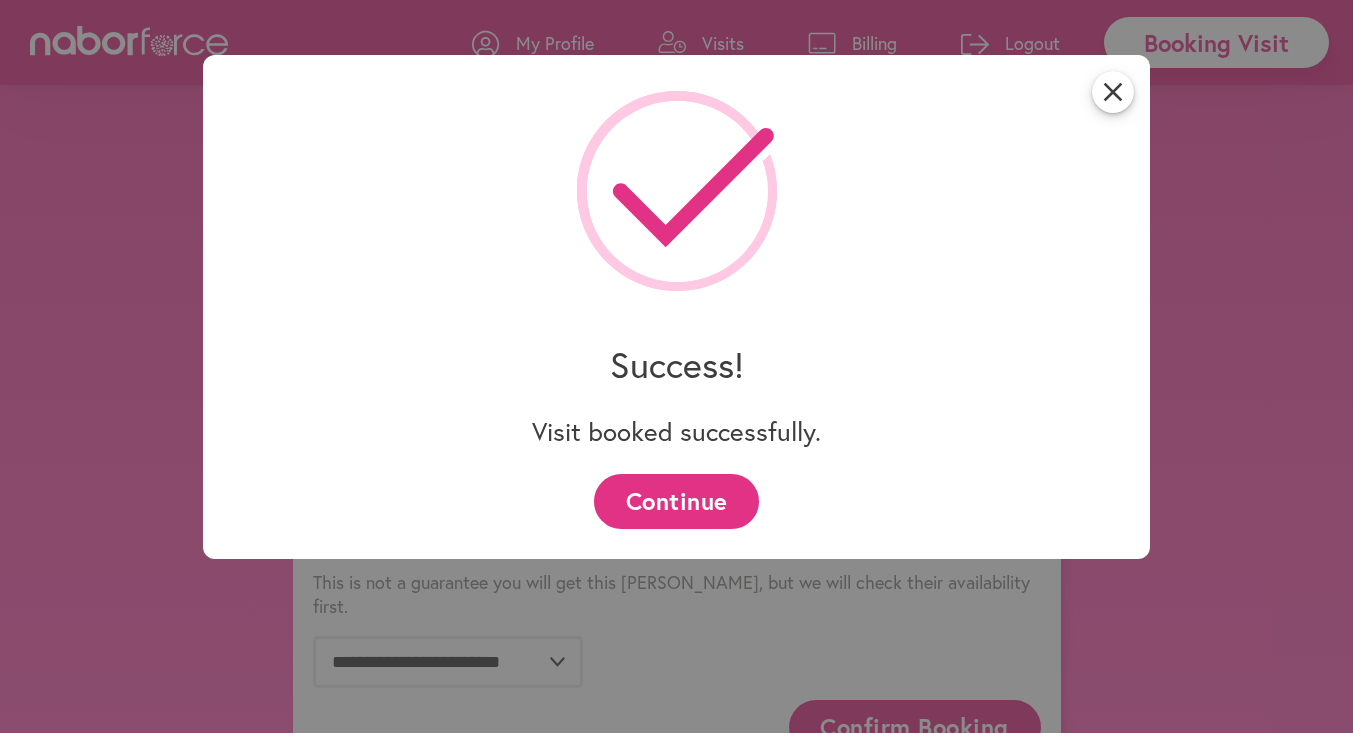 scroll, scrollTop: 1002, scrollLeft: 0, axis: vertical 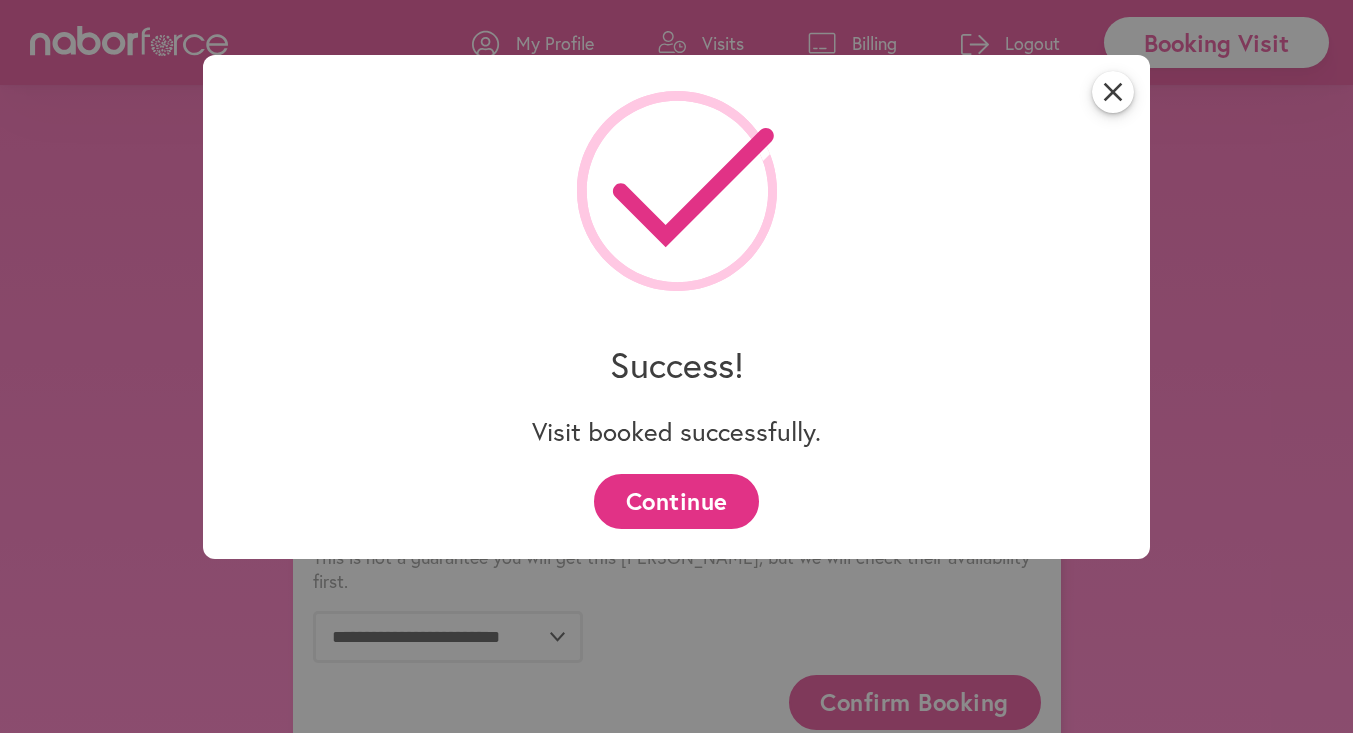 click on "Continue" at bounding box center [676, 501] 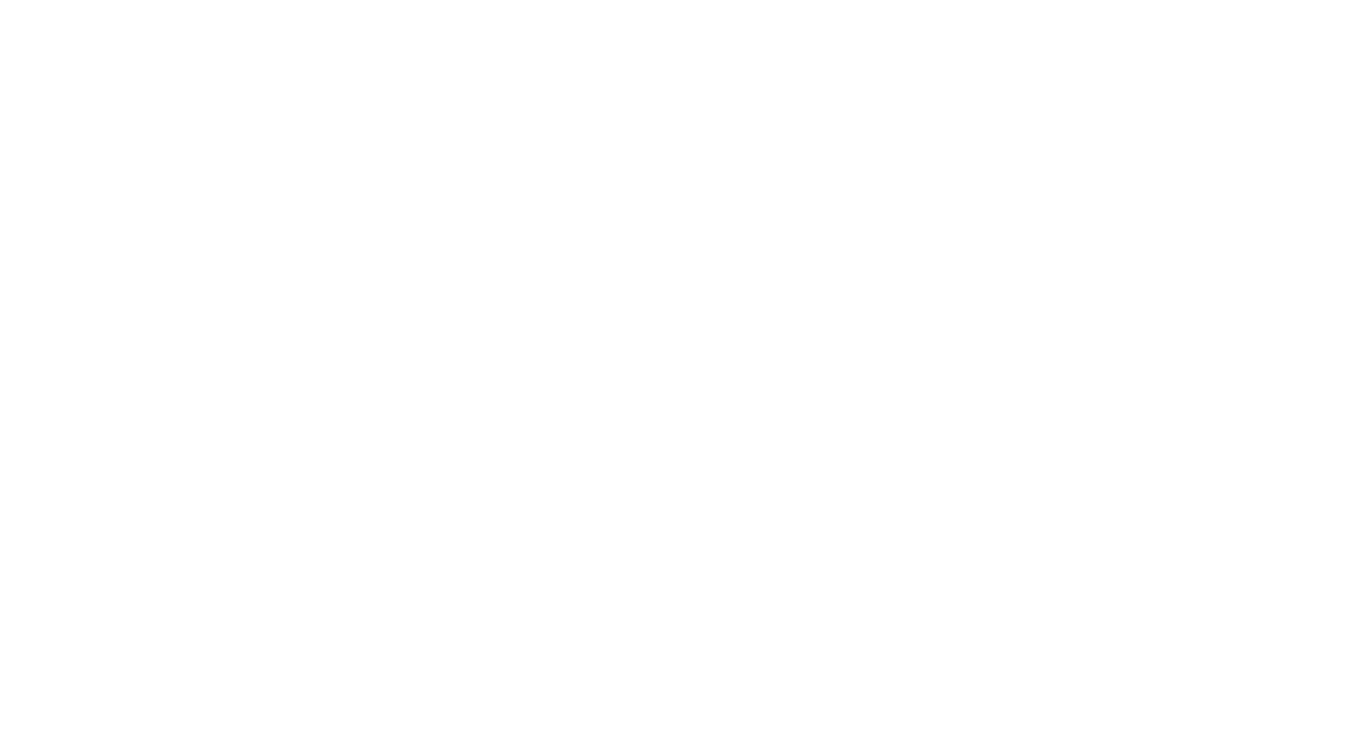 scroll, scrollTop: 0, scrollLeft: 0, axis: both 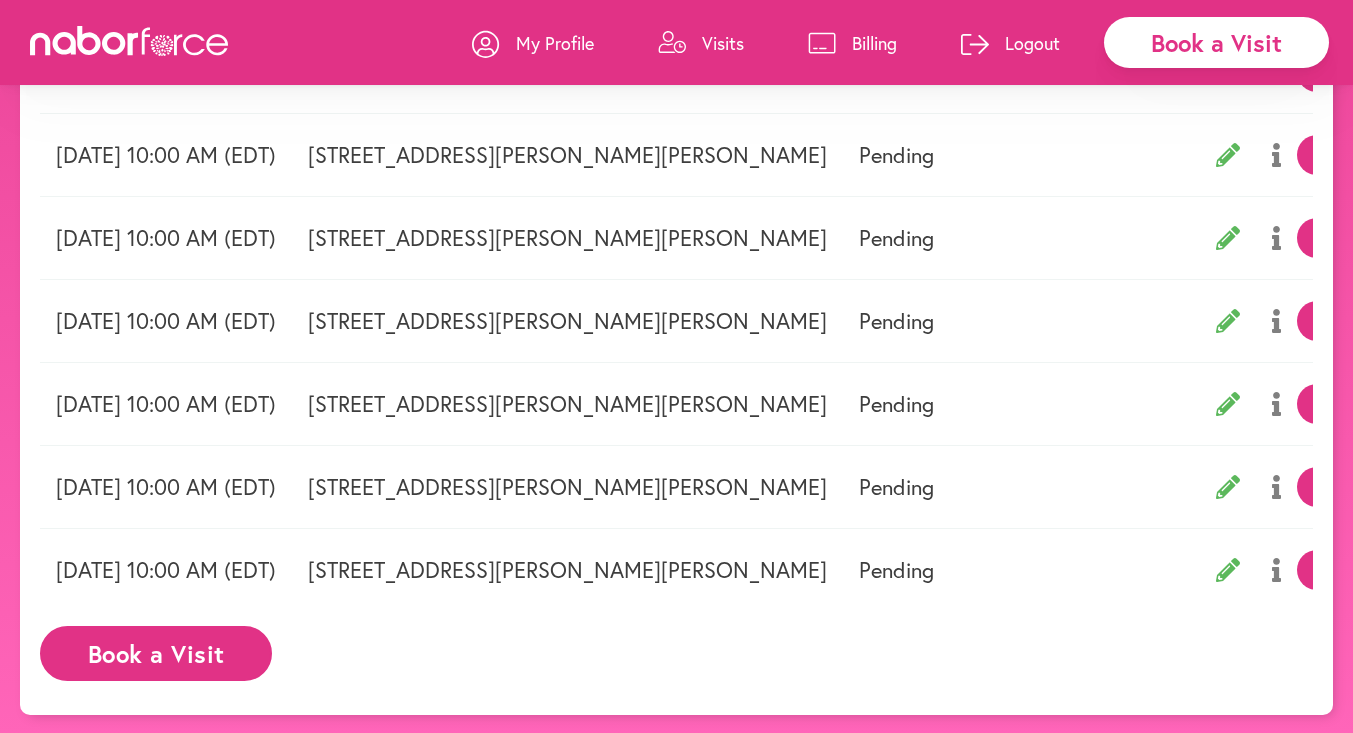 click on "Book a Visit" at bounding box center (156, 653) 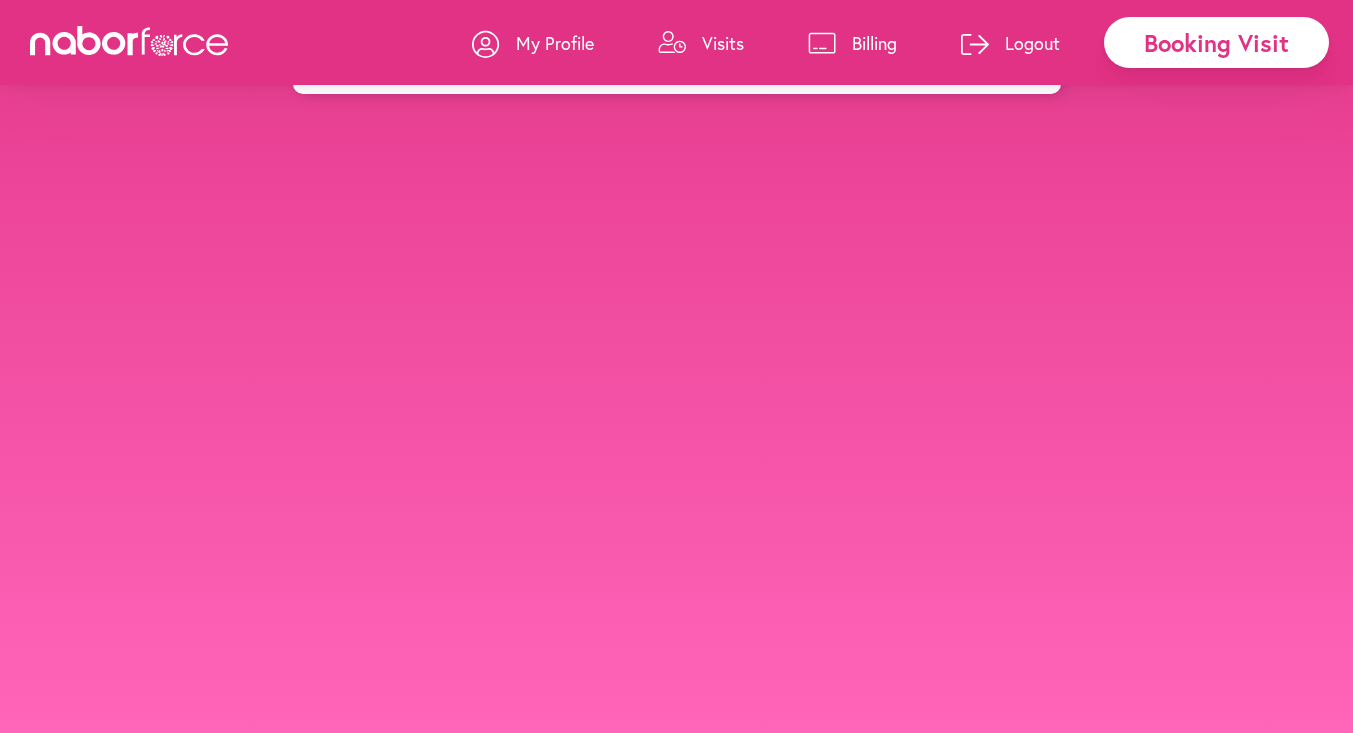 scroll, scrollTop: 0, scrollLeft: 0, axis: both 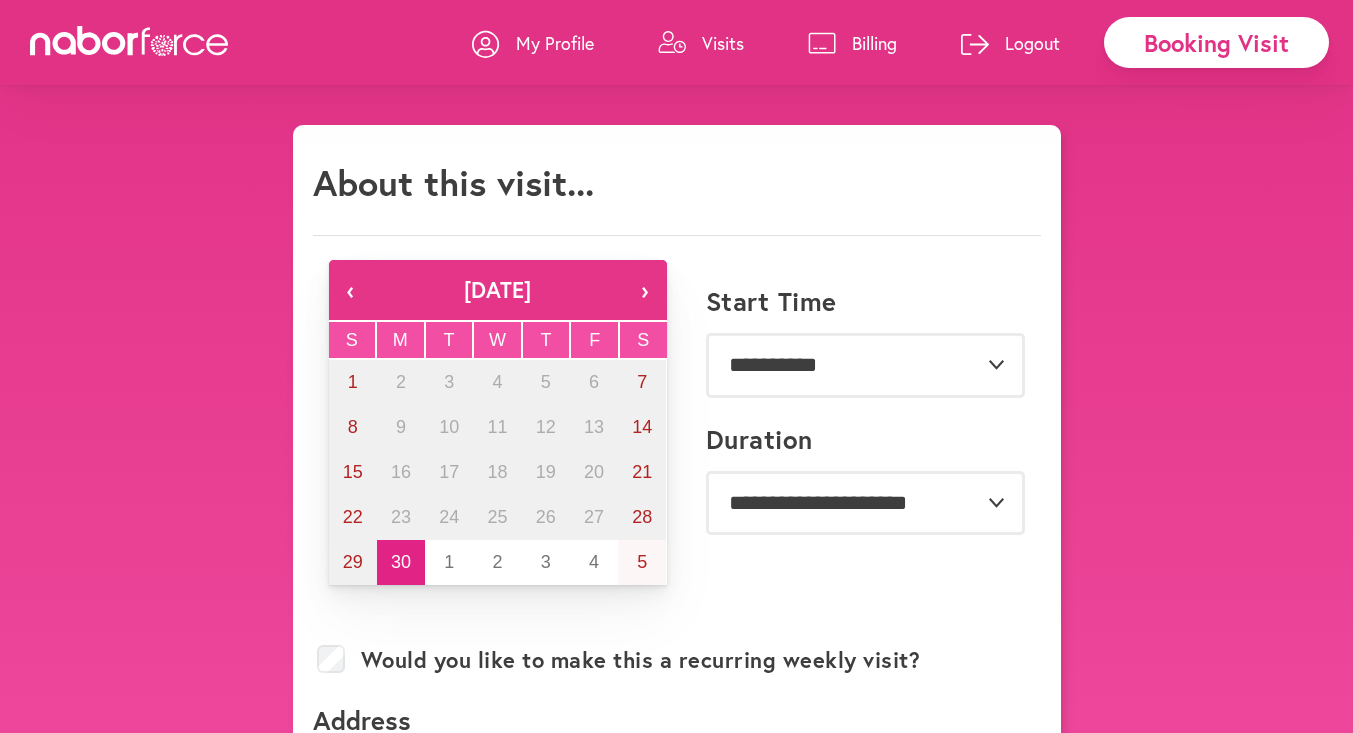 click on "›" at bounding box center [645, 290] 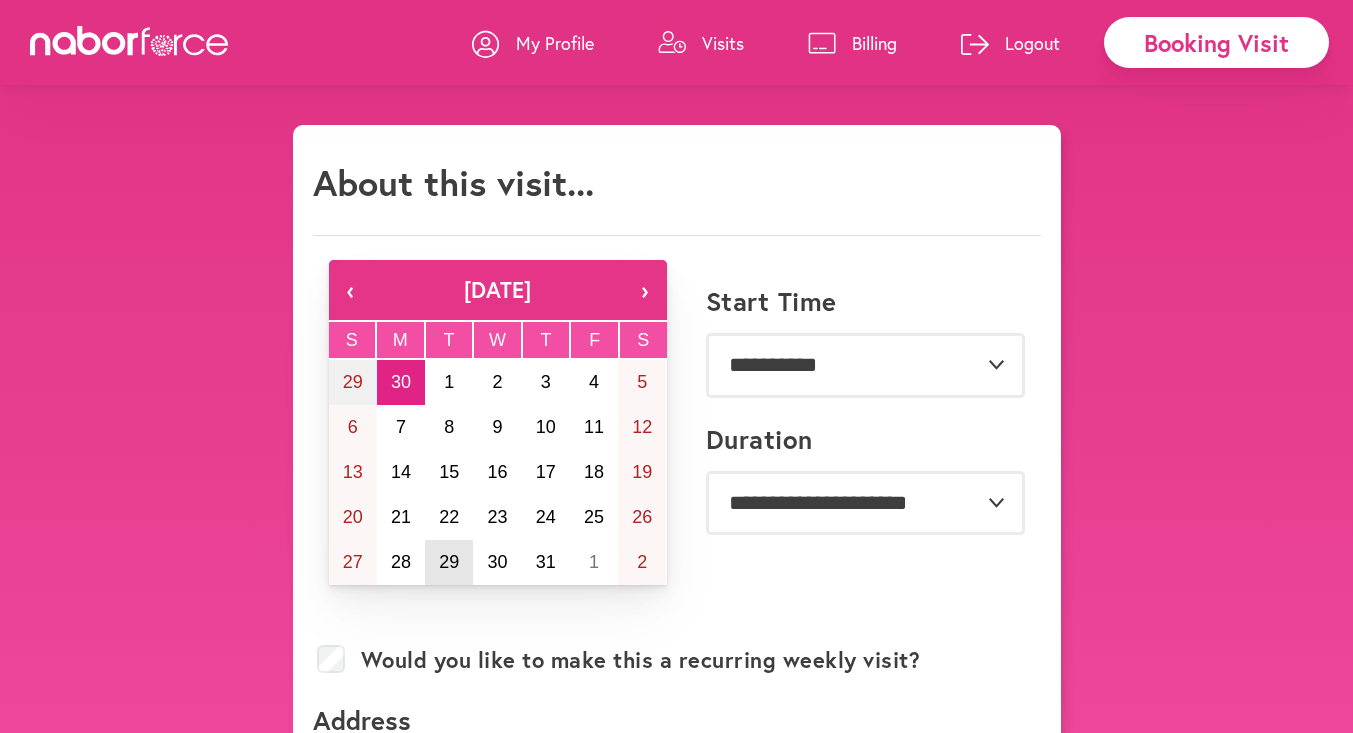 click on "29" at bounding box center [449, 562] 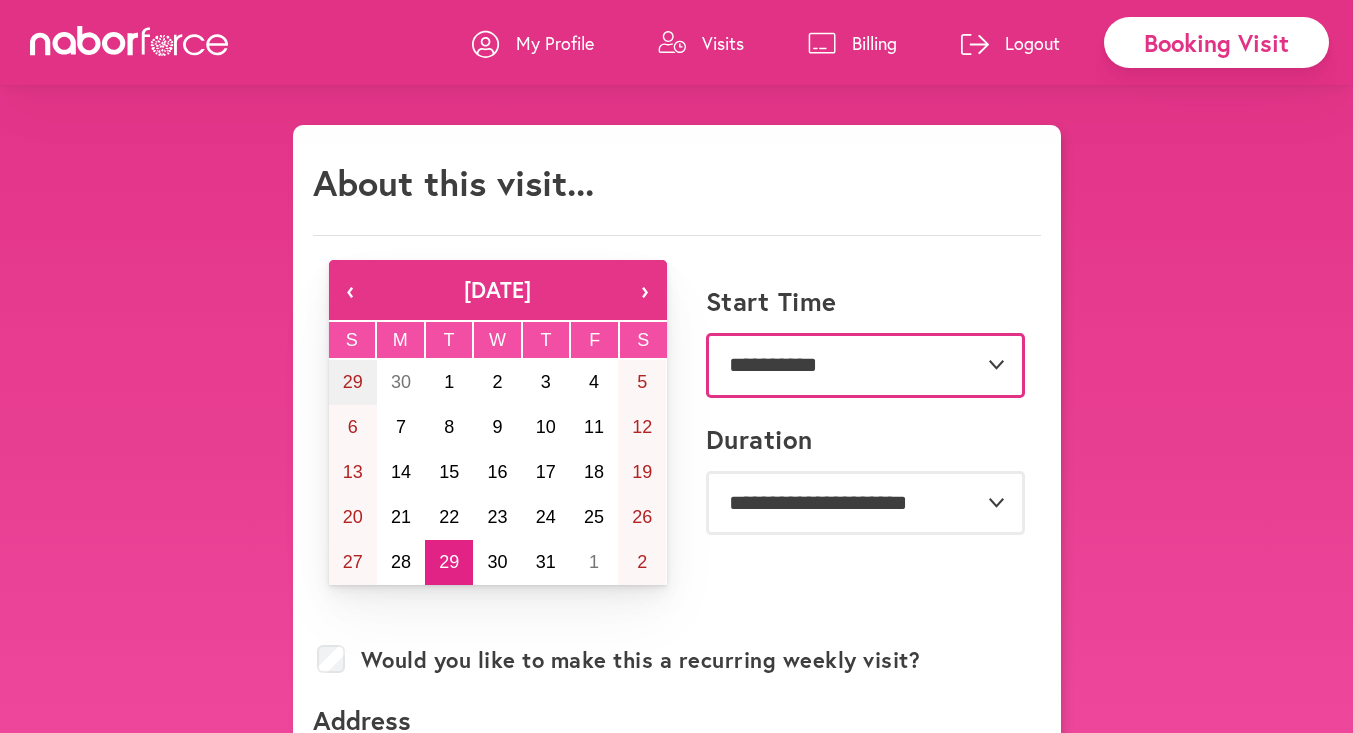 click on "**********" at bounding box center (865, 365) 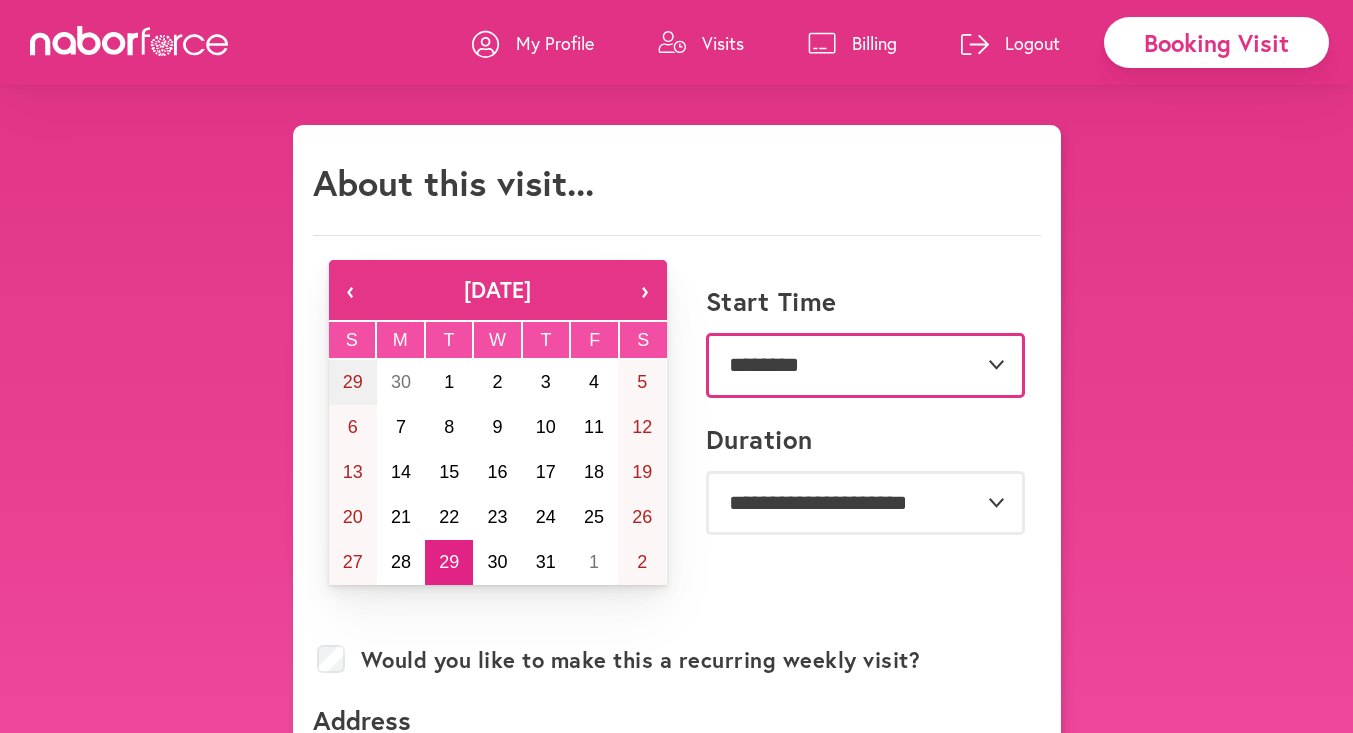 click on "**********" at bounding box center [865, 365] 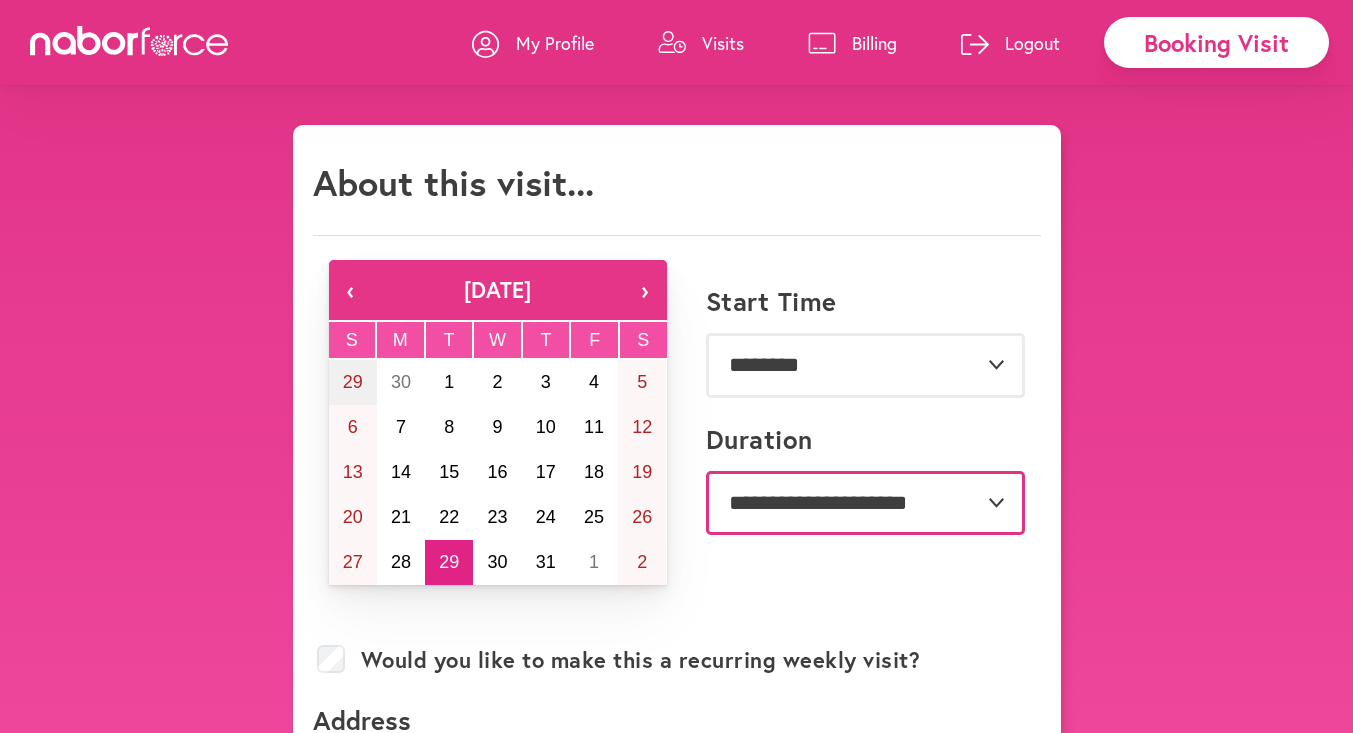 click on "**********" at bounding box center (865, 503) 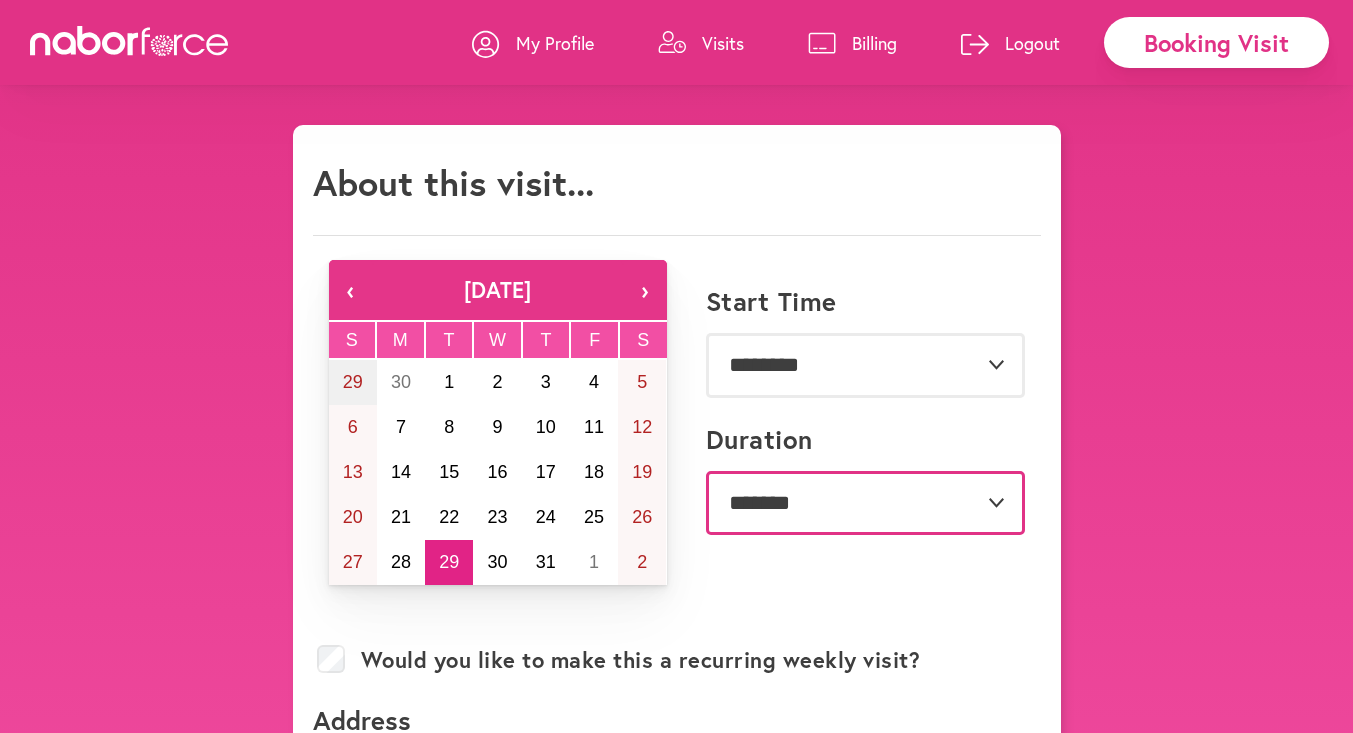 click on "**********" at bounding box center (865, 503) 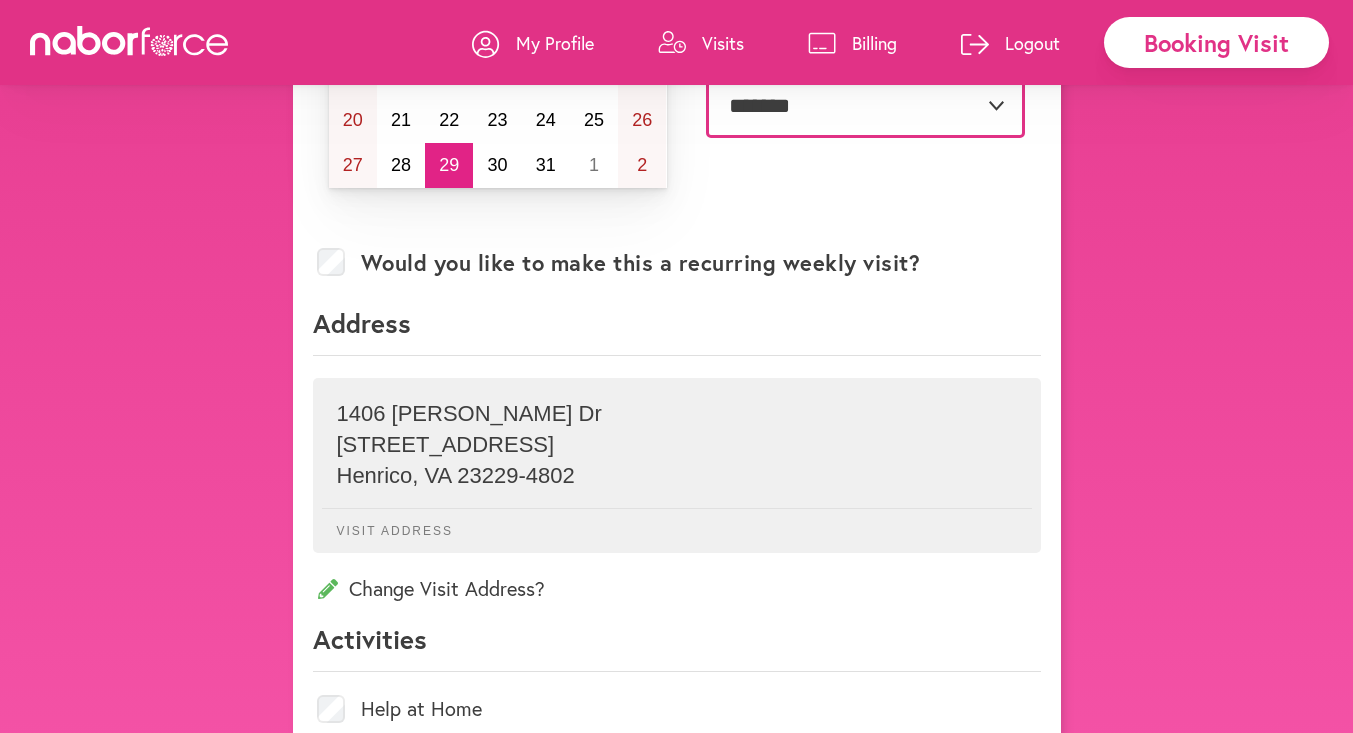 scroll, scrollTop: 451, scrollLeft: 0, axis: vertical 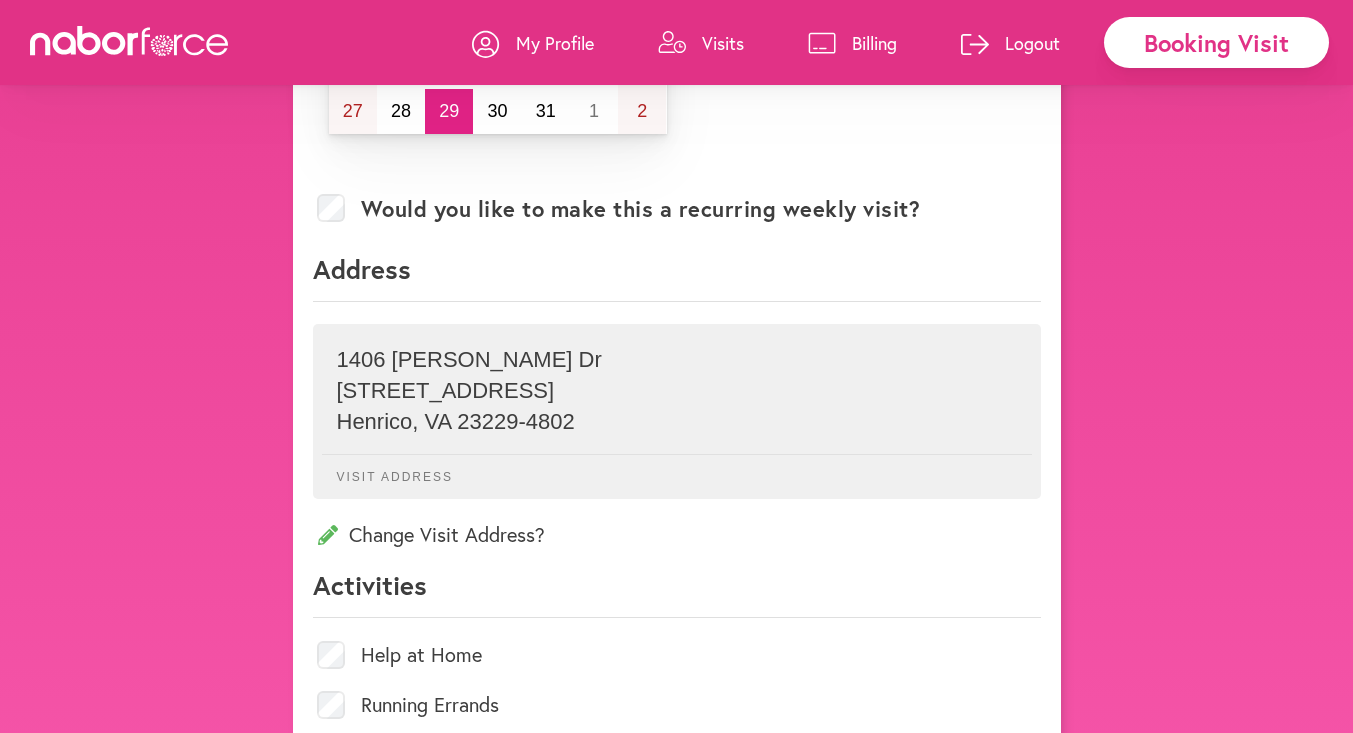 click on "Change Visit Address?" at bounding box center (677, 534) 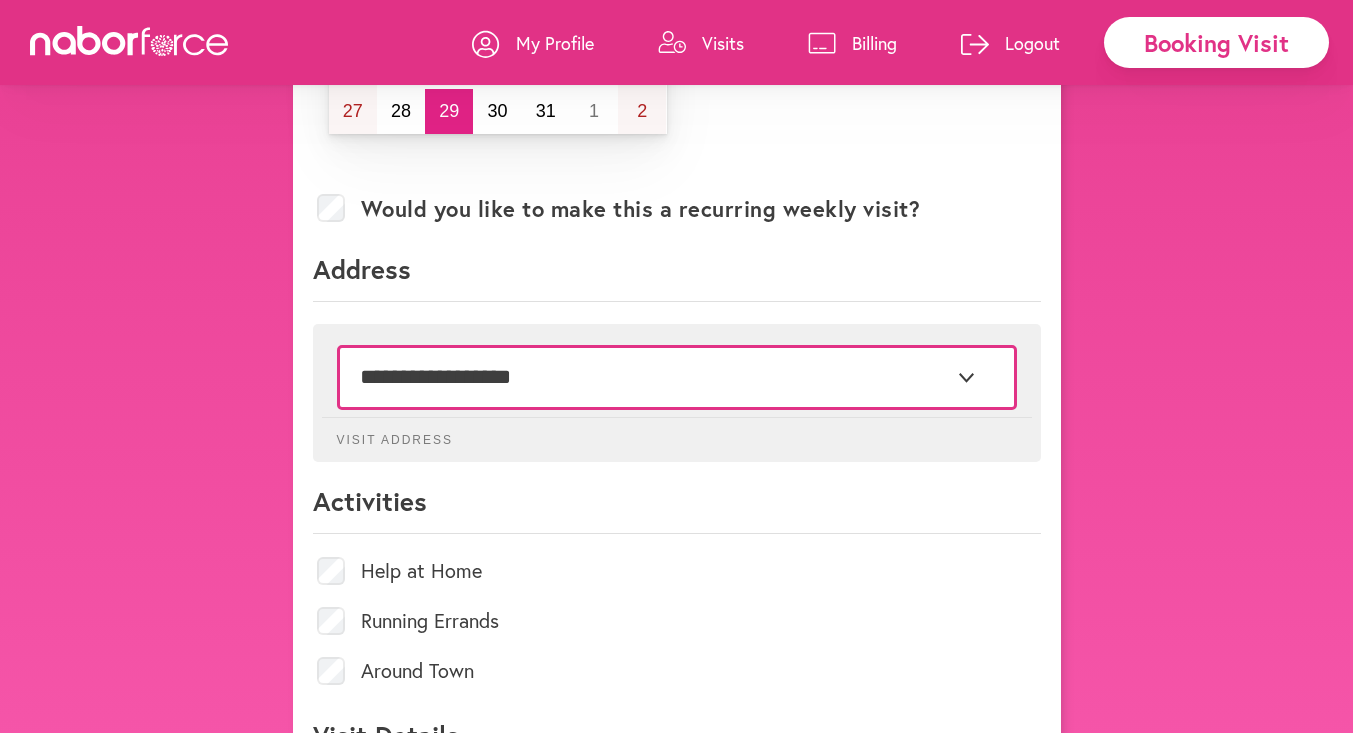 click on "**********" at bounding box center (677, 377) 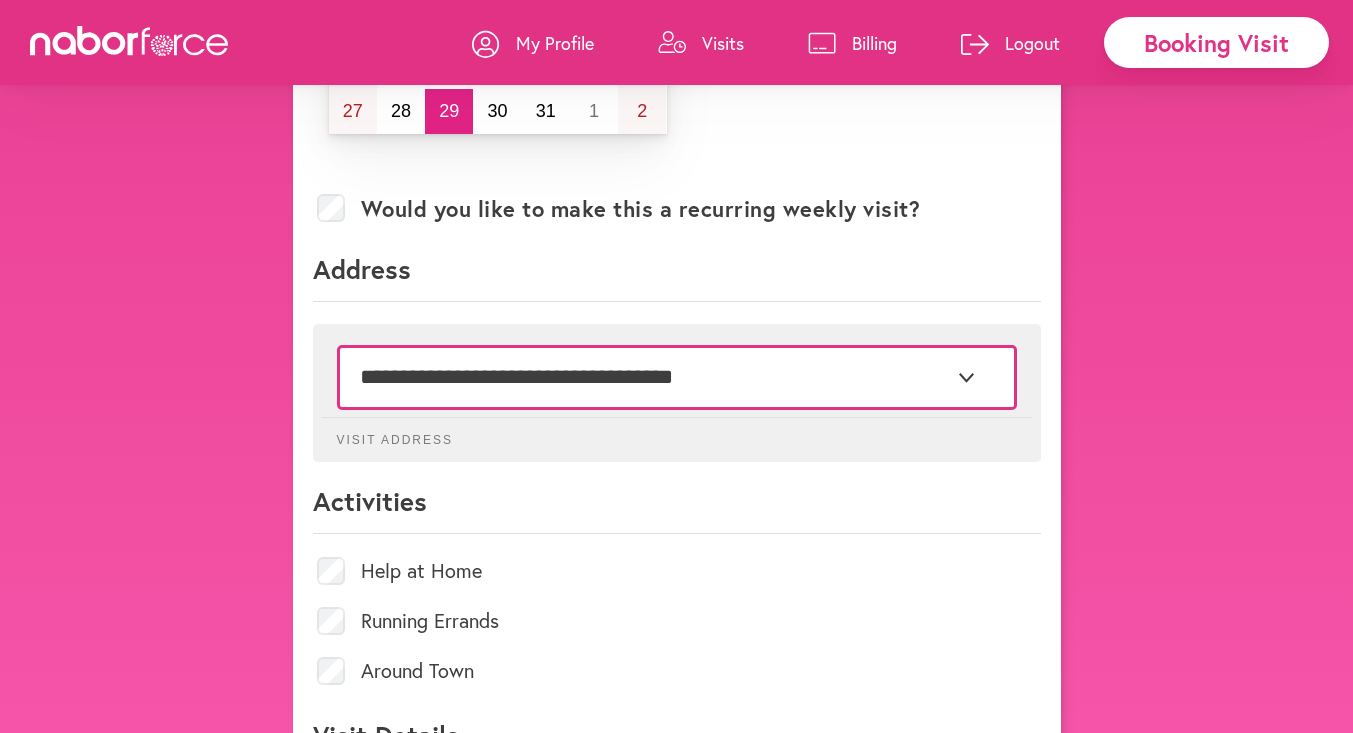 click on "**********" at bounding box center [677, 377] 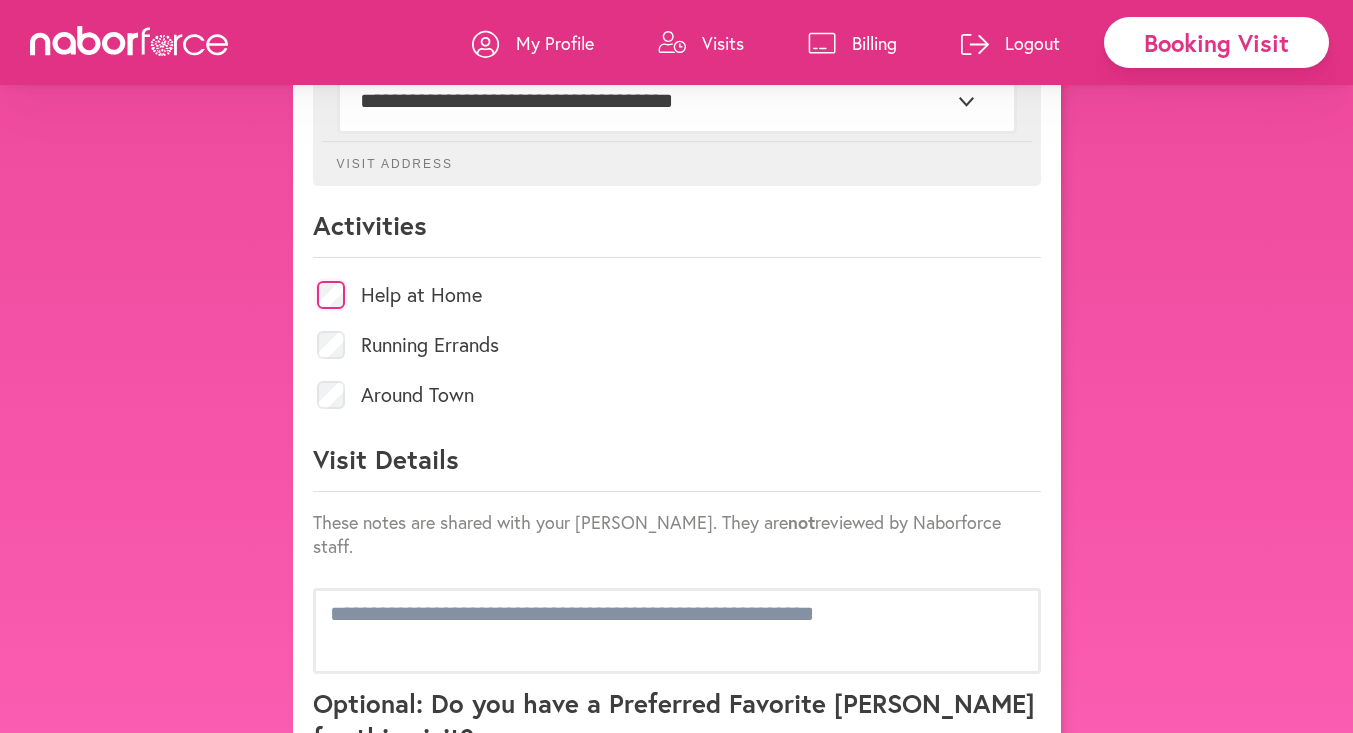 scroll, scrollTop: 728, scrollLeft: 0, axis: vertical 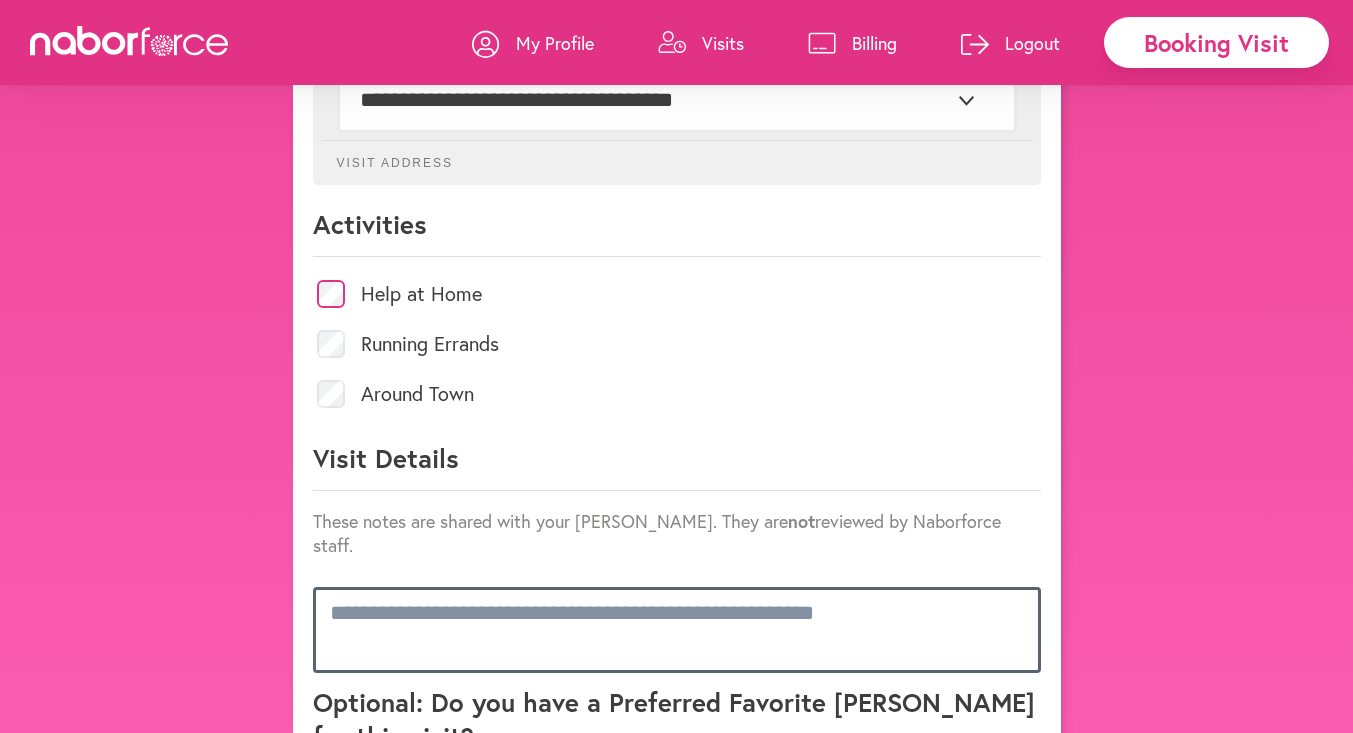 click at bounding box center (677, 630) 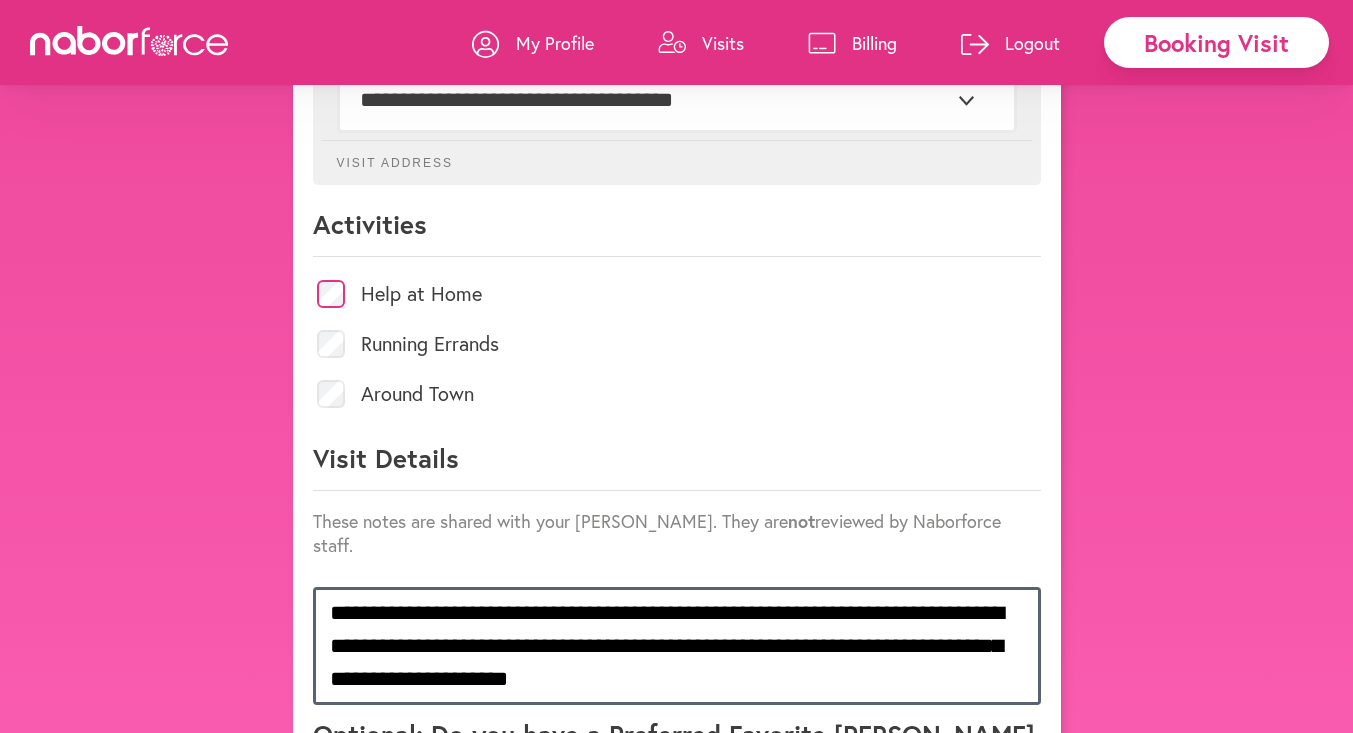 scroll, scrollTop: 1002, scrollLeft: 0, axis: vertical 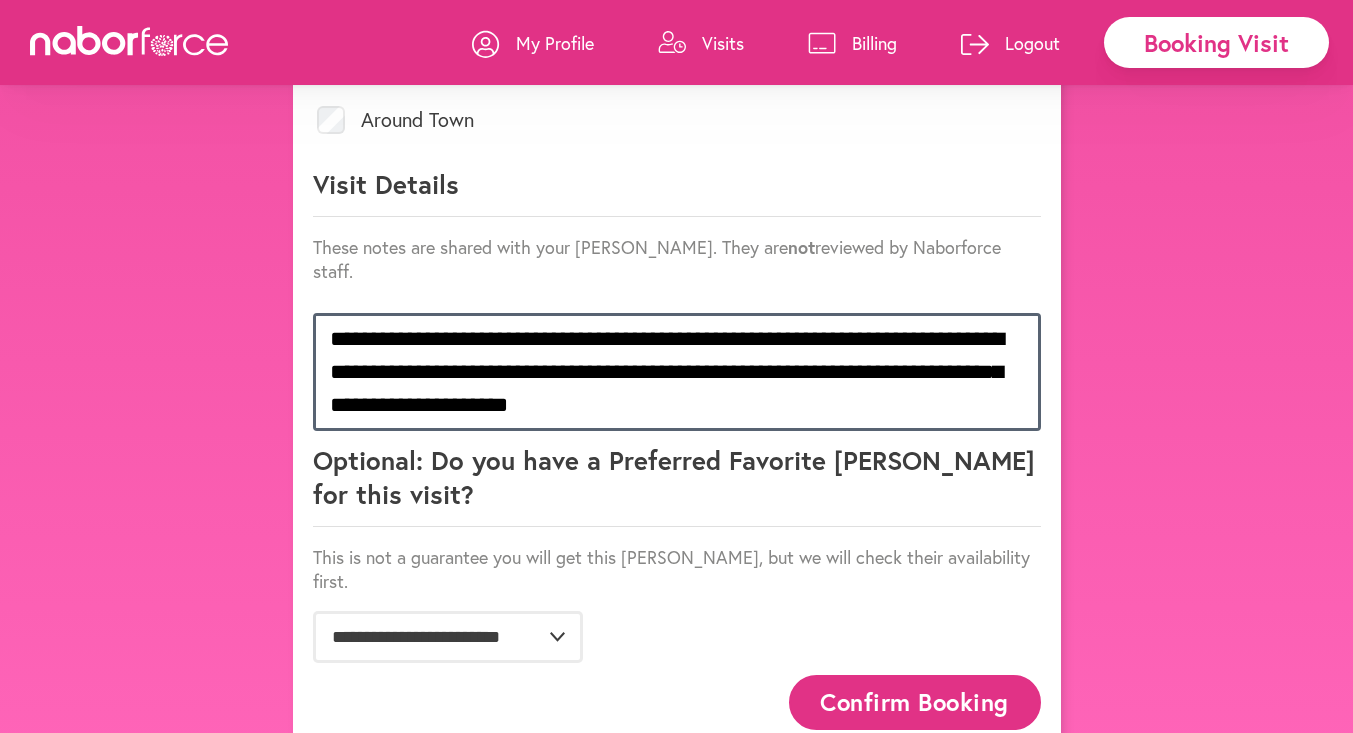 type on "**********" 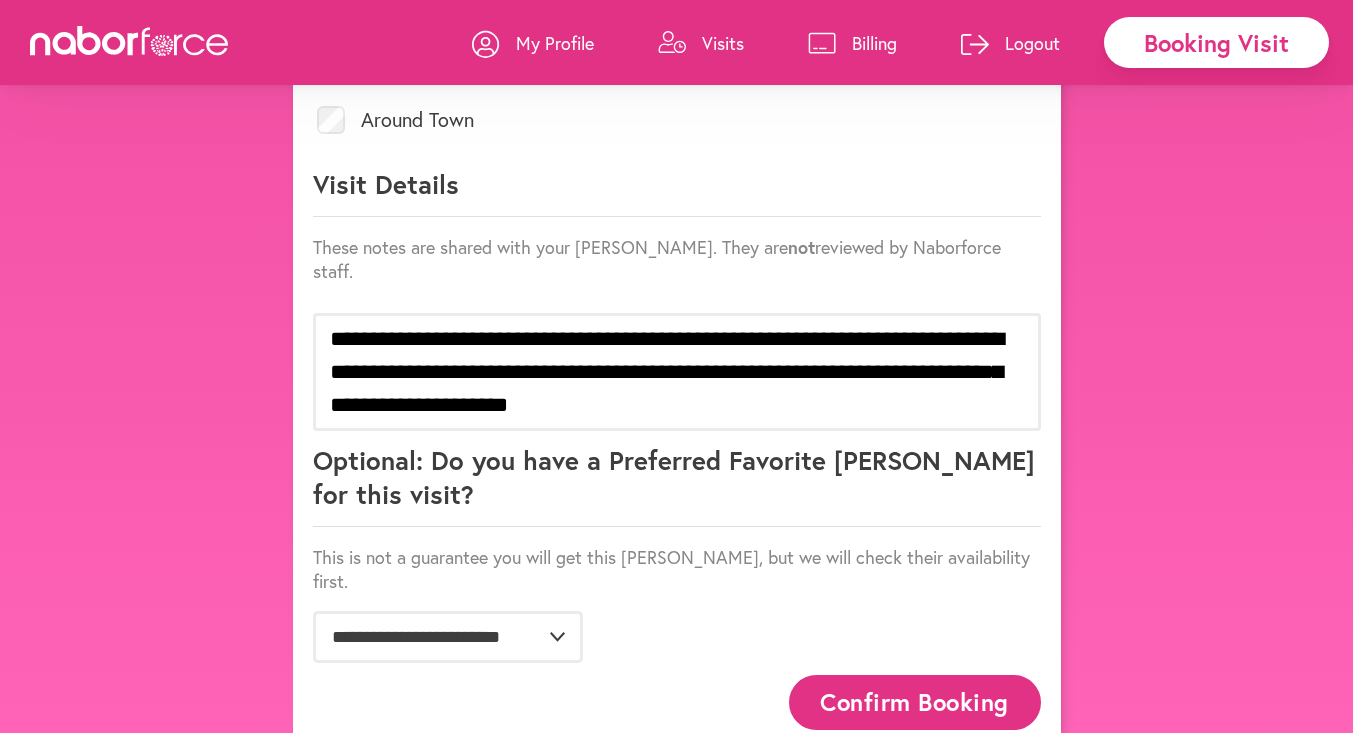 click on "Confirm Booking" at bounding box center [915, 702] 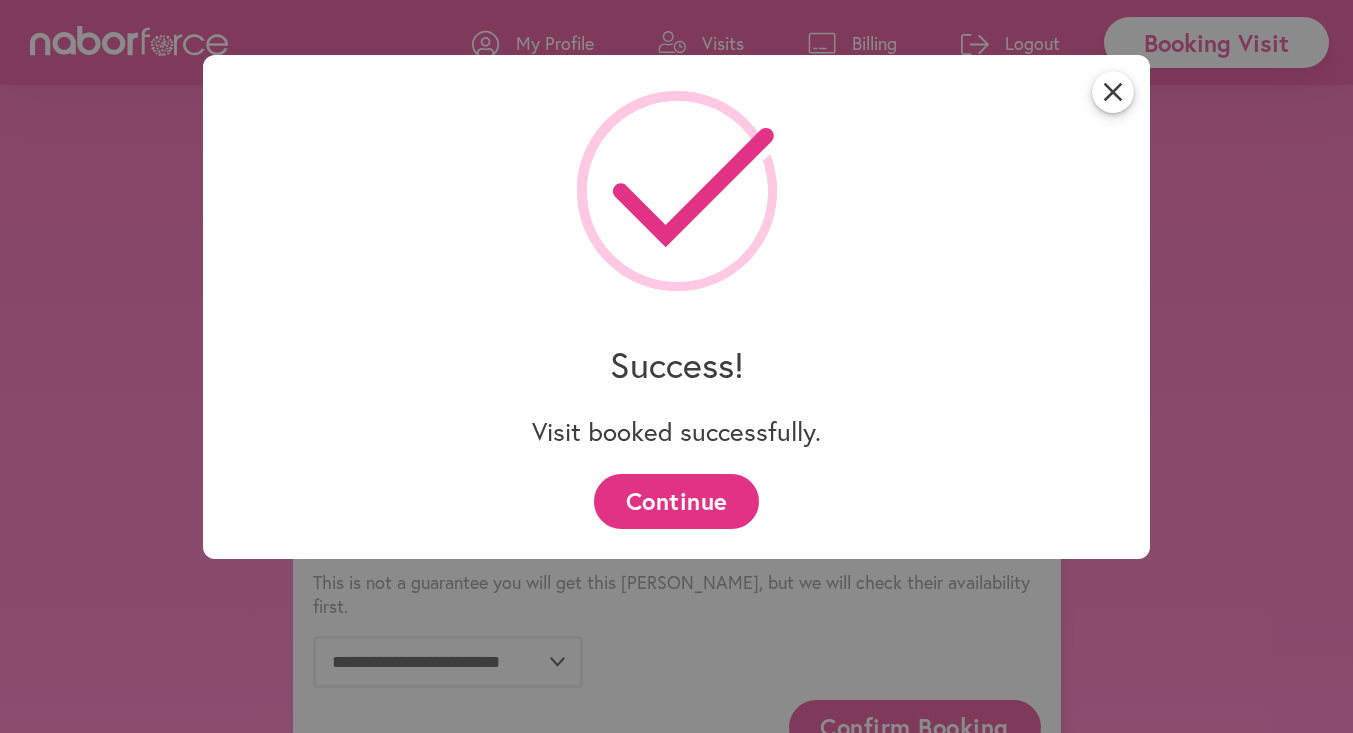 scroll, scrollTop: 1002, scrollLeft: 0, axis: vertical 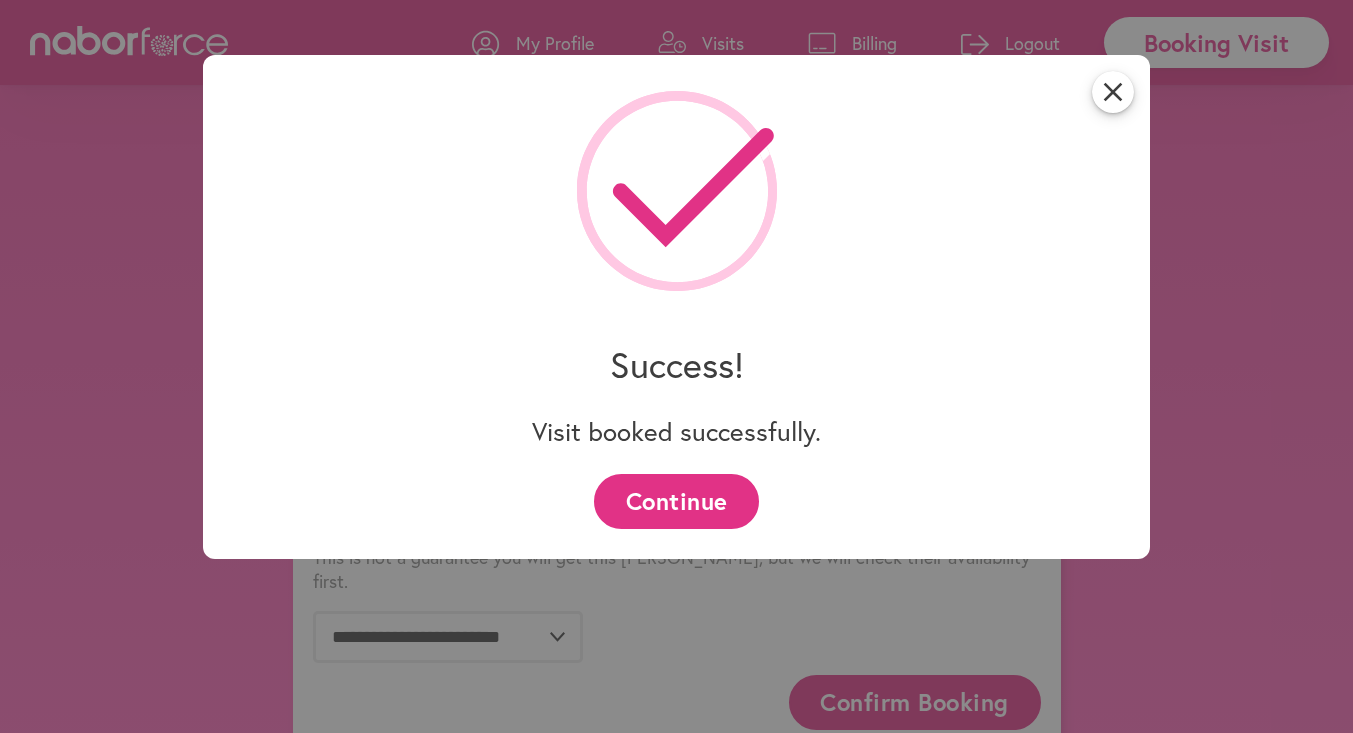 click on "Continue" at bounding box center [676, 501] 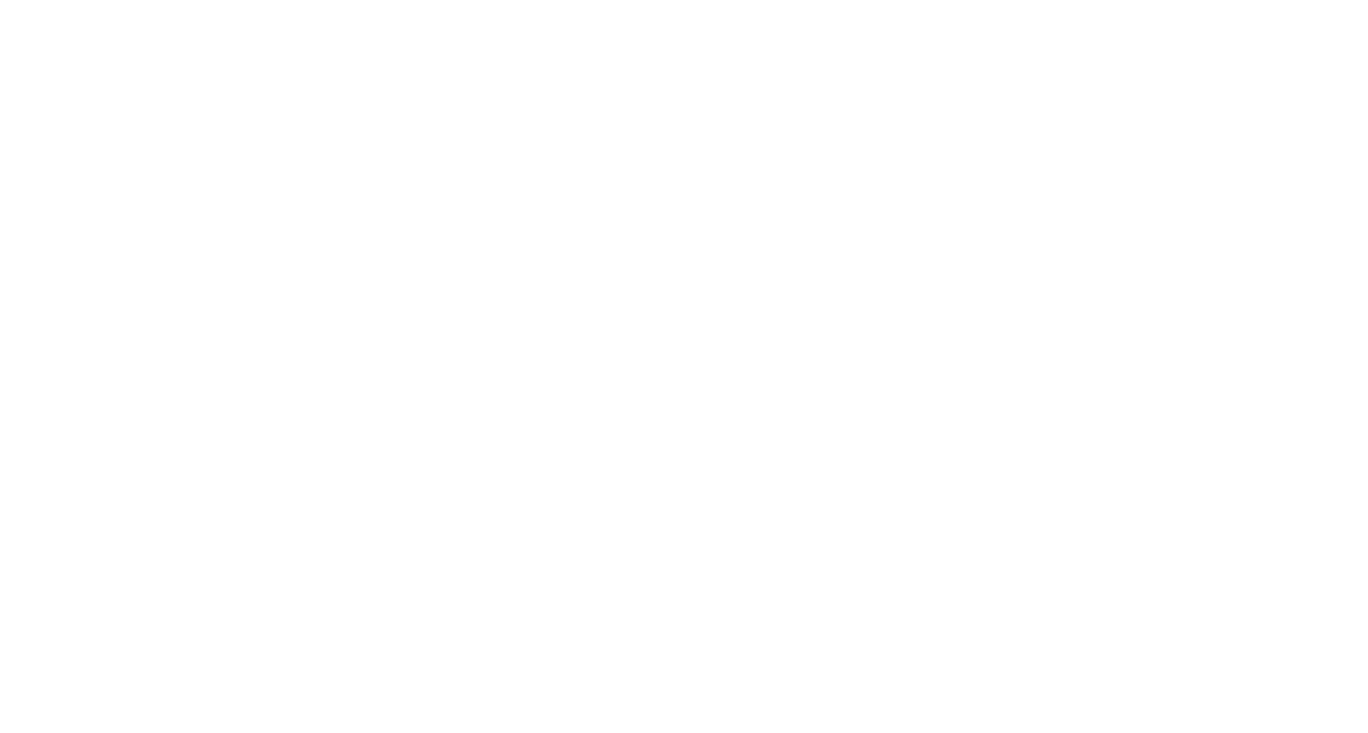 scroll, scrollTop: 0, scrollLeft: 0, axis: both 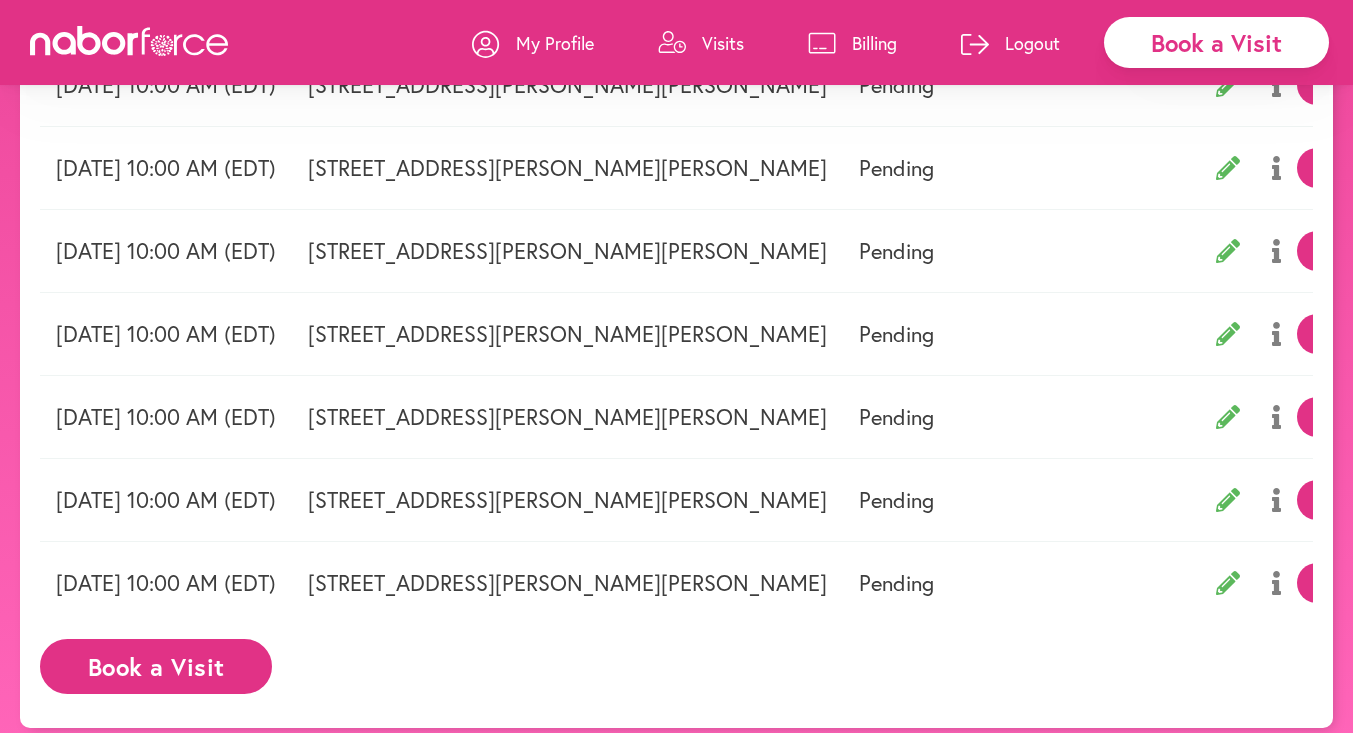 click on "Book a Visit" at bounding box center [156, 666] 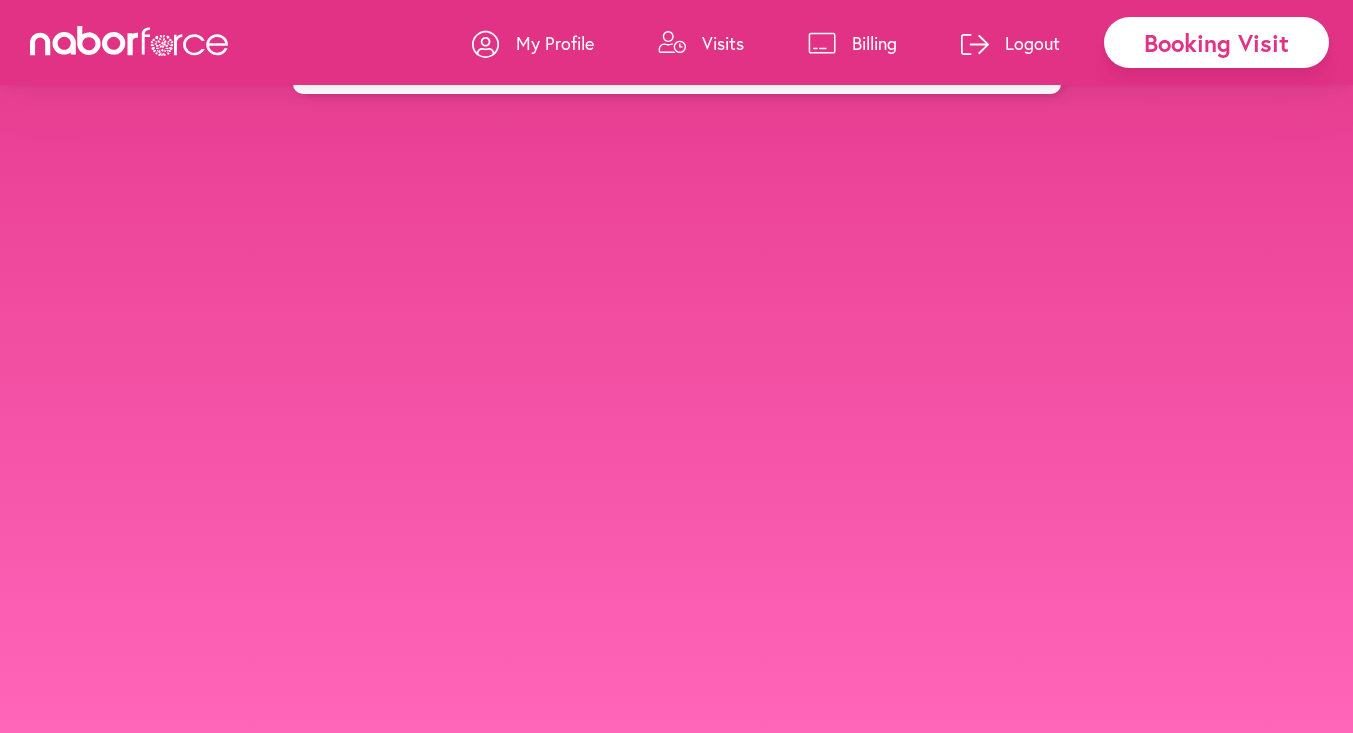 scroll, scrollTop: 0, scrollLeft: 0, axis: both 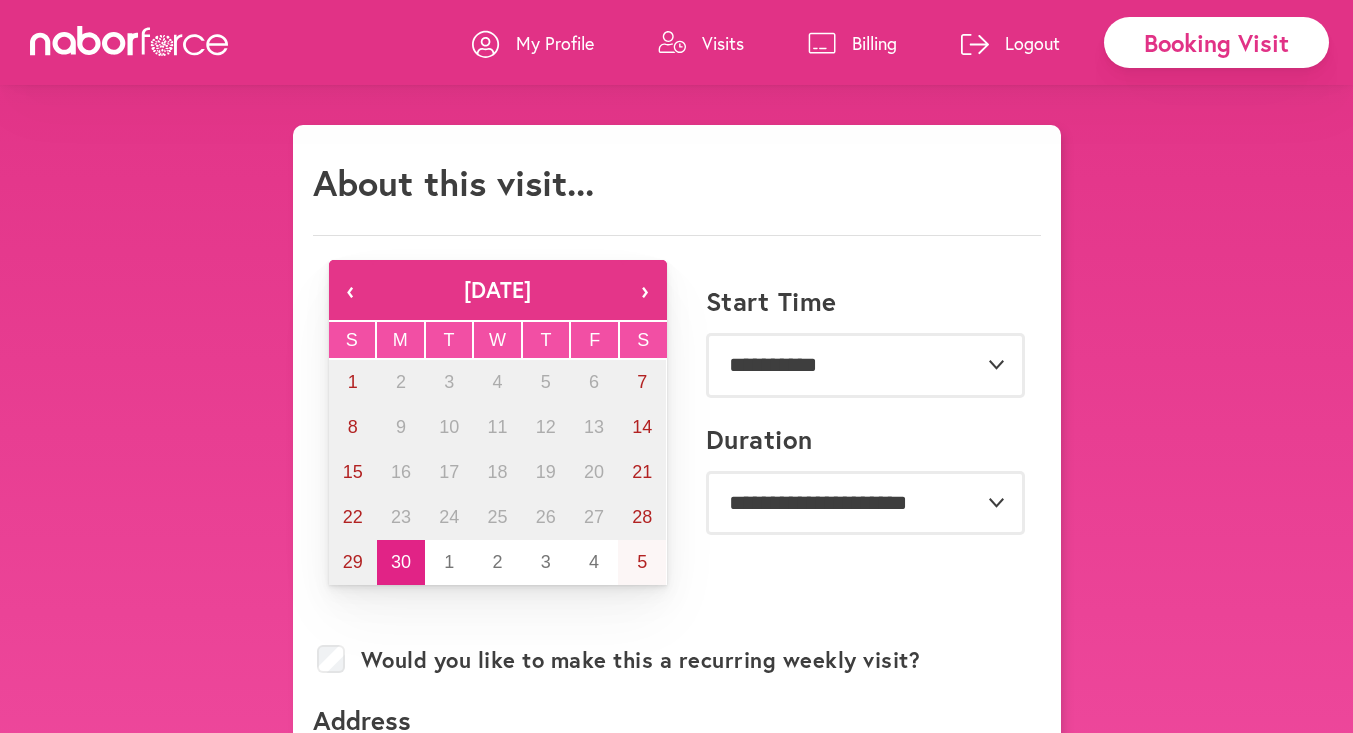 click on "›" at bounding box center (645, 290) 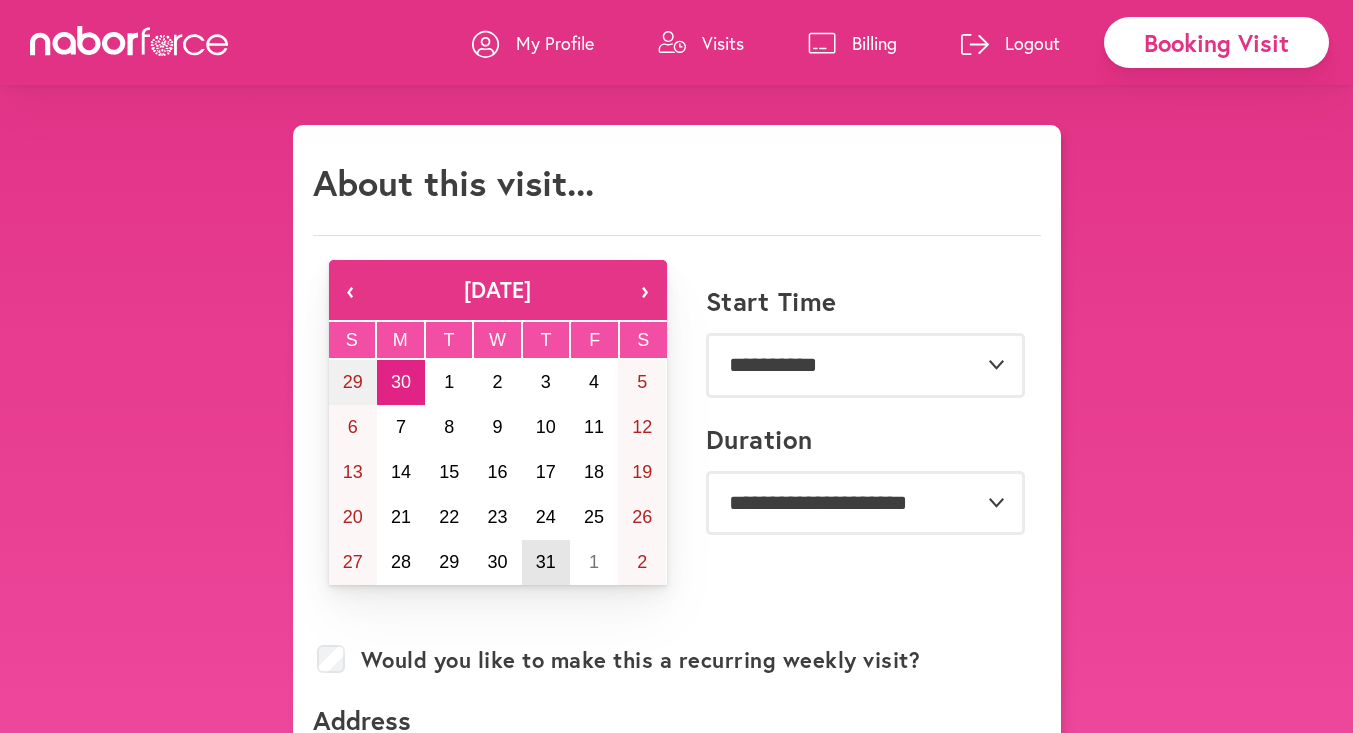 click on "31" at bounding box center (546, 562) 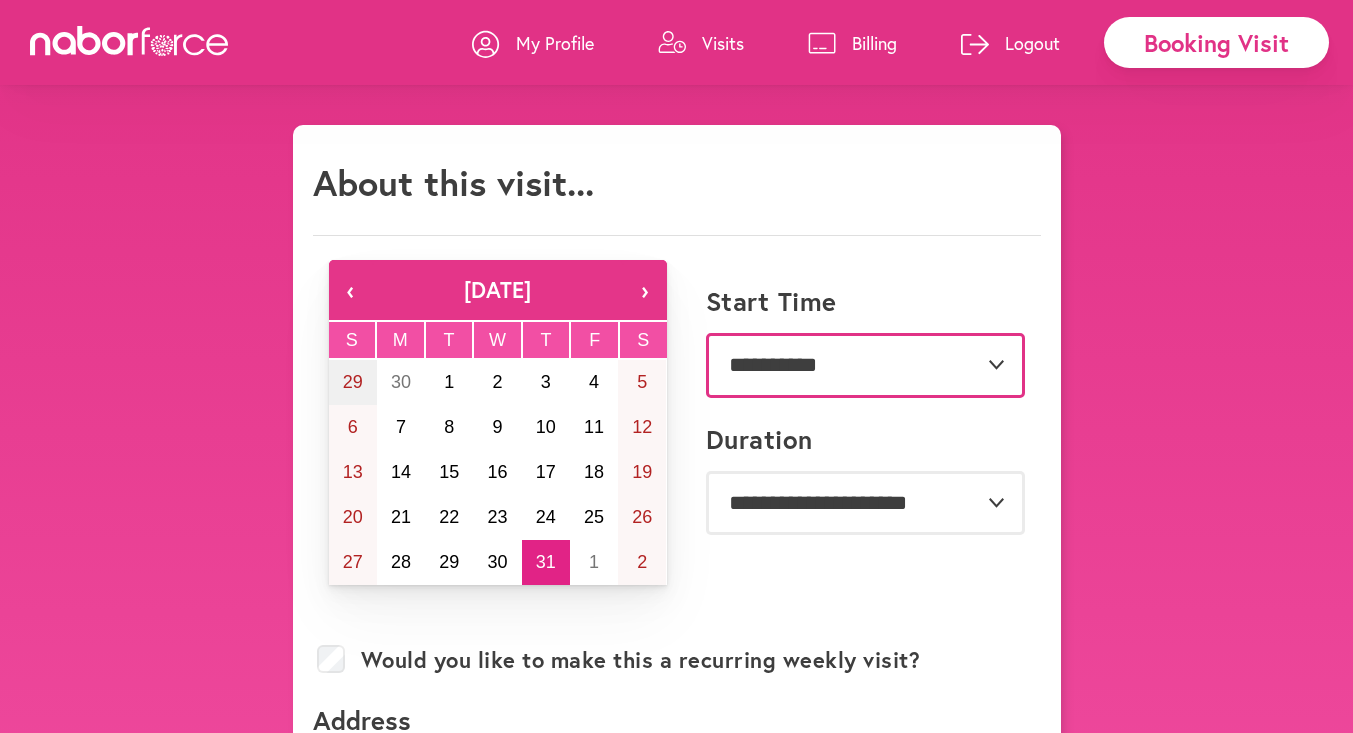 click on "**********" at bounding box center (865, 365) 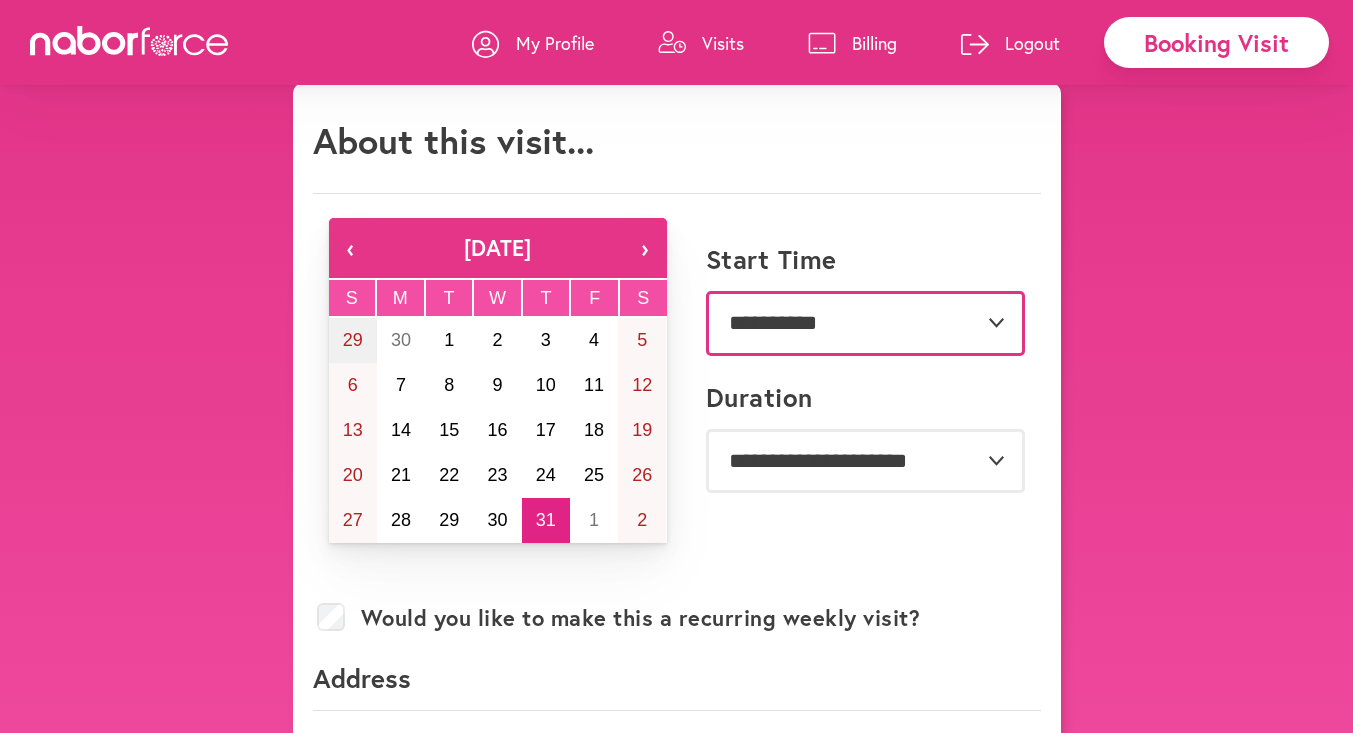 scroll, scrollTop: 35, scrollLeft: 0, axis: vertical 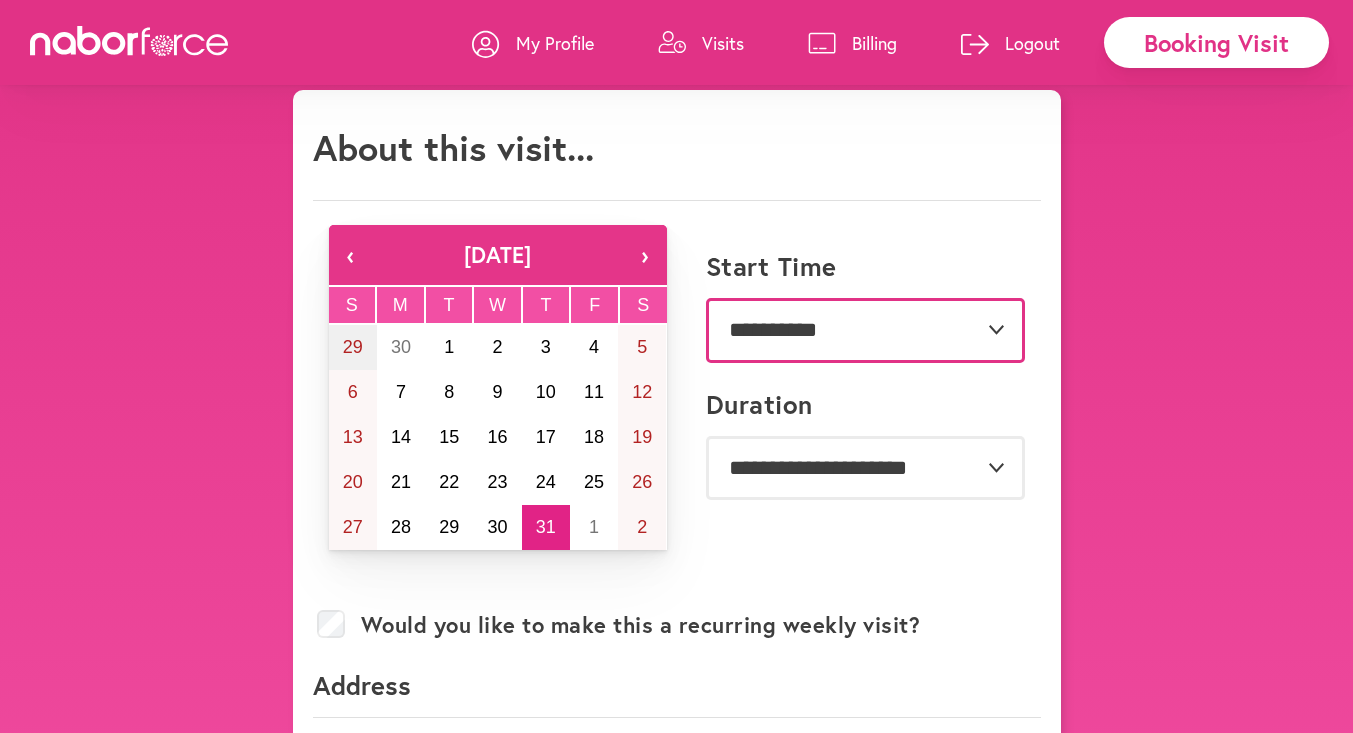click on "**********" at bounding box center (865, 330) 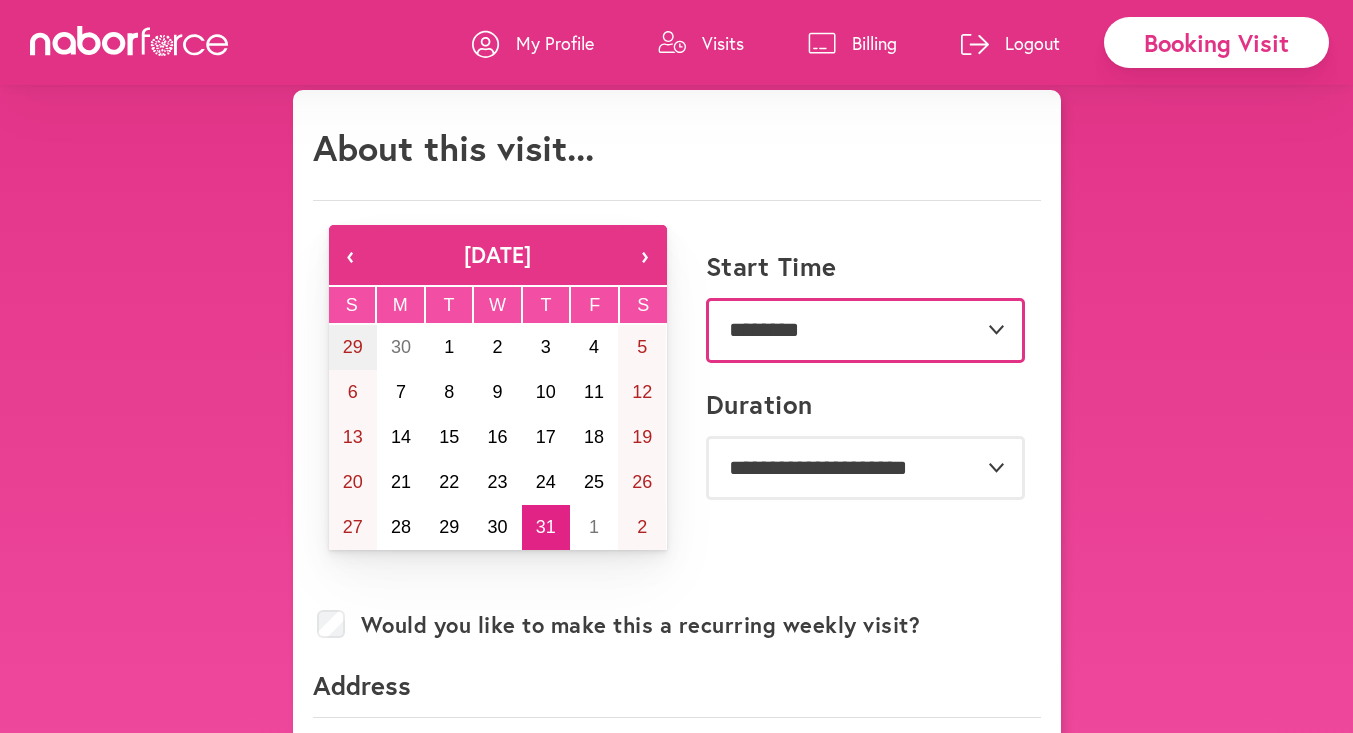 click on "**********" at bounding box center [865, 330] 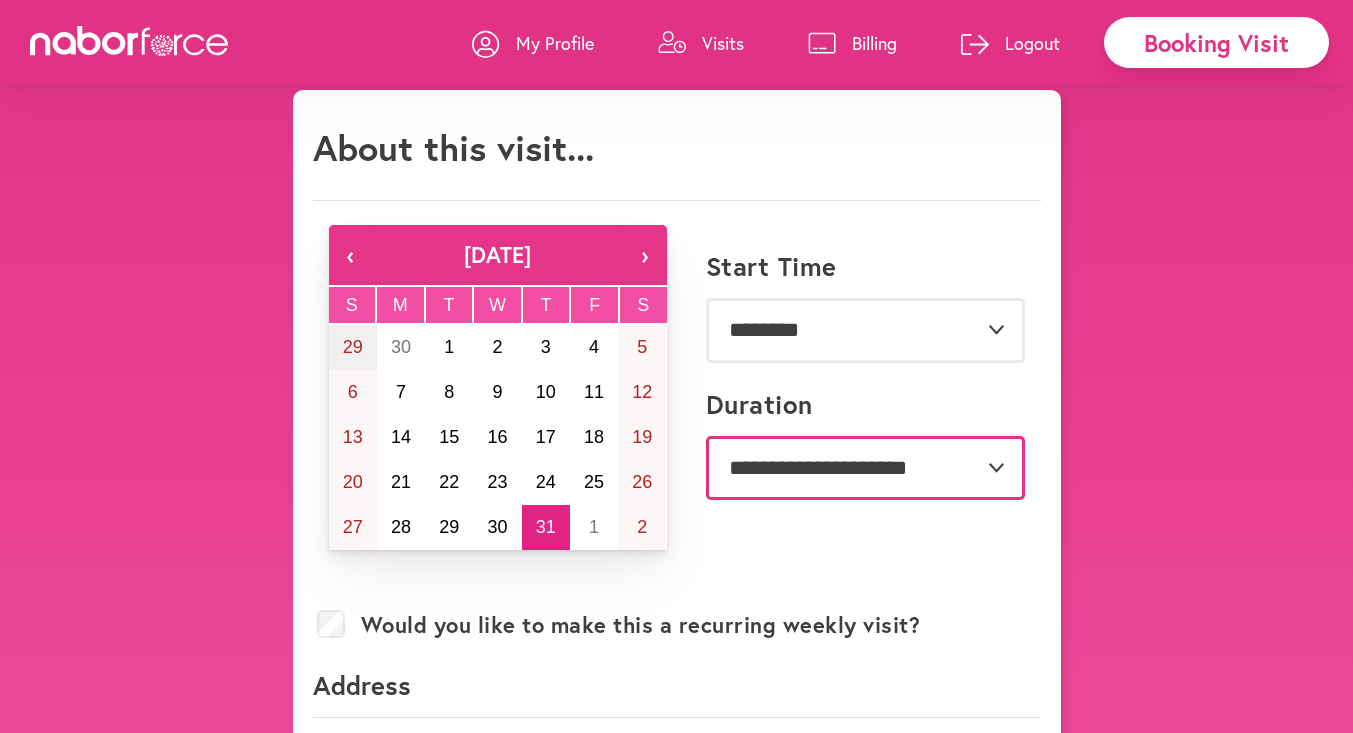 click on "**********" at bounding box center [865, 468] 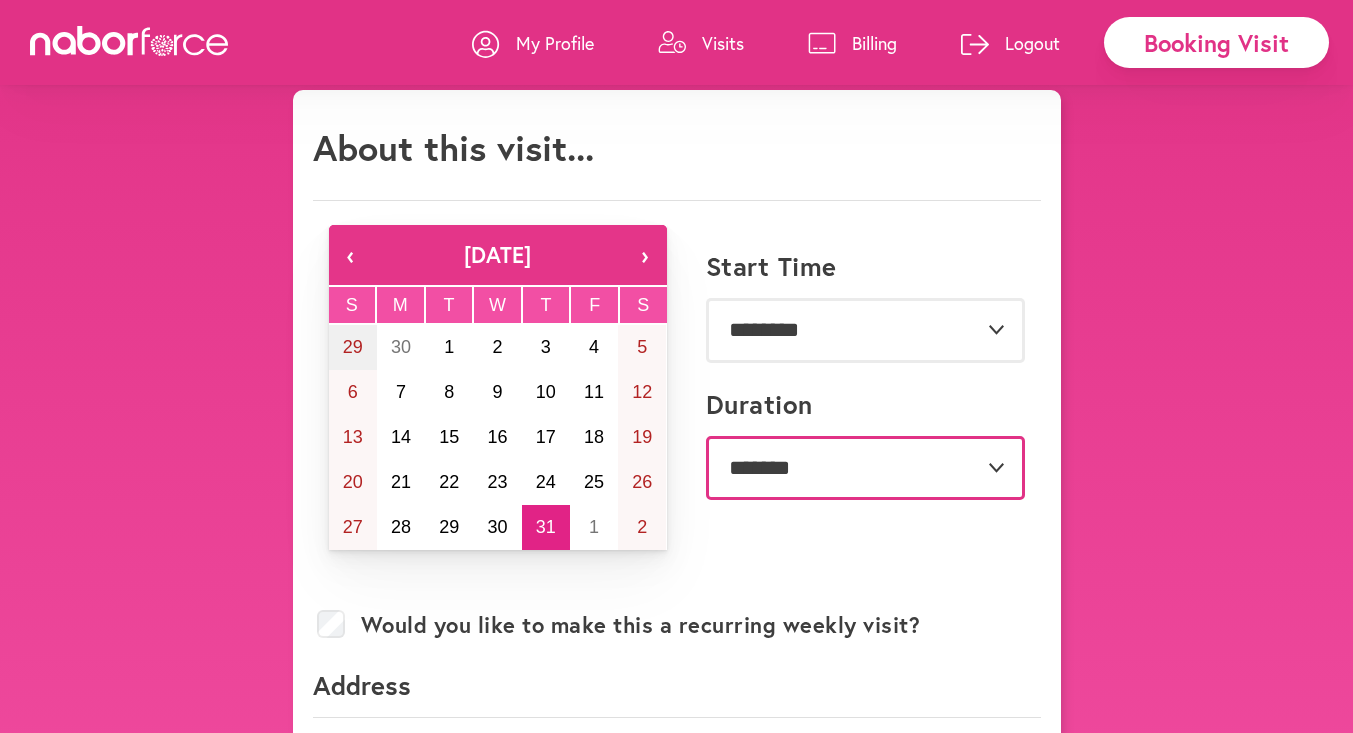 click on "**********" at bounding box center (865, 468) 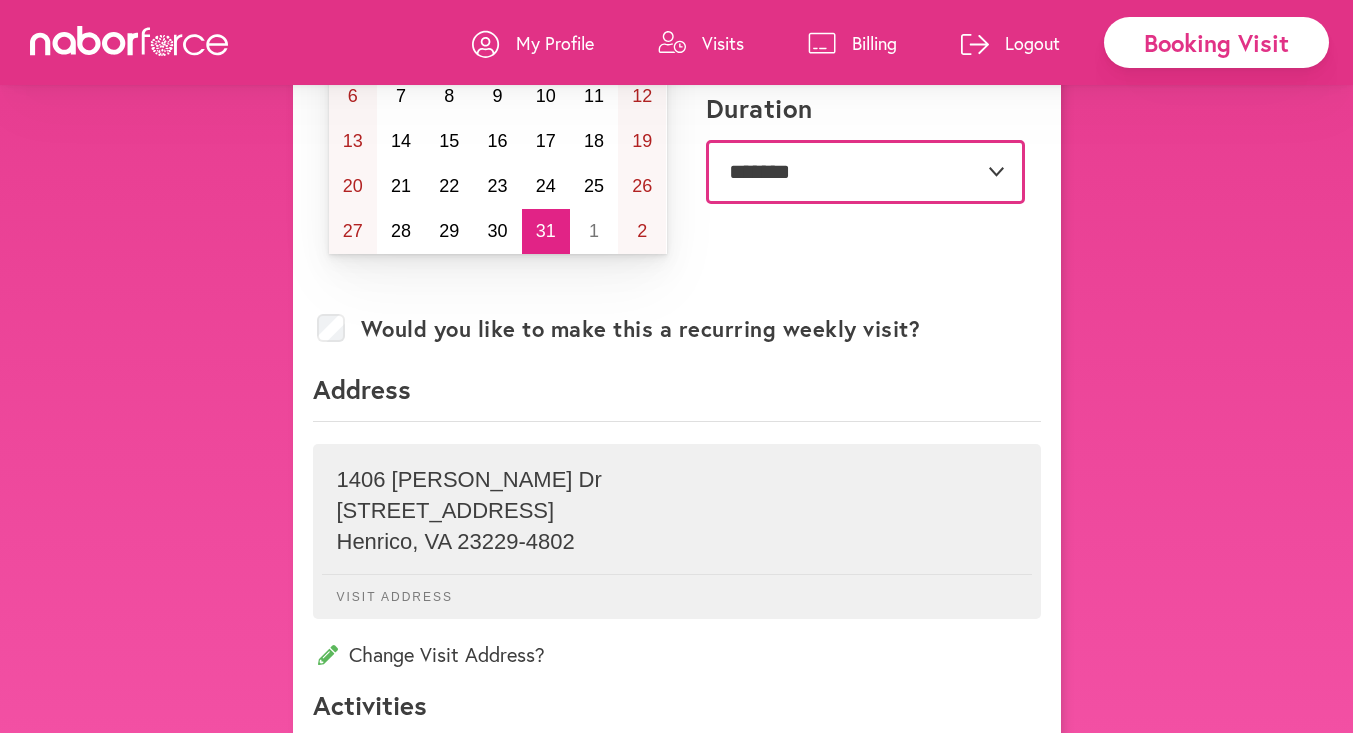 scroll, scrollTop: 332, scrollLeft: 0, axis: vertical 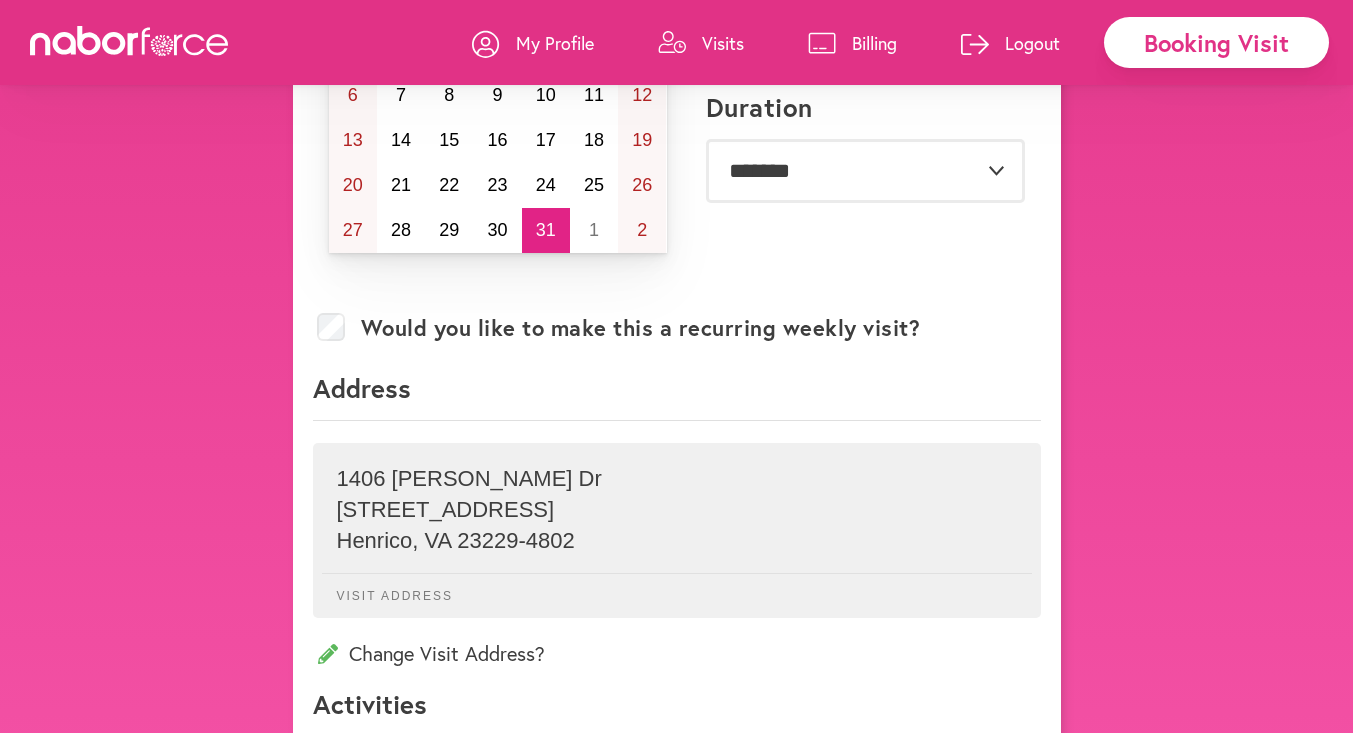 click on "Change Visit Address?" at bounding box center [677, 653] 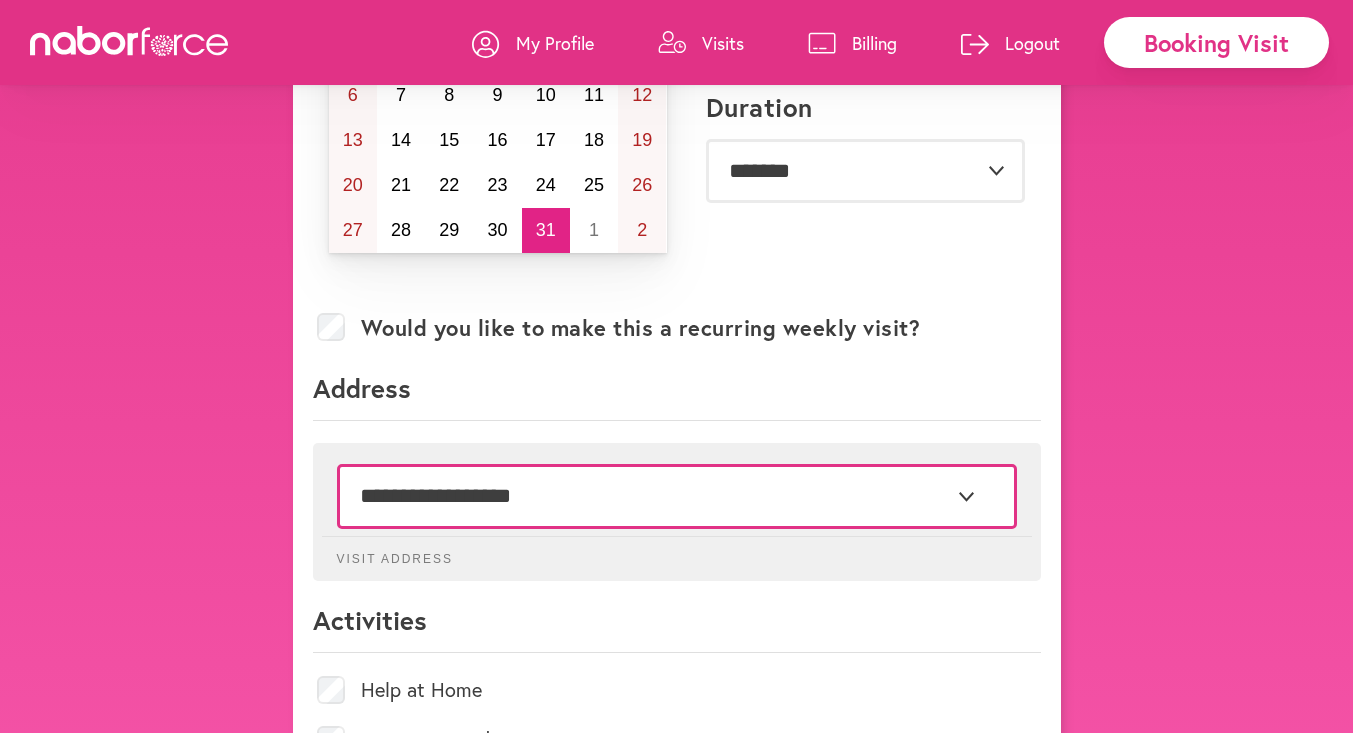 click on "**********" at bounding box center [677, 496] 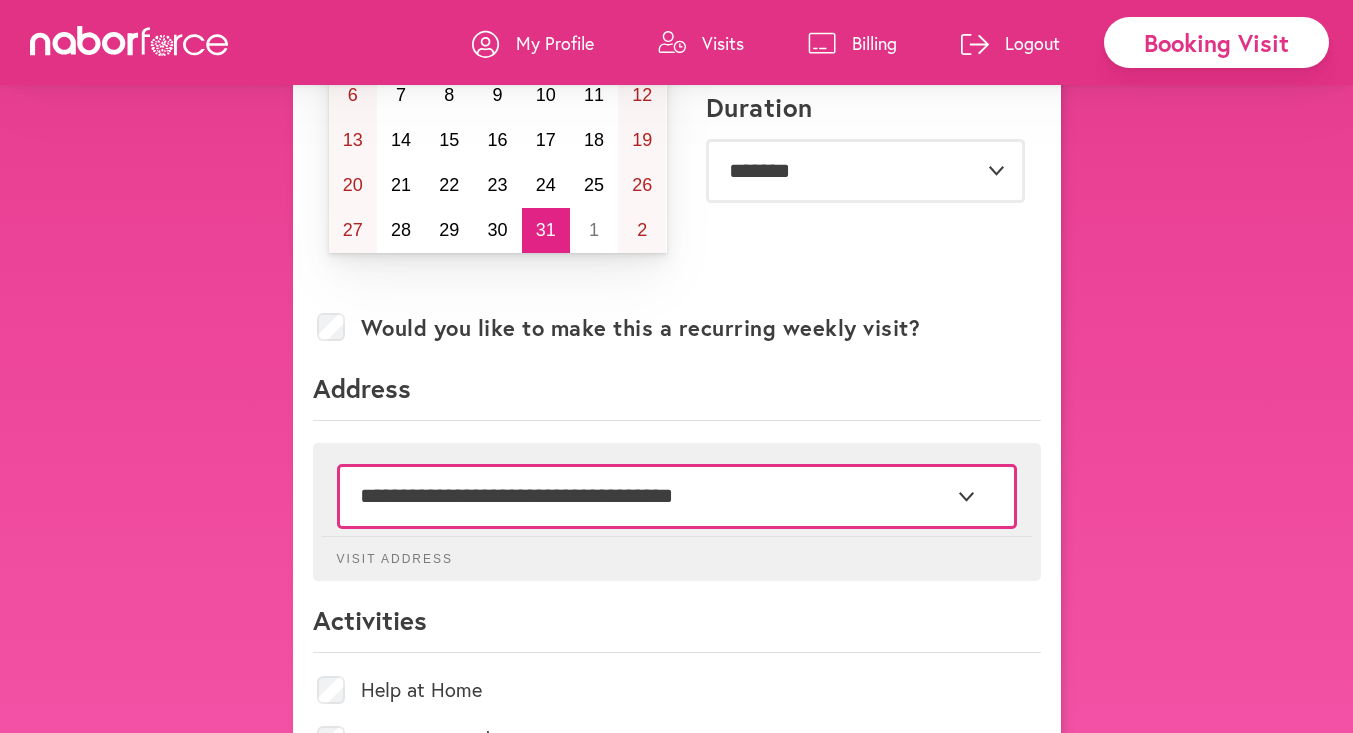 click on "**********" at bounding box center (677, 496) 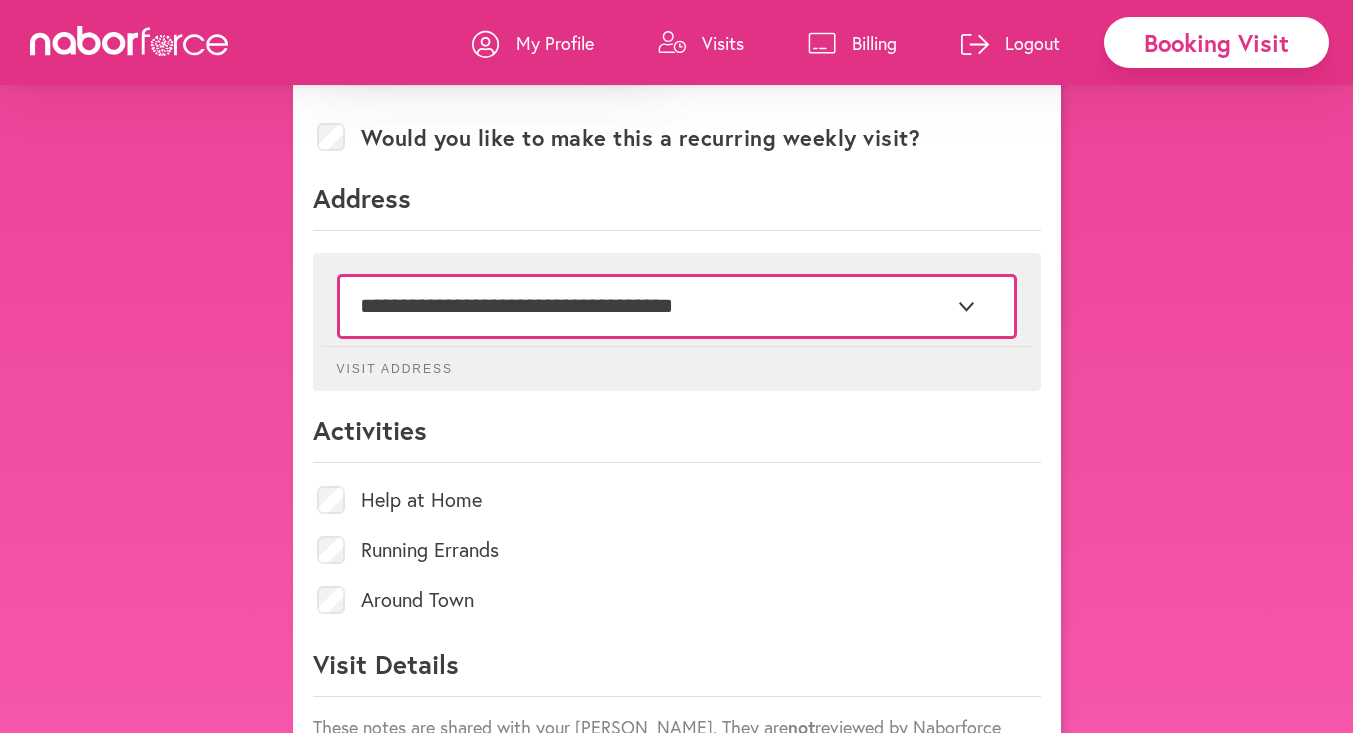 scroll, scrollTop: 543, scrollLeft: 0, axis: vertical 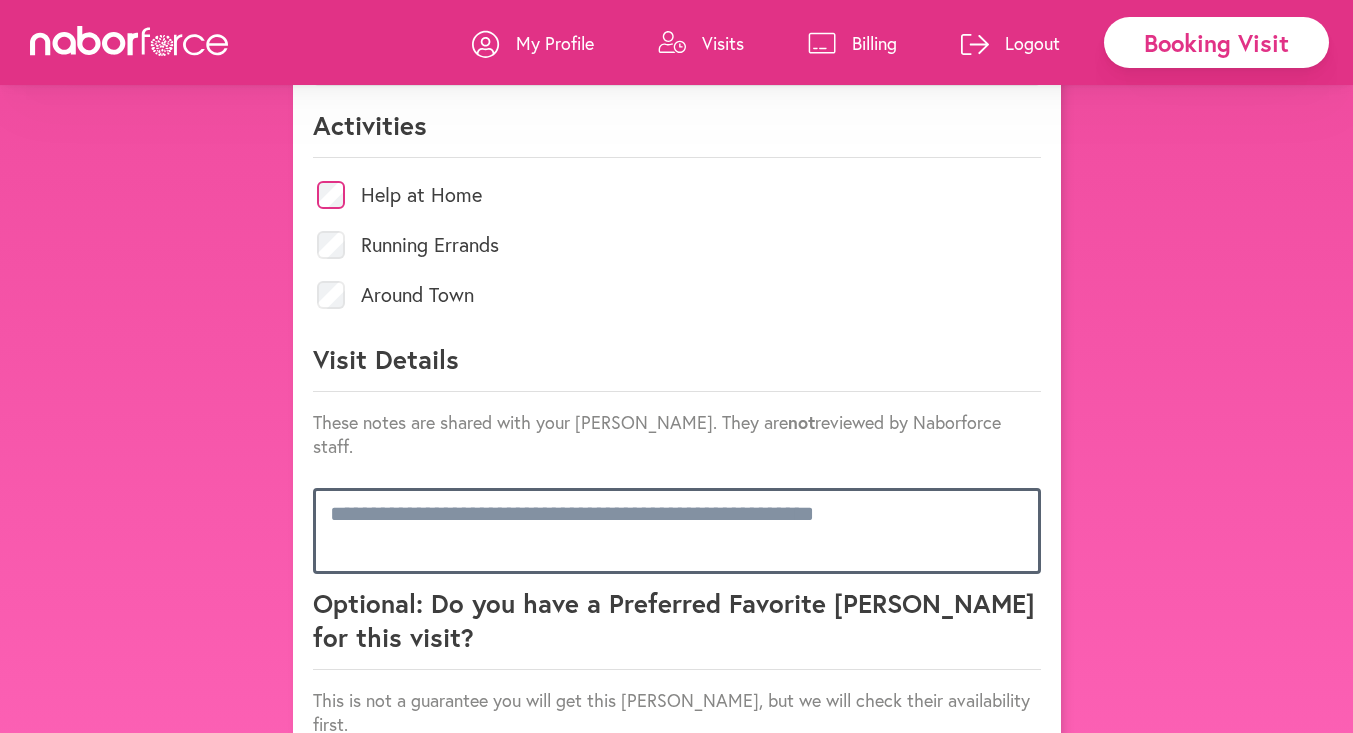 click at bounding box center (677, 531) 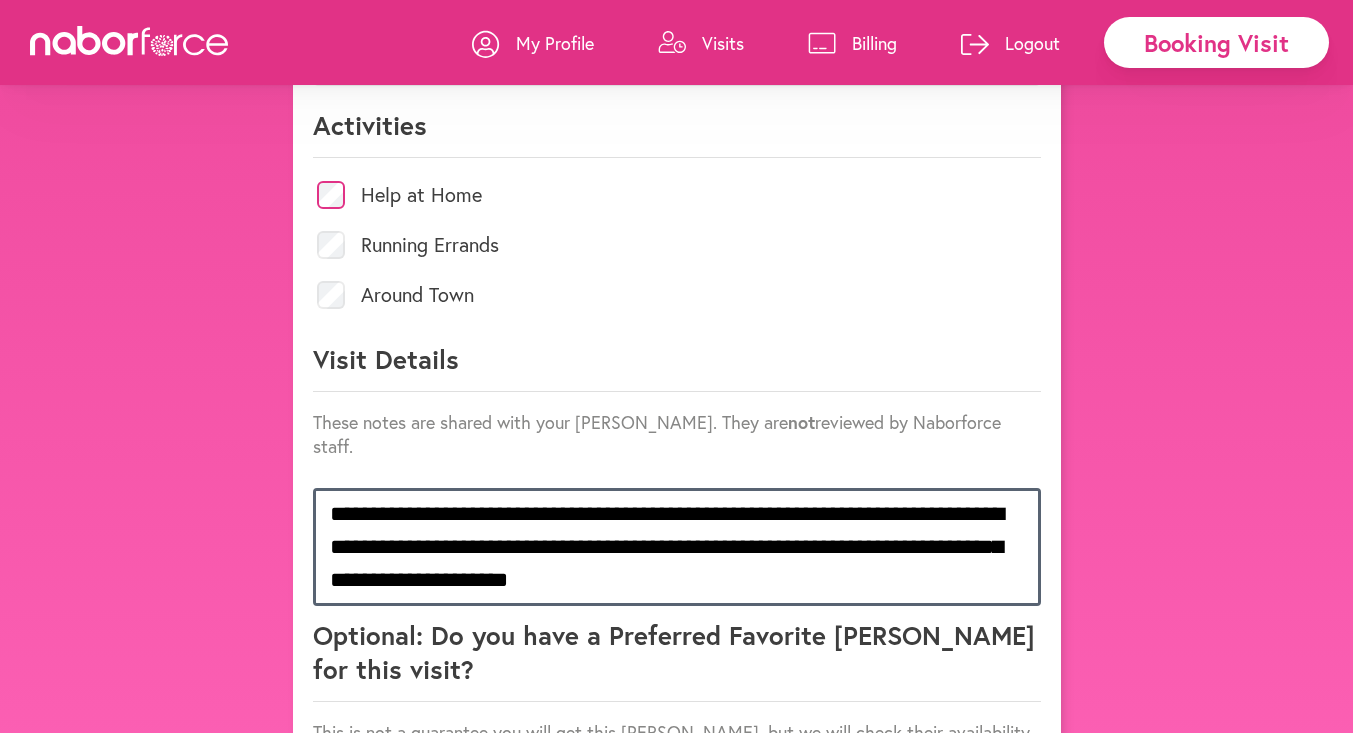 scroll, scrollTop: 1002, scrollLeft: 0, axis: vertical 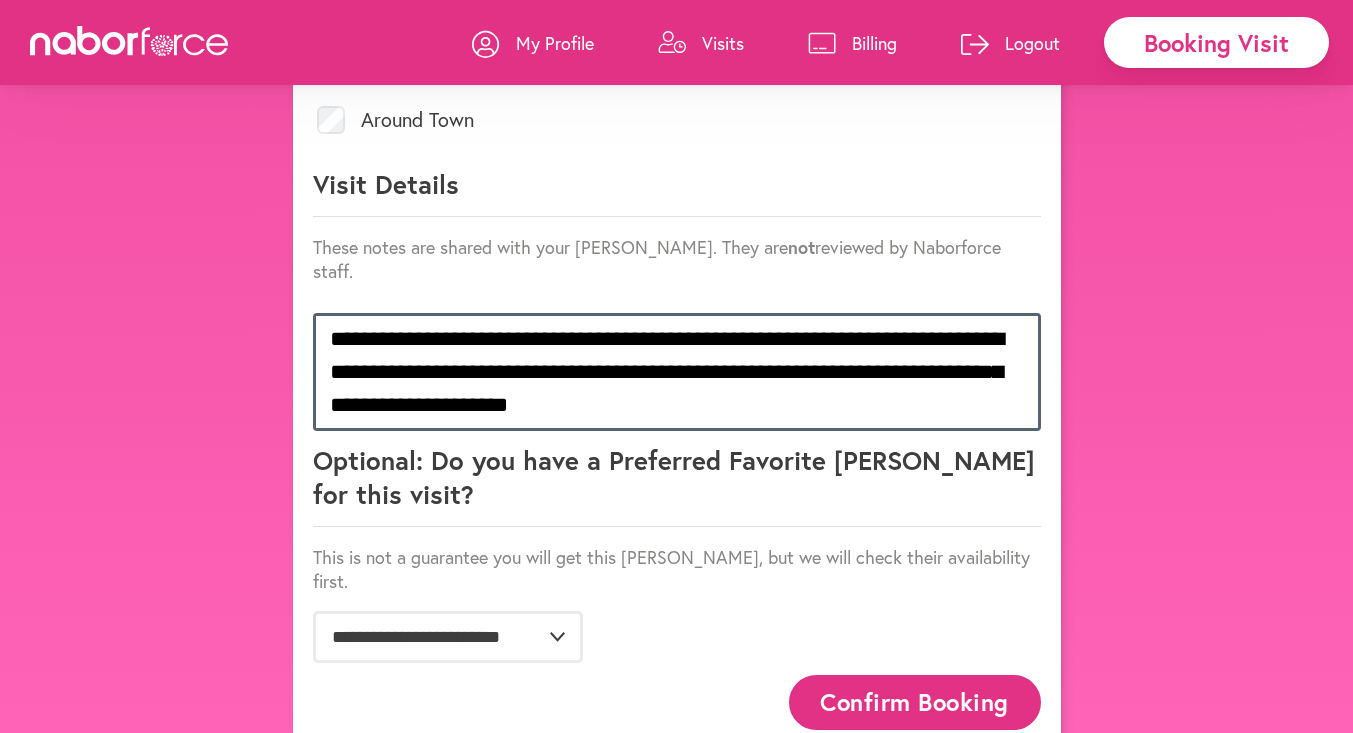 type on "**********" 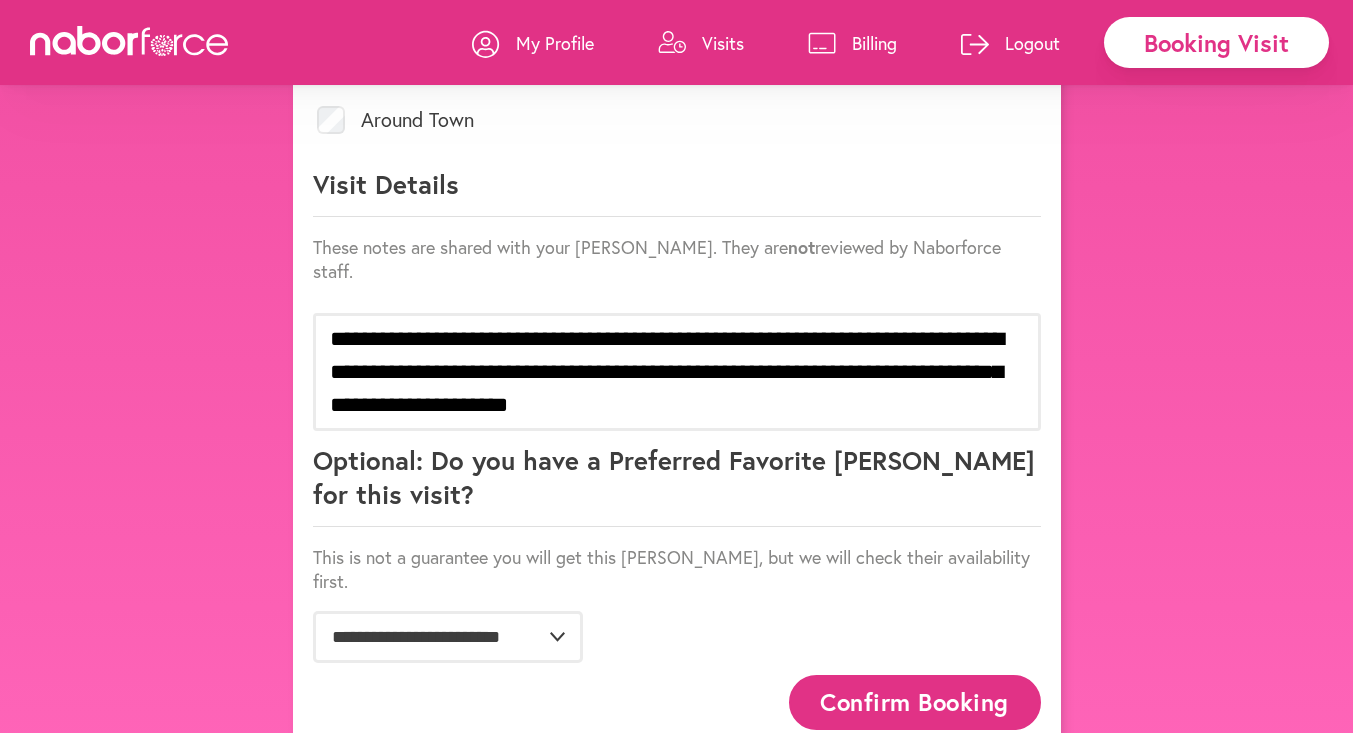 click on "Confirm Booking" at bounding box center (915, 702) 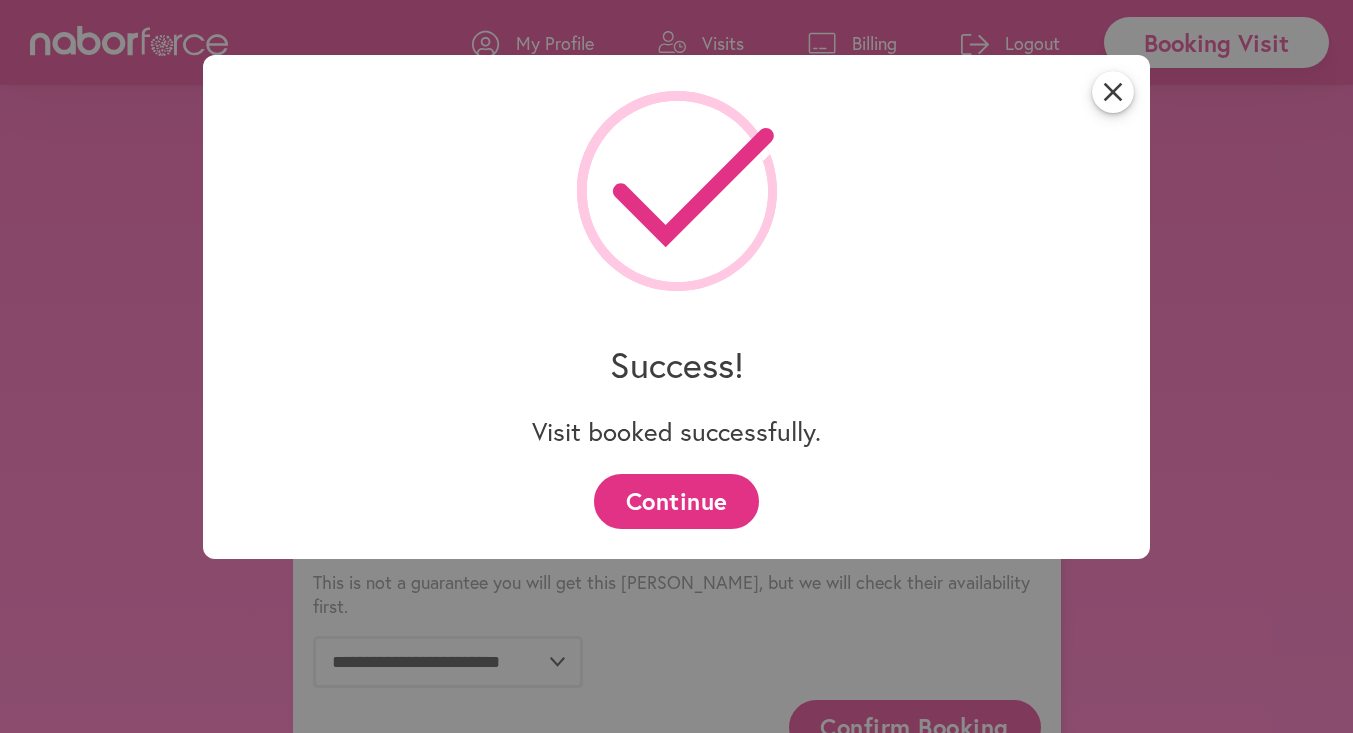 scroll, scrollTop: 1002, scrollLeft: 0, axis: vertical 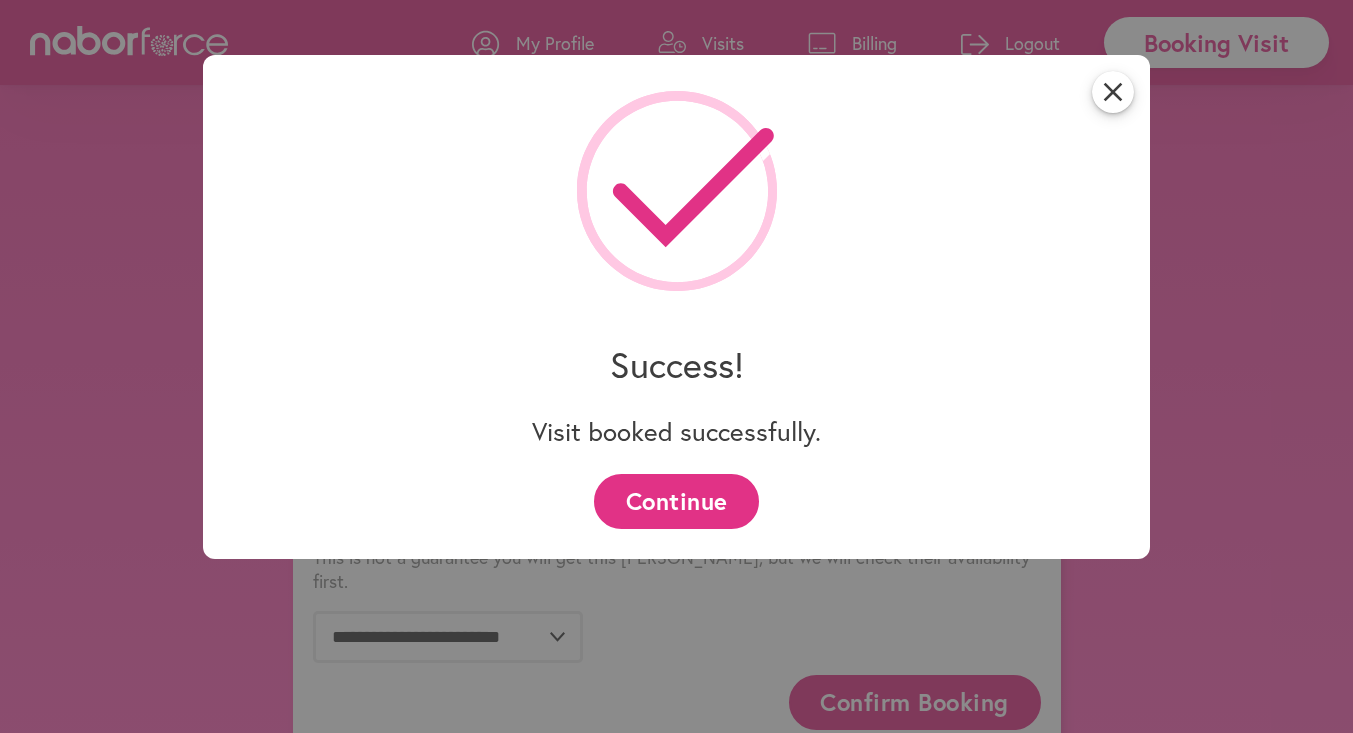 click on "Continue" at bounding box center (676, 501) 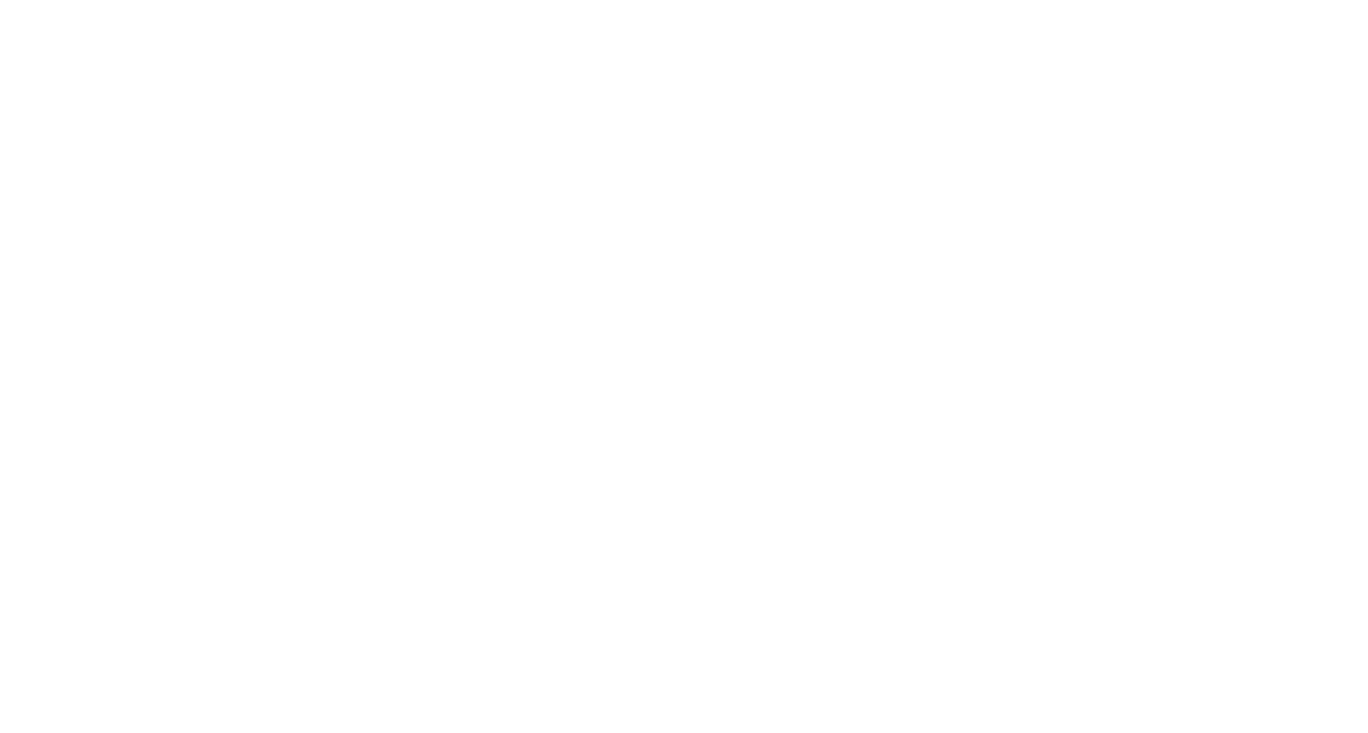 scroll, scrollTop: 0, scrollLeft: 0, axis: both 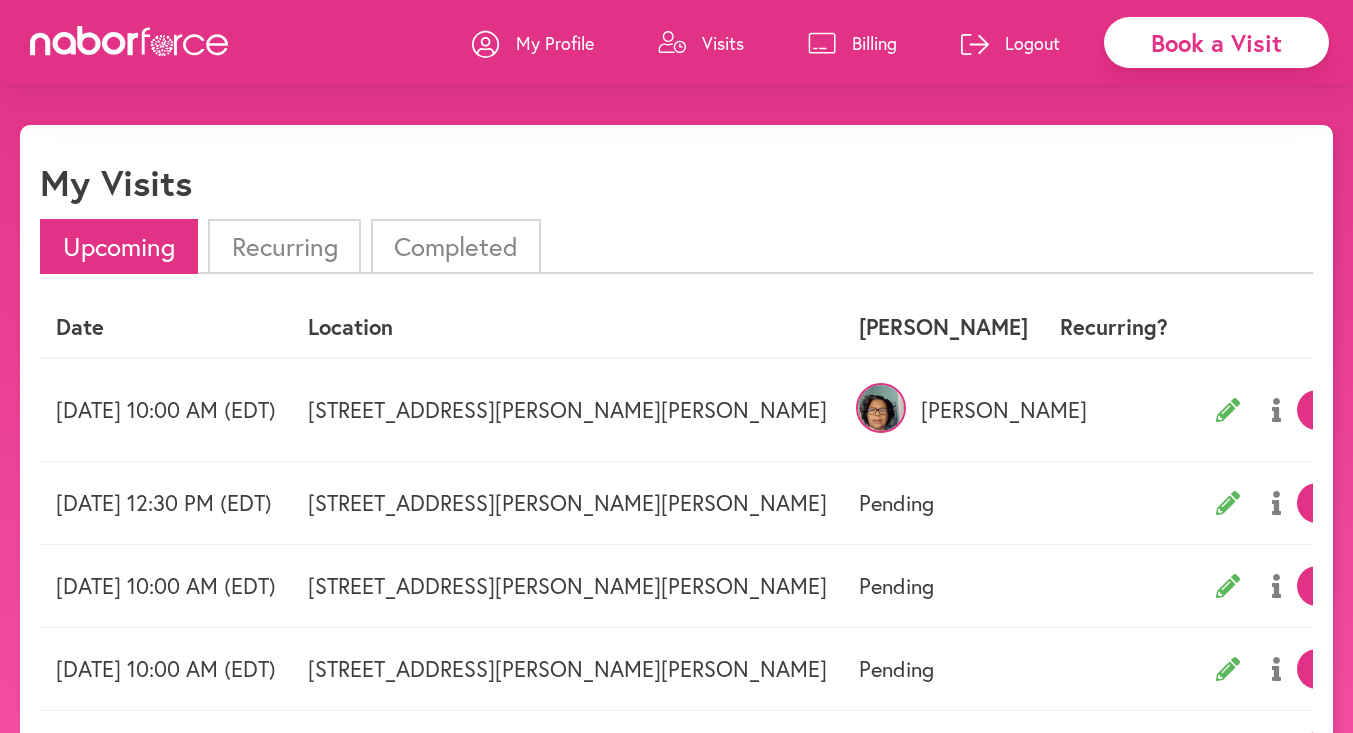 click on "Visits" at bounding box center (723, 43) 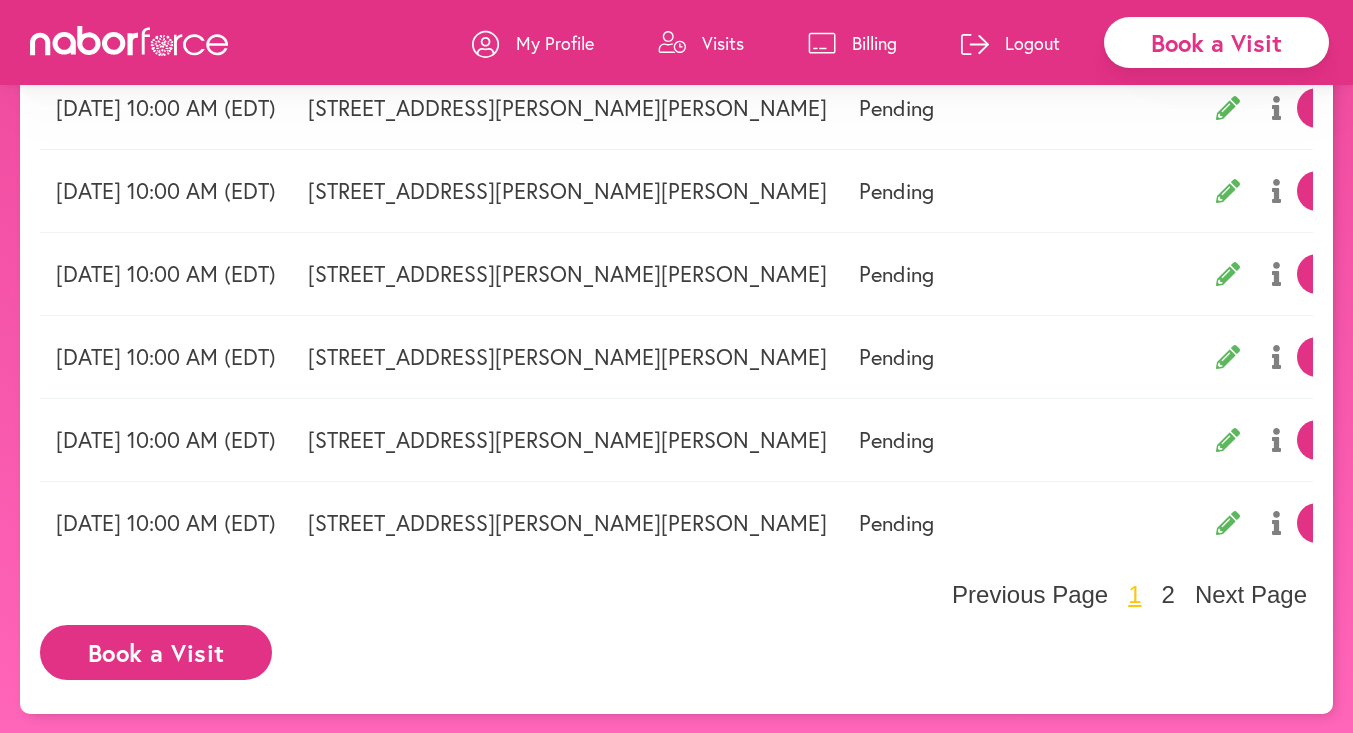 scroll, scrollTop: 0, scrollLeft: 0, axis: both 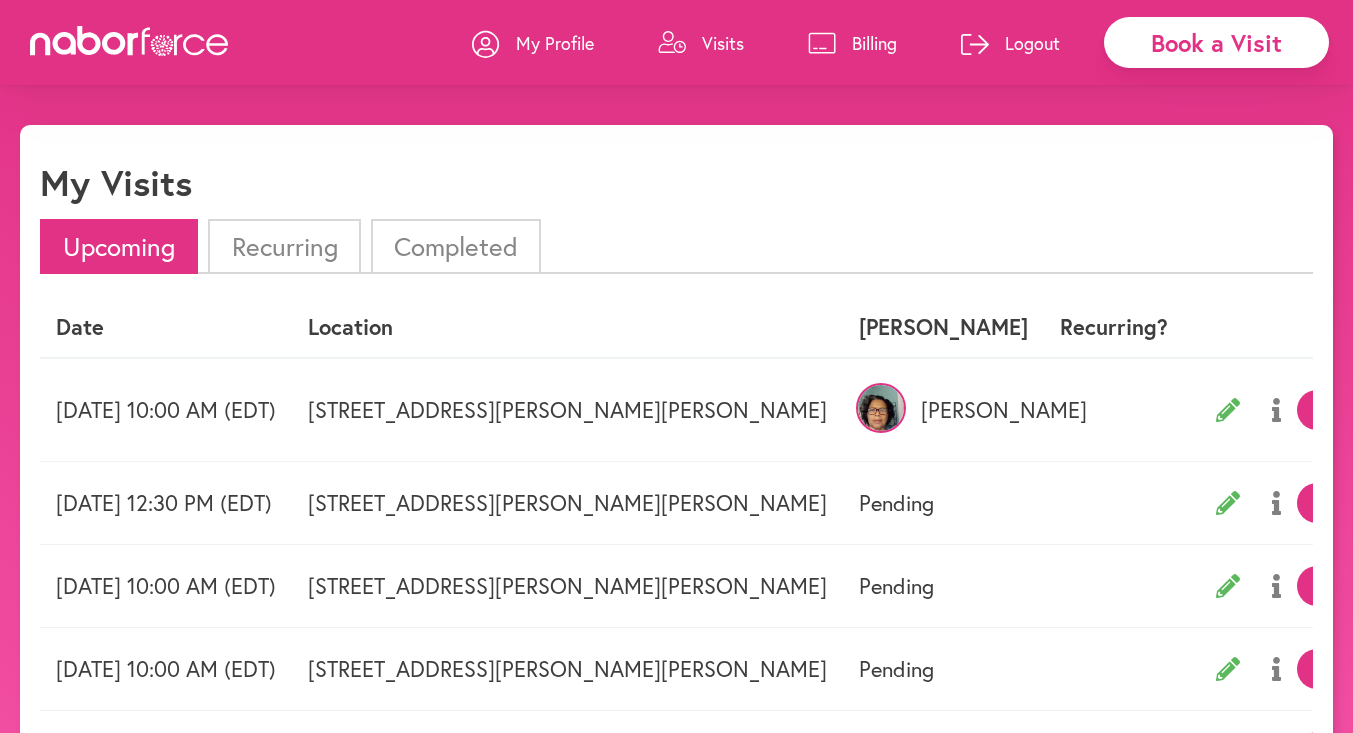 click on "My Profile" at bounding box center (555, 43) 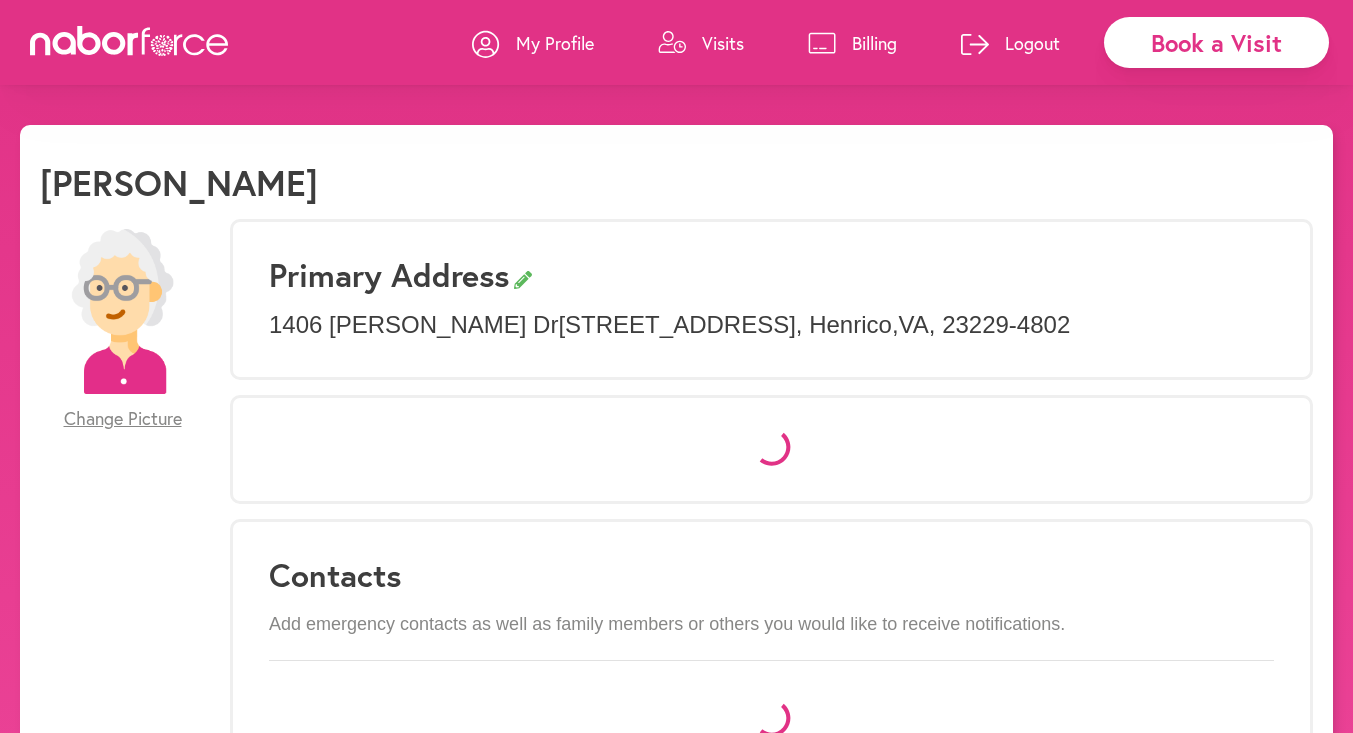 select on "*" 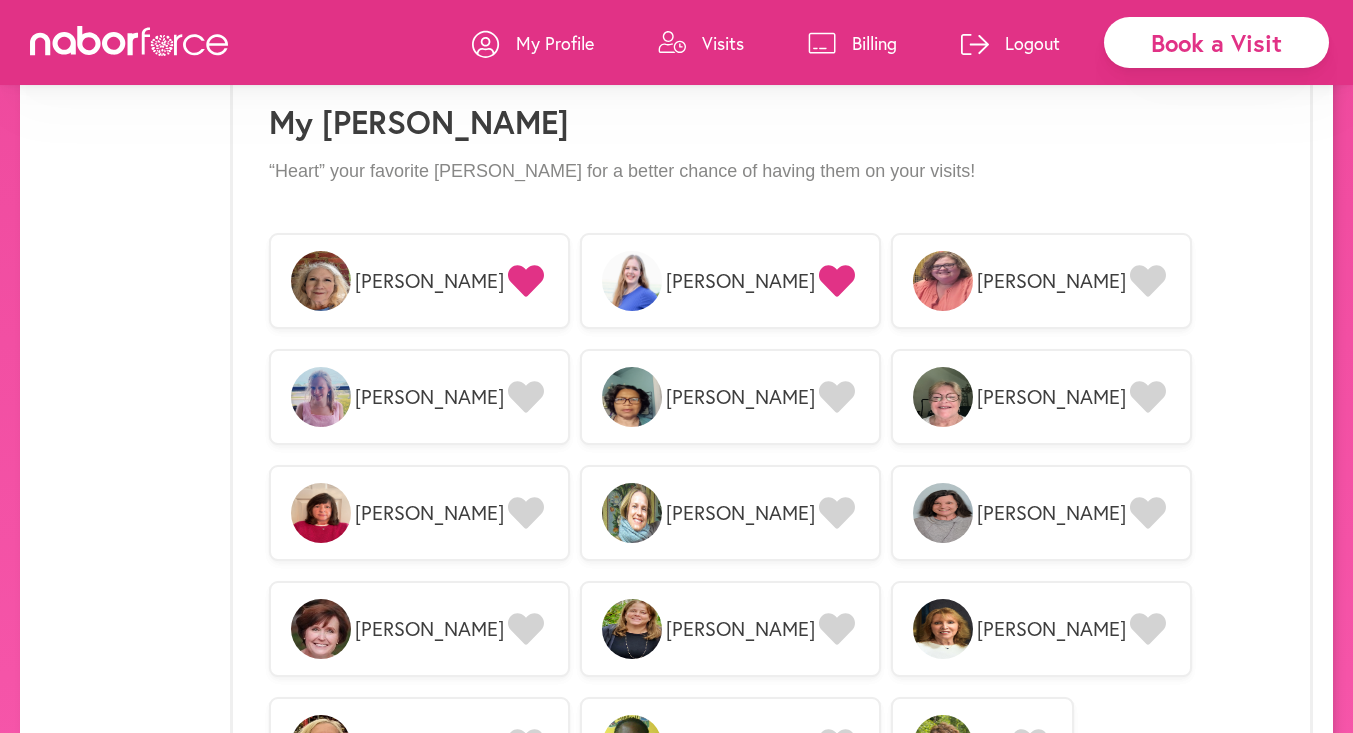 scroll, scrollTop: 1593, scrollLeft: 0, axis: vertical 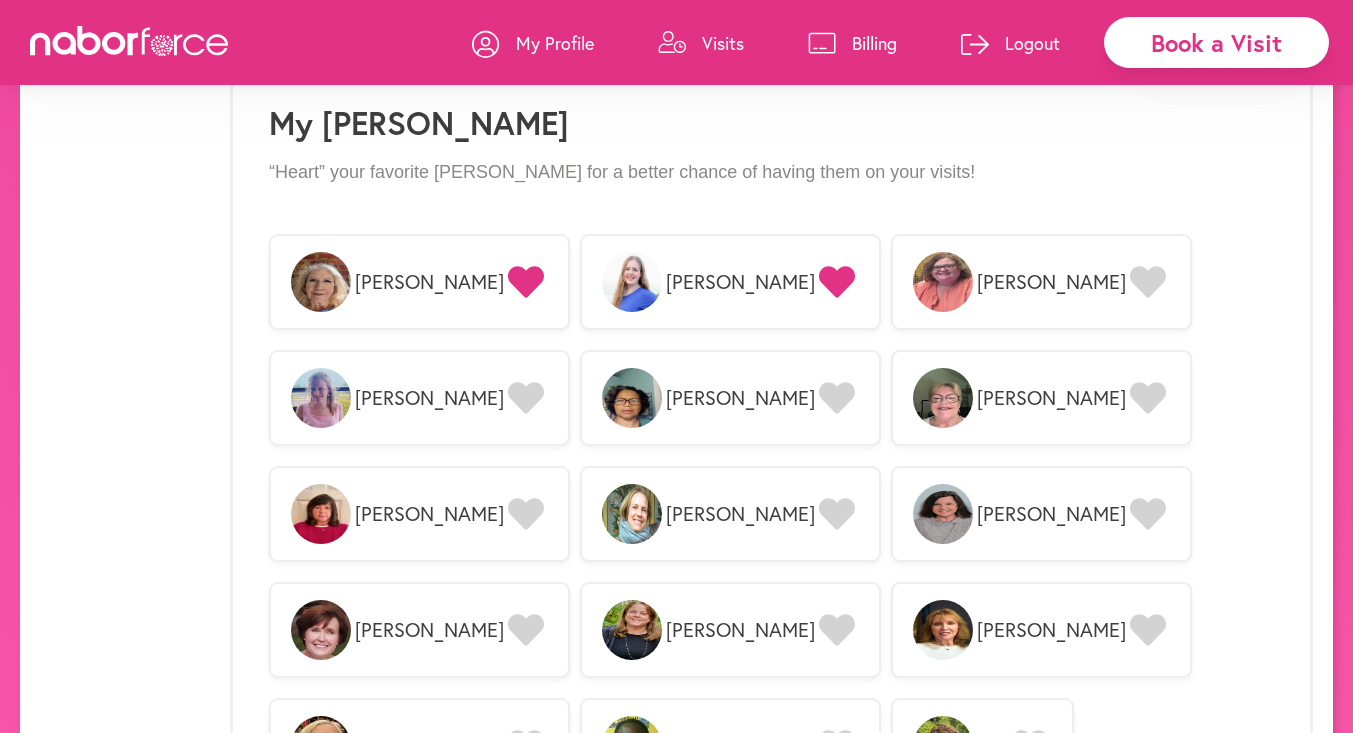 click 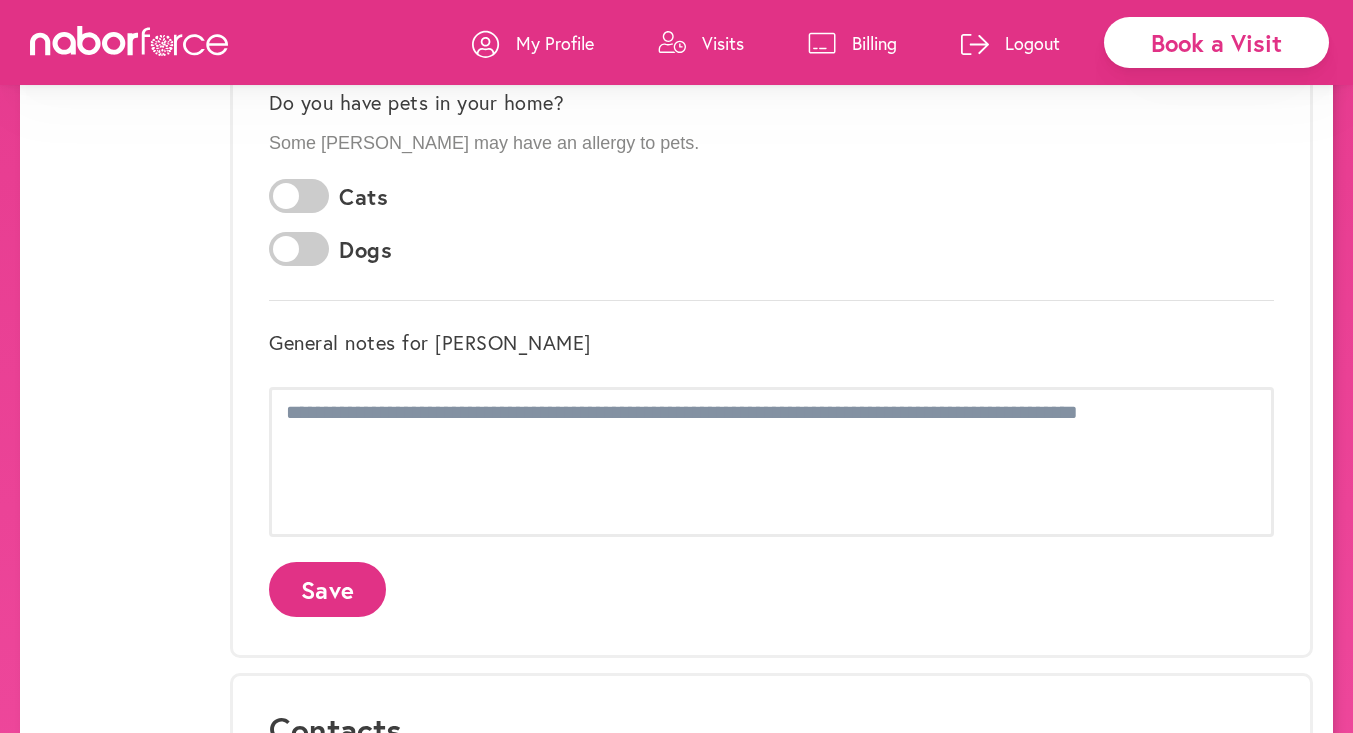 scroll, scrollTop: 628, scrollLeft: 0, axis: vertical 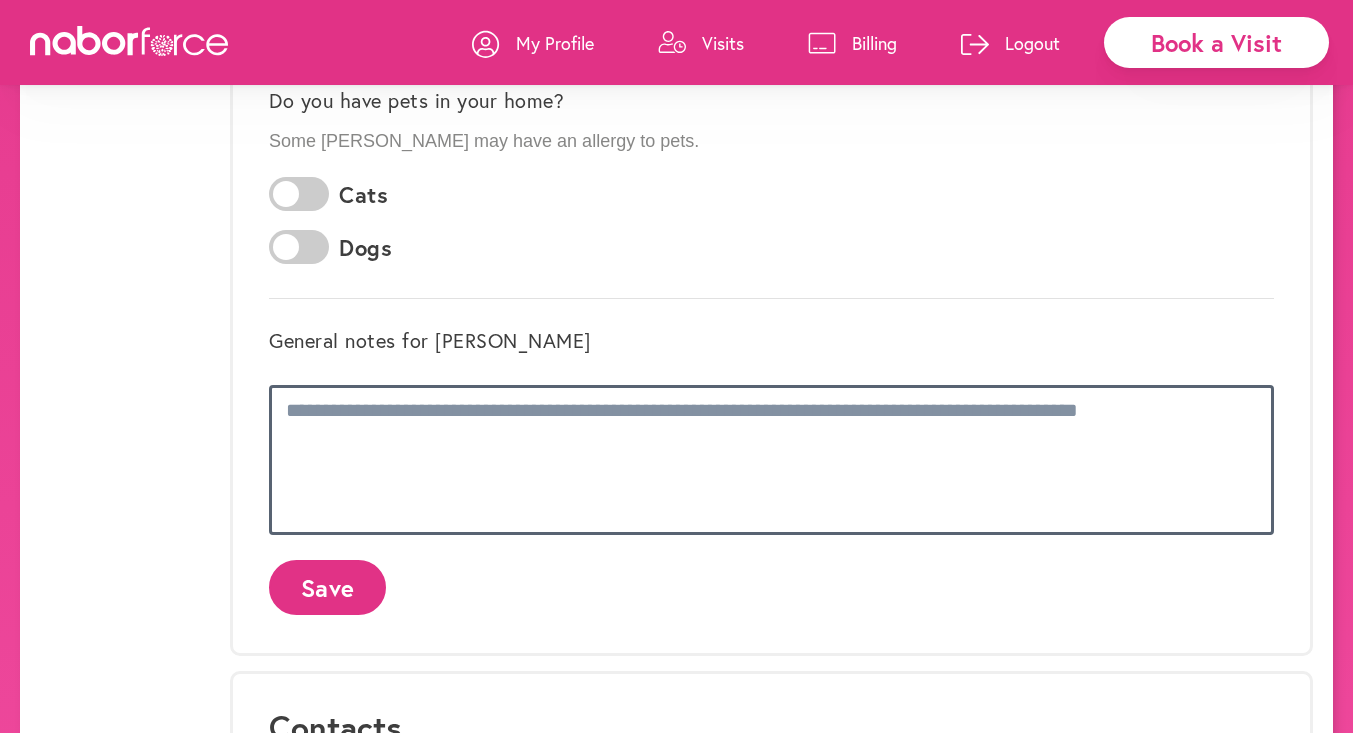 click at bounding box center [771, 460] 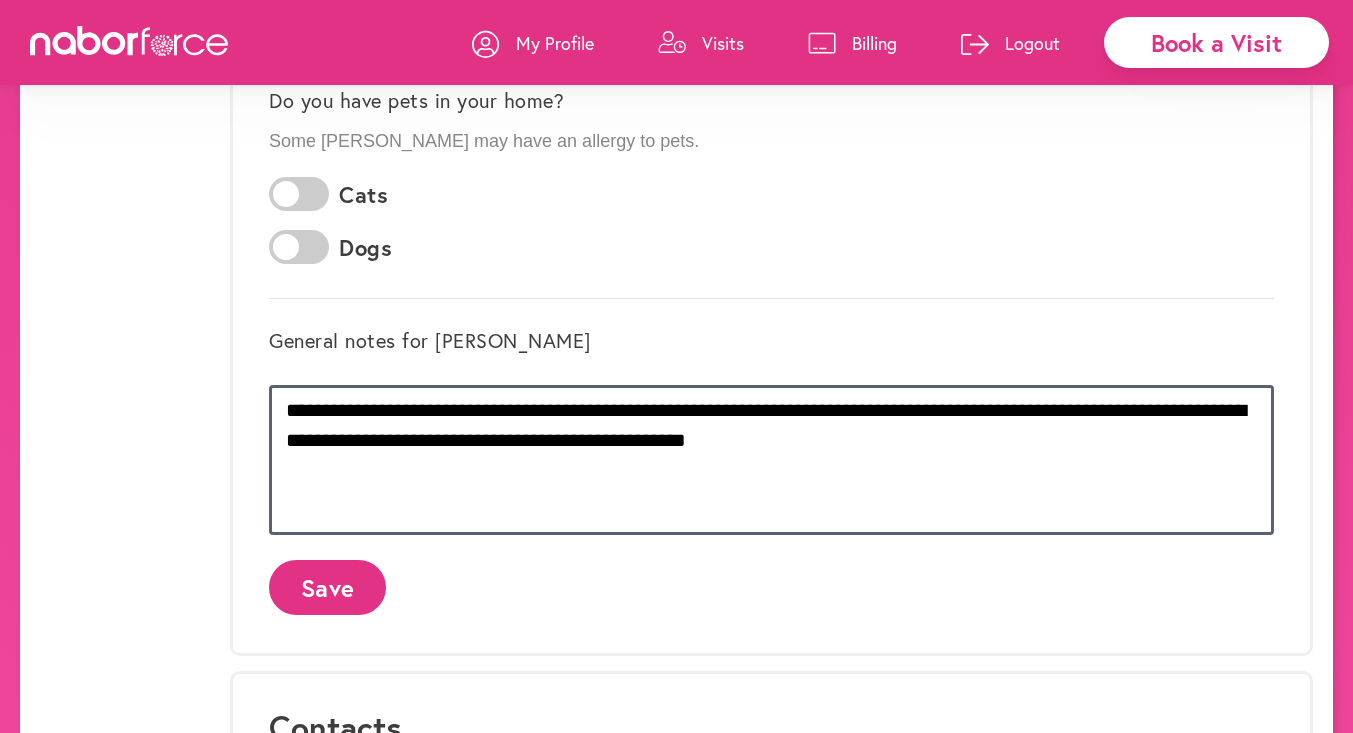 click on "**********" at bounding box center [771, 460] 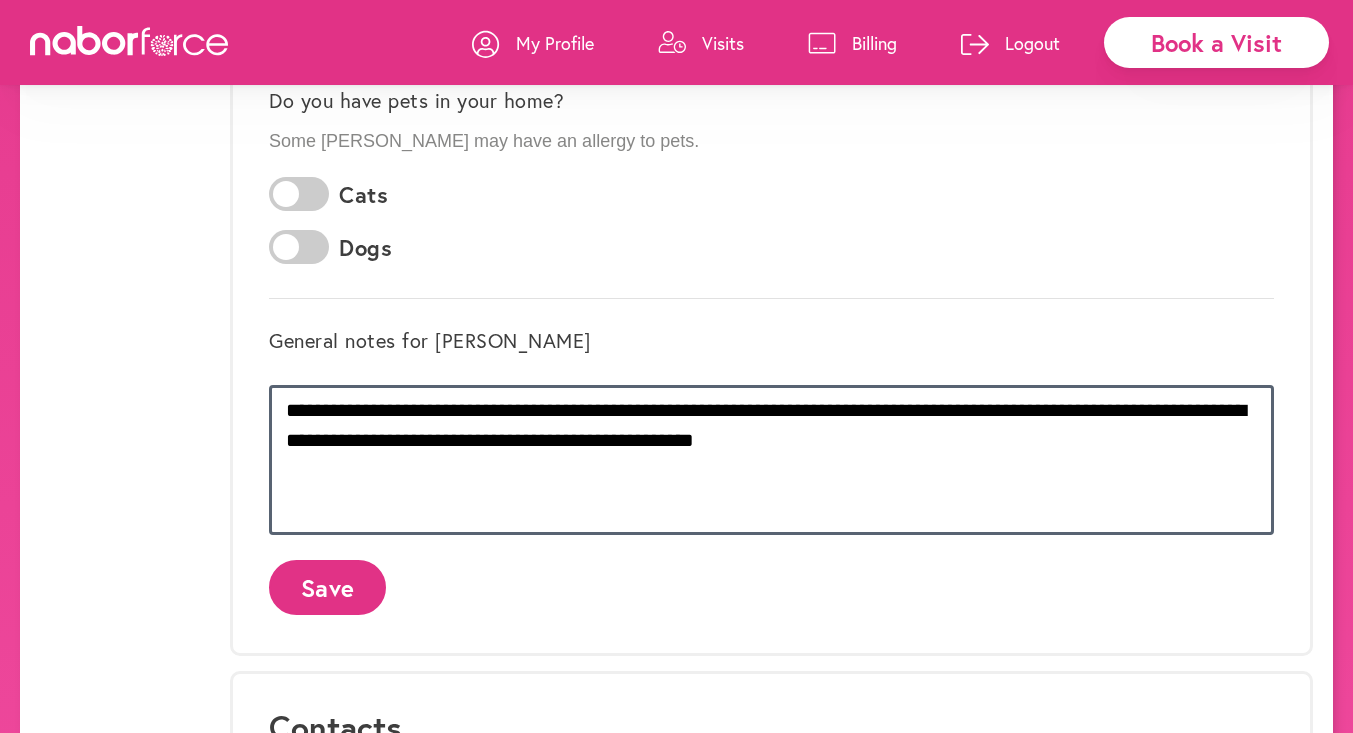 click on "**********" at bounding box center [771, 460] 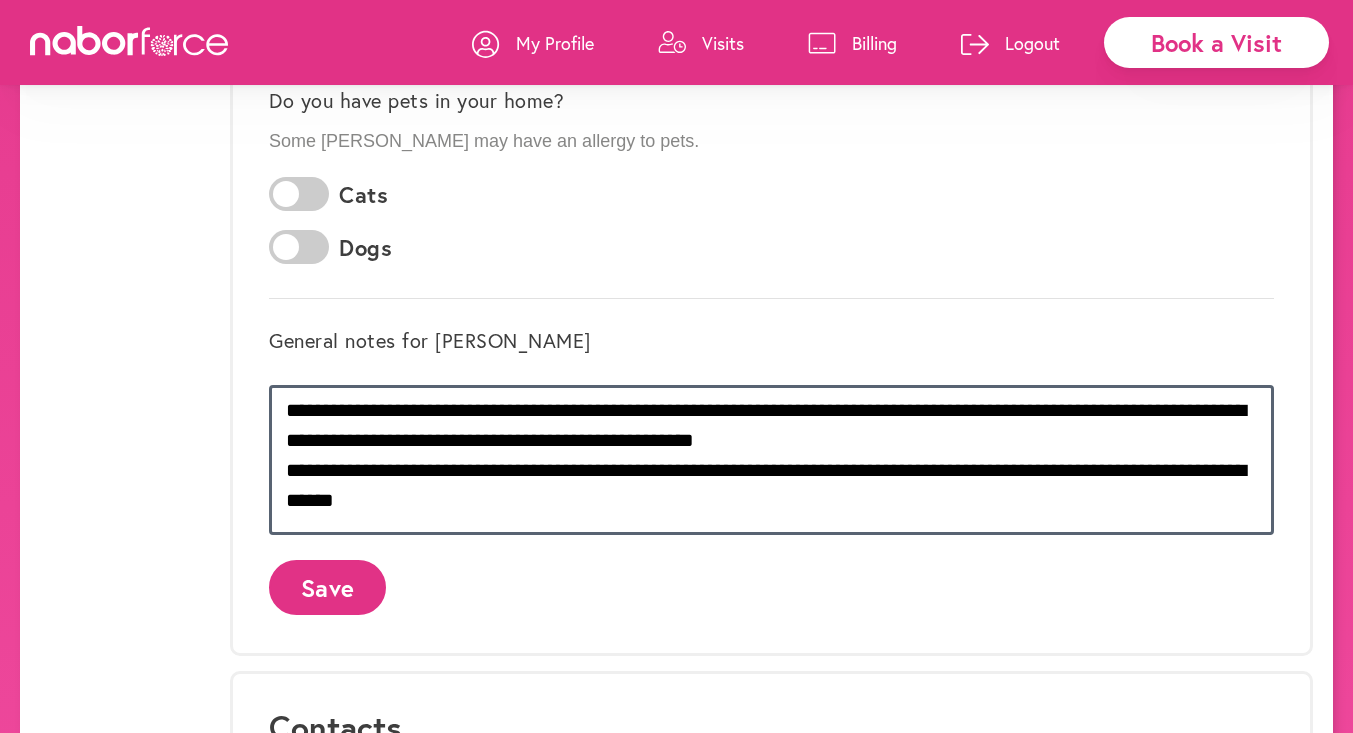 type on "**********" 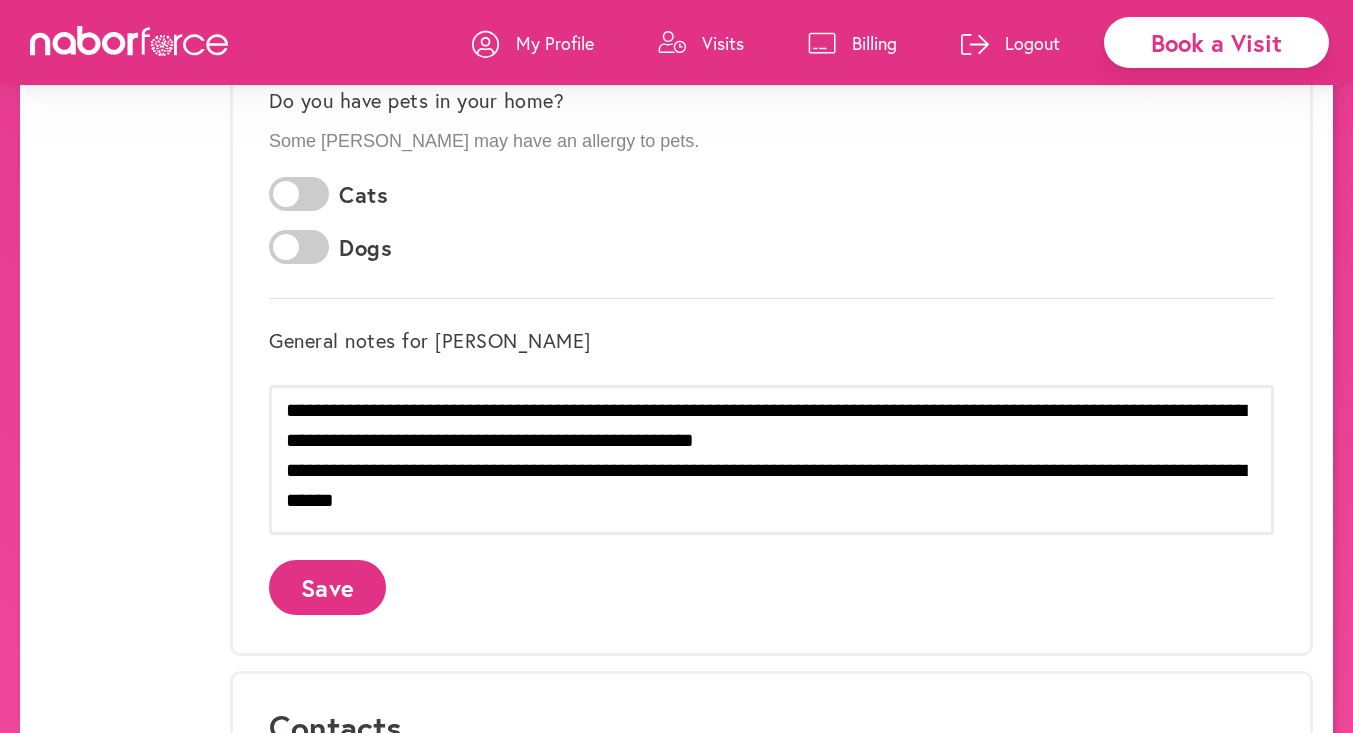click on "Save" 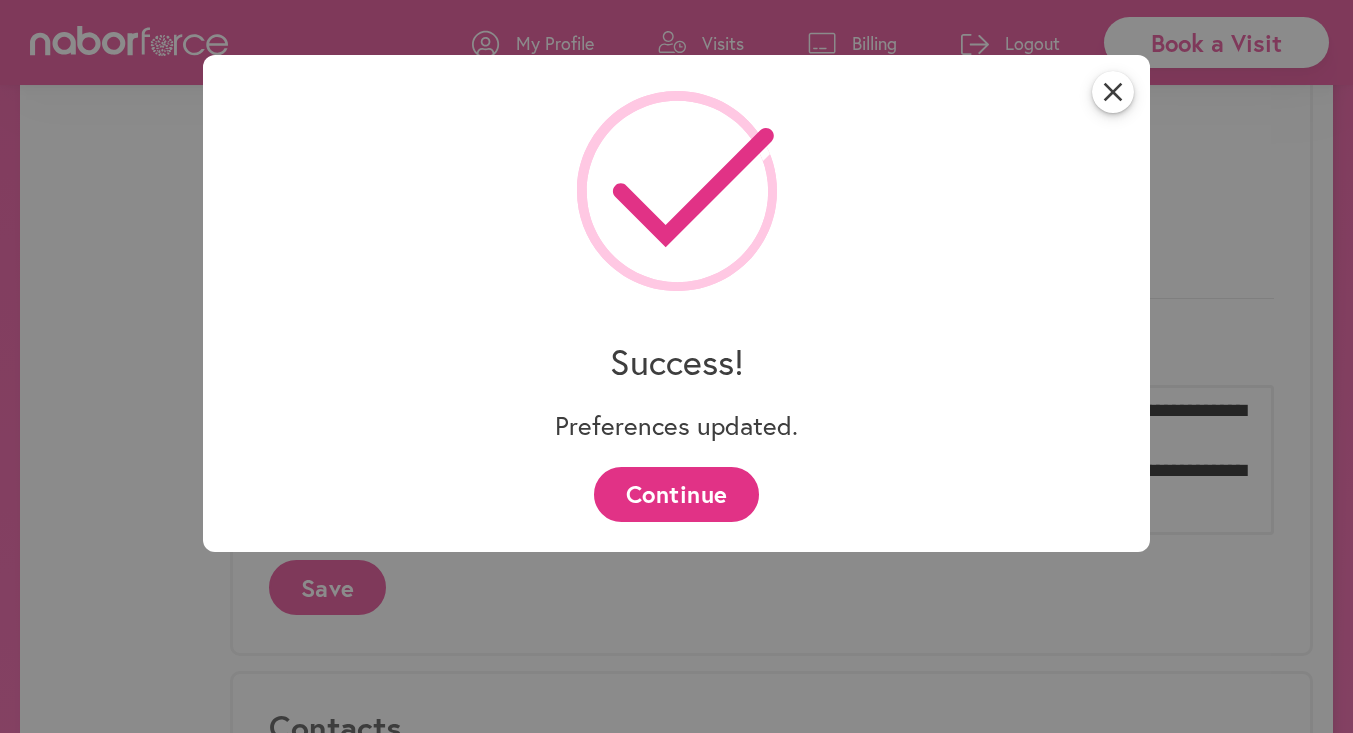 scroll, scrollTop: 0, scrollLeft: 0, axis: both 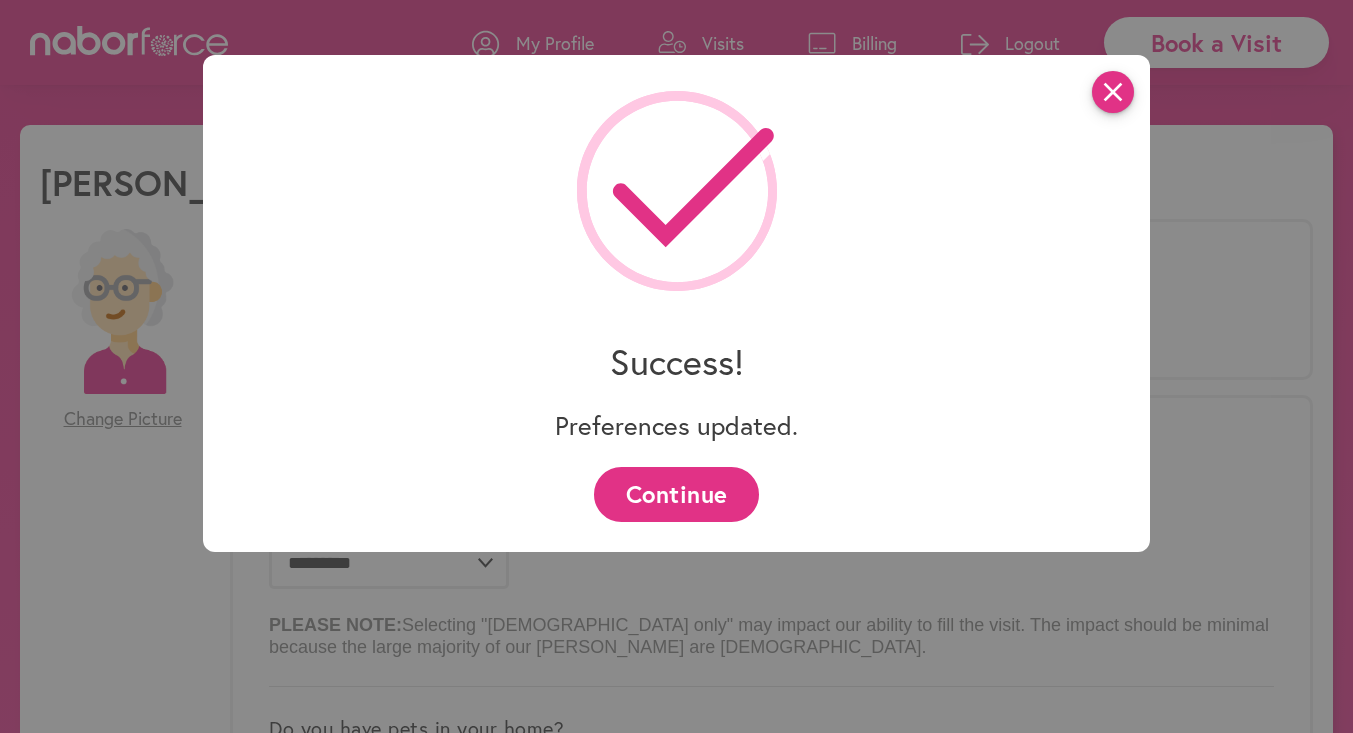 click on "close" at bounding box center (1113, 92) 